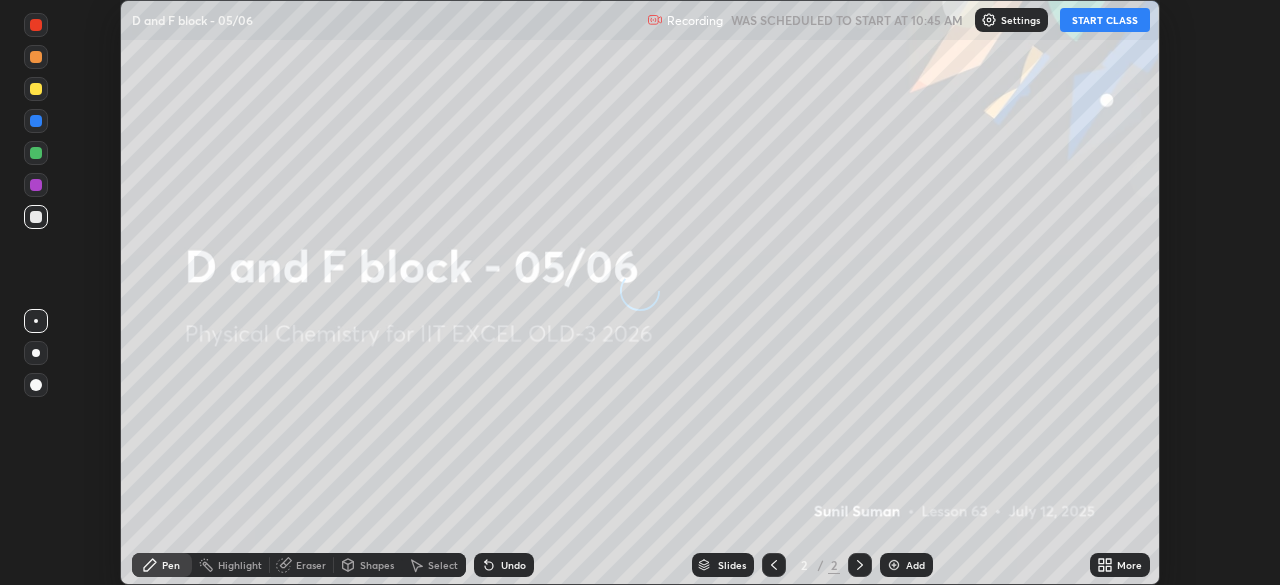 scroll, scrollTop: 0, scrollLeft: 0, axis: both 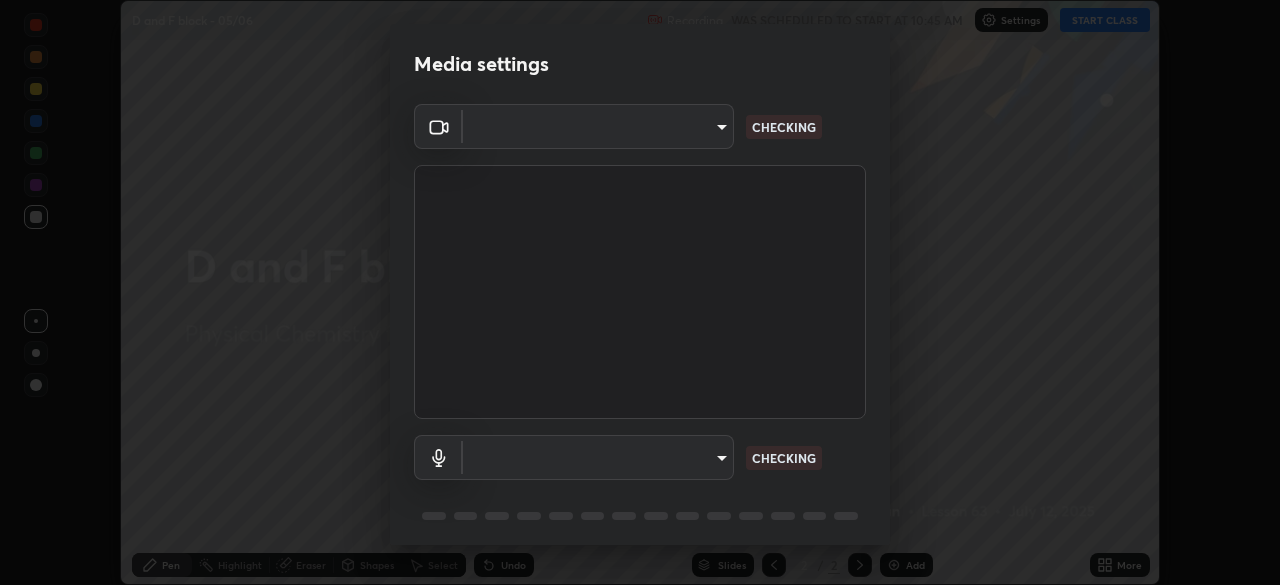 click on "Media settings ​ CHECKING ​ CHECKING 1 / 5 Next" at bounding box center (640, 292) 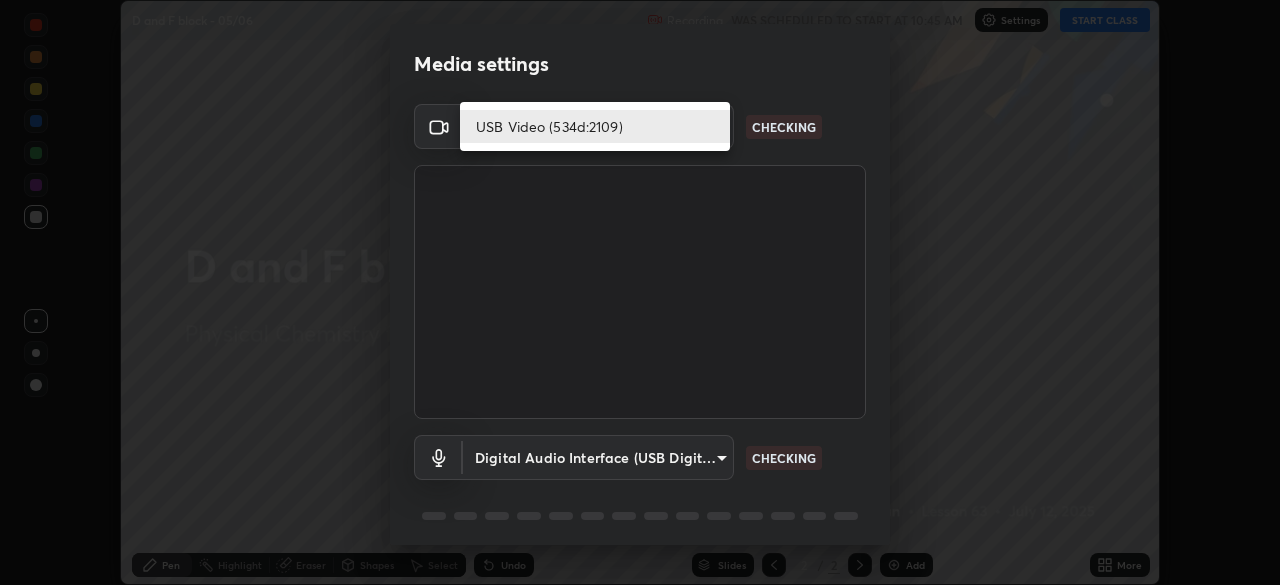 click on "USB Video (534d:2109)" at bounding box center [595, 126] 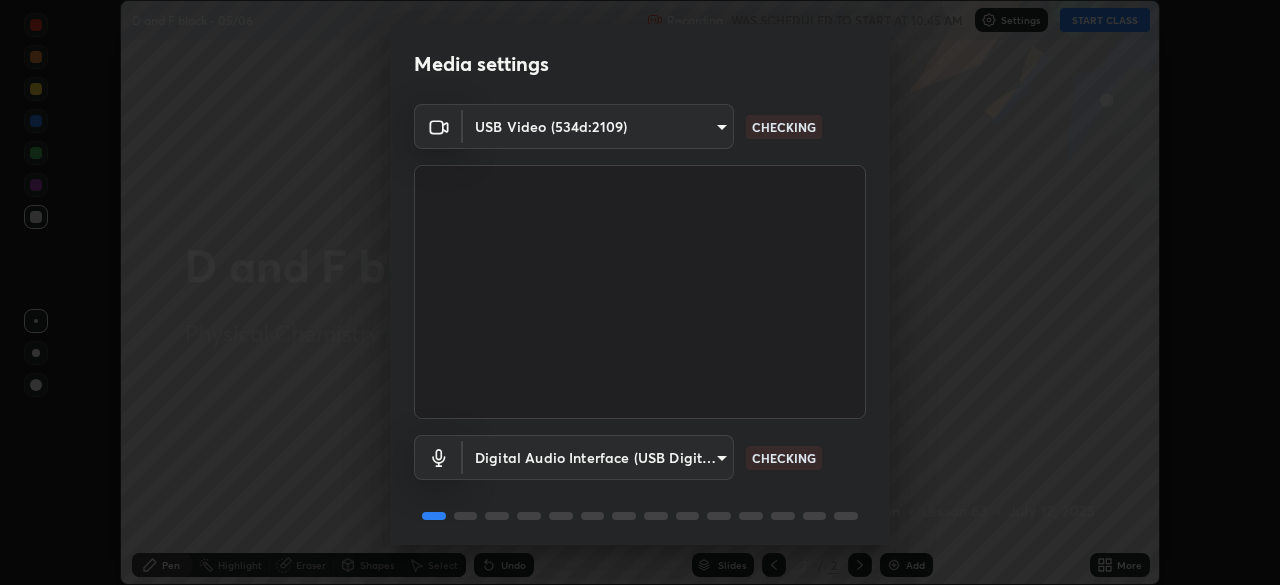 scroll, scrollTop: 71, scrollLeft: 0, axis: vertical 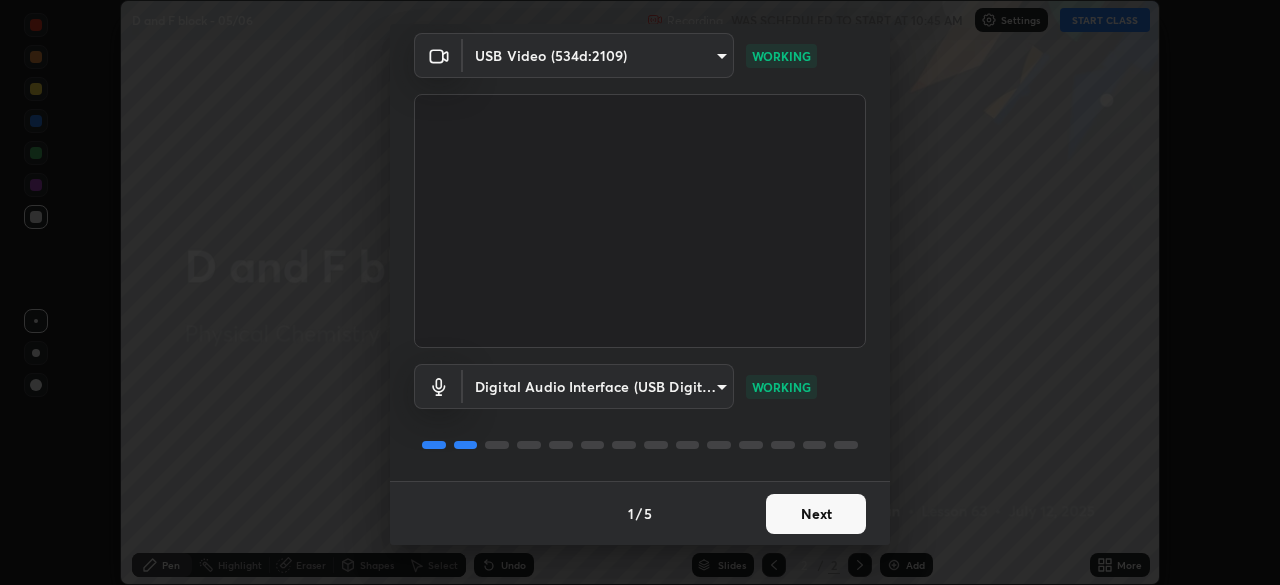 click on "Next" at bounding box center (816, 514) 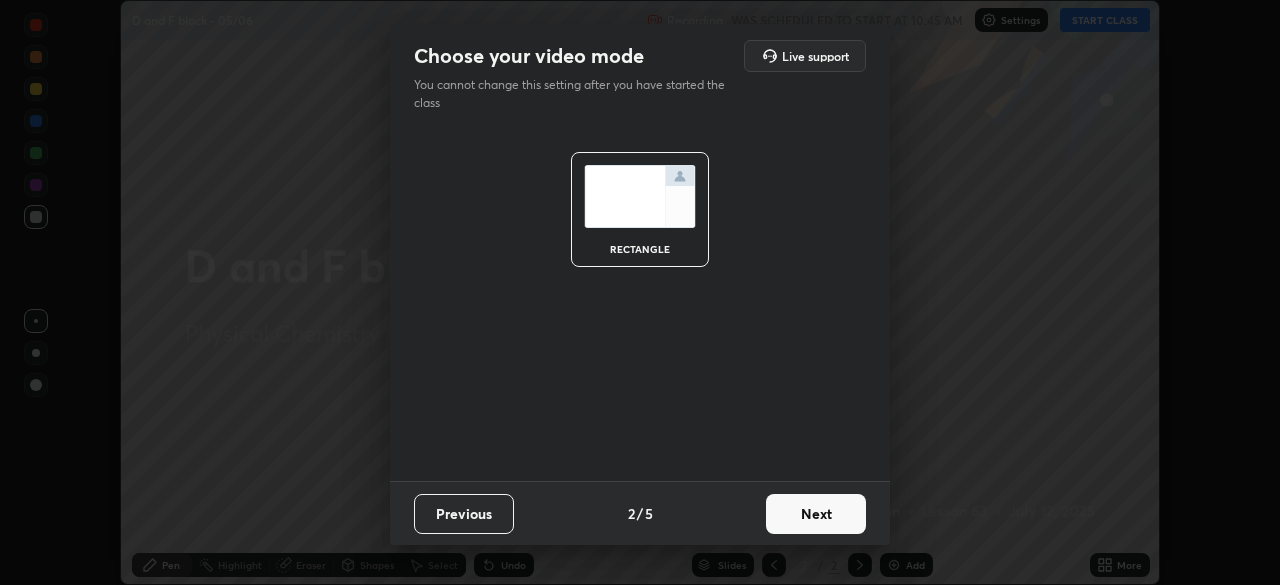 click on "Next" at bounding box center [816, 514] 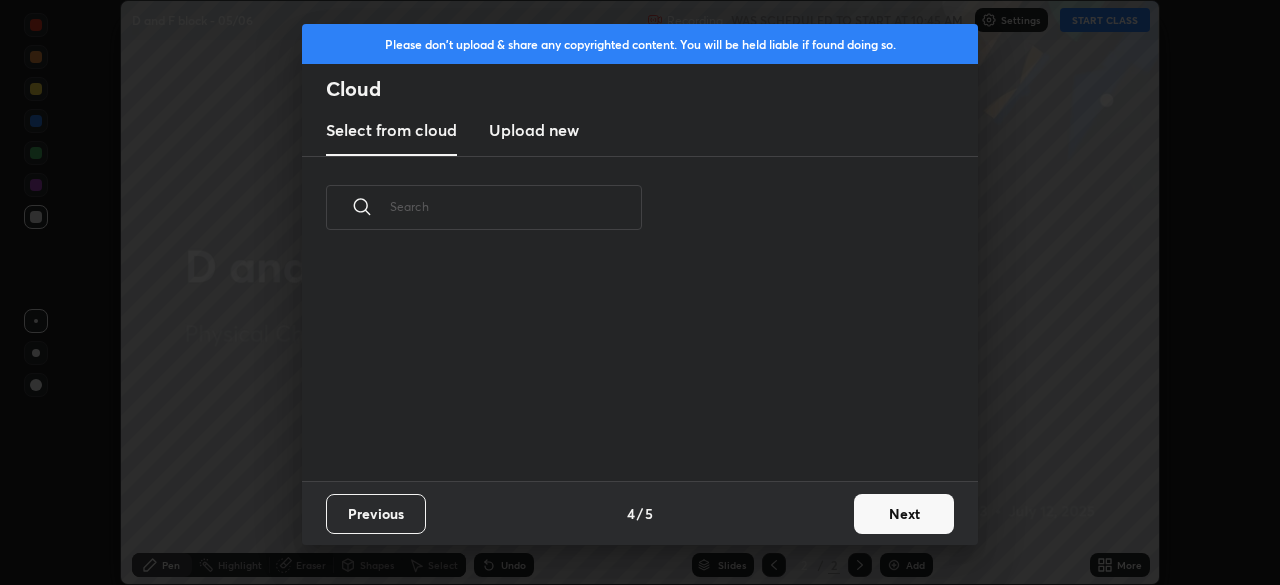 click on "Next" at bounding box center [904, 514] 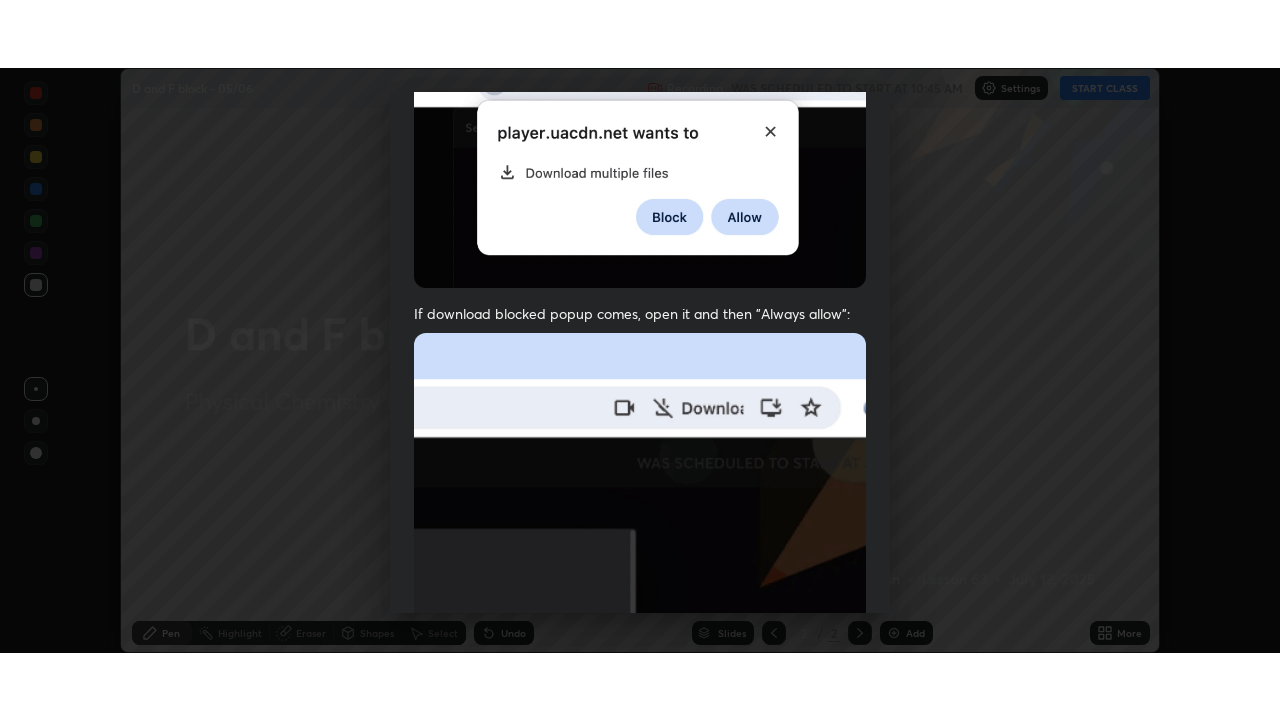 scroll, scrollTop: 479, scrollLeft: 0, axis: vertical 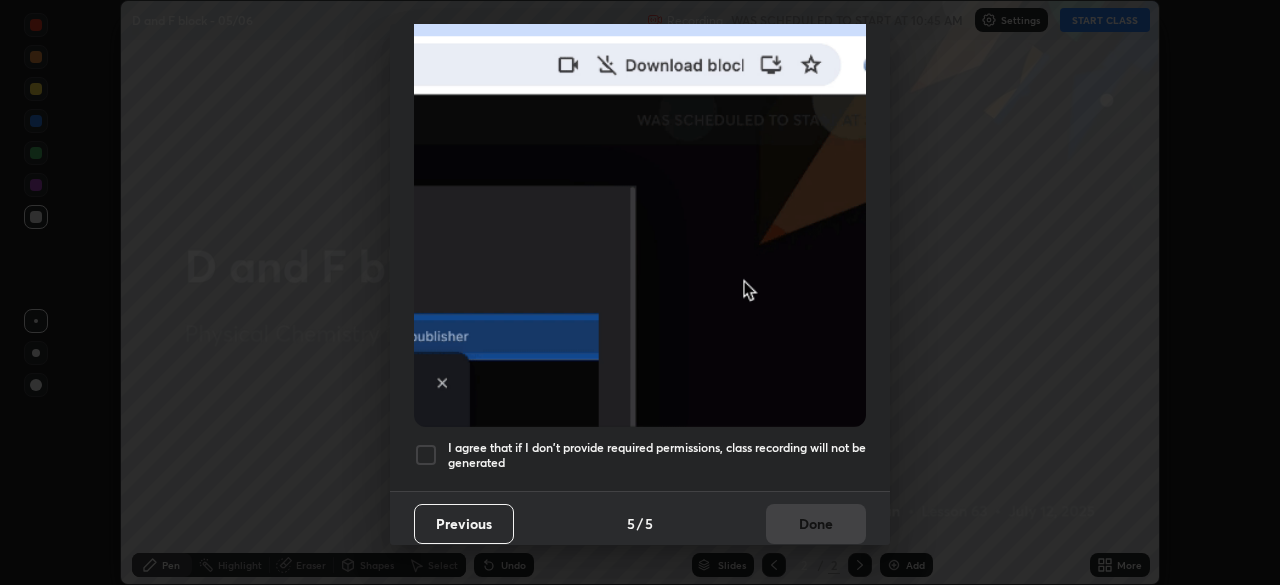 click at bounding box center [426, 455] 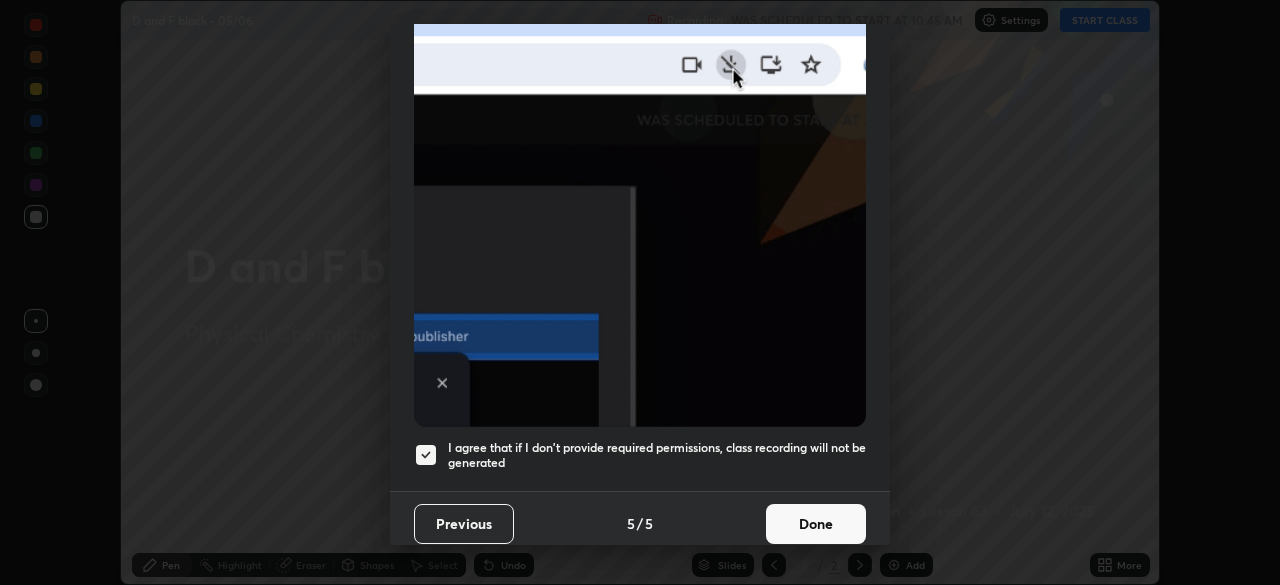 click on "Done" at bounding box center [816, 524] 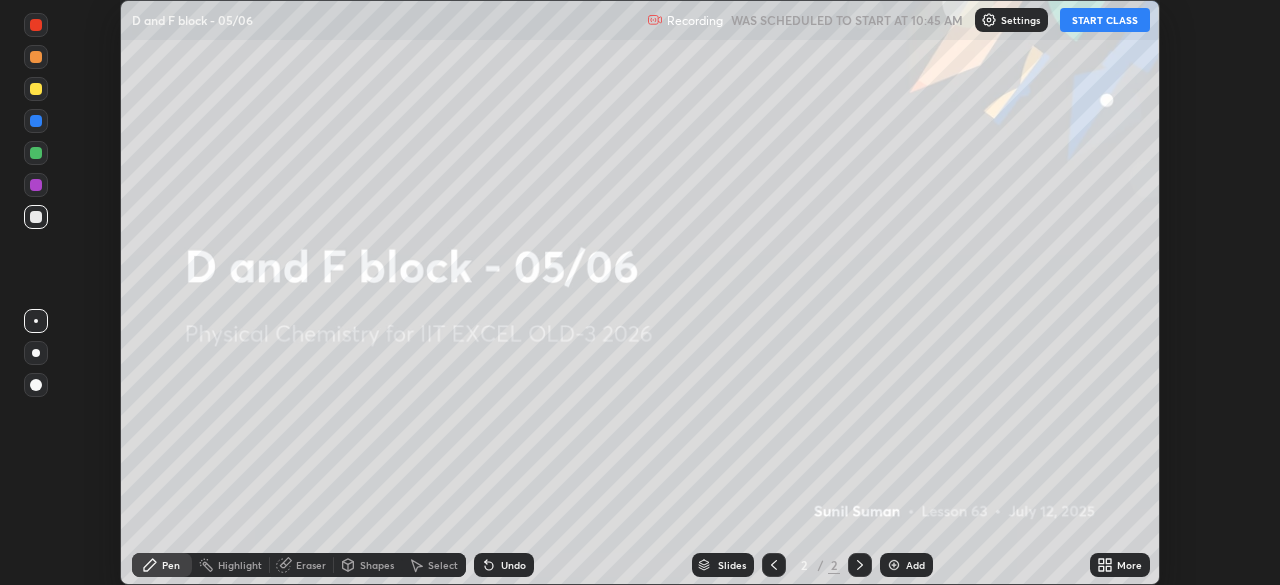 click 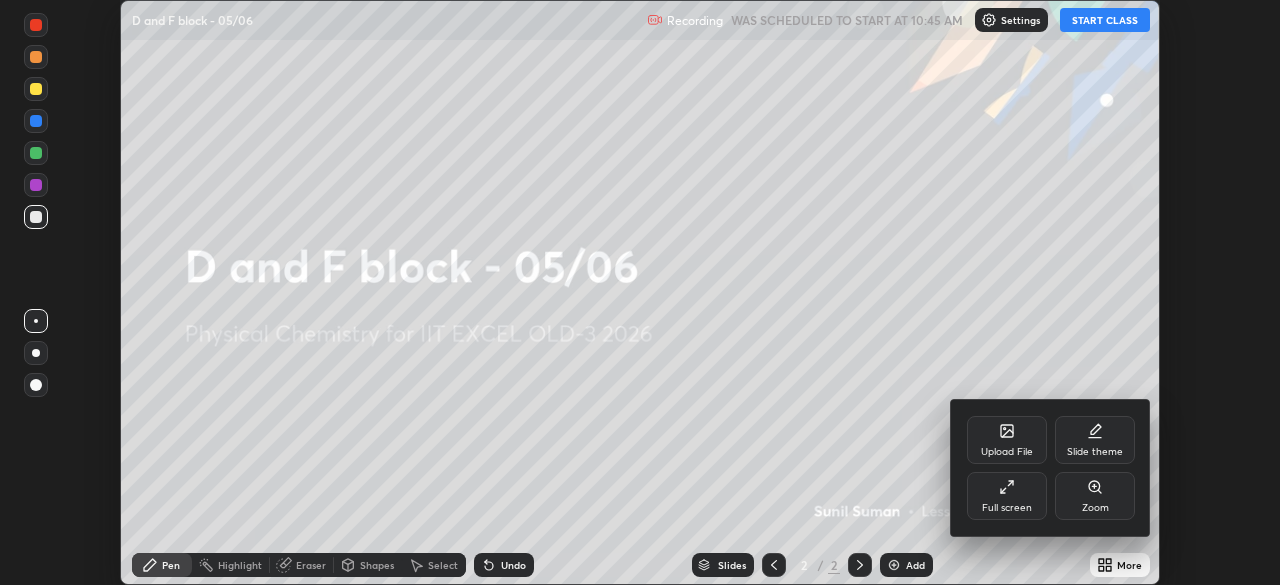 click on "Upload File" at bounding box center (1007, 452) 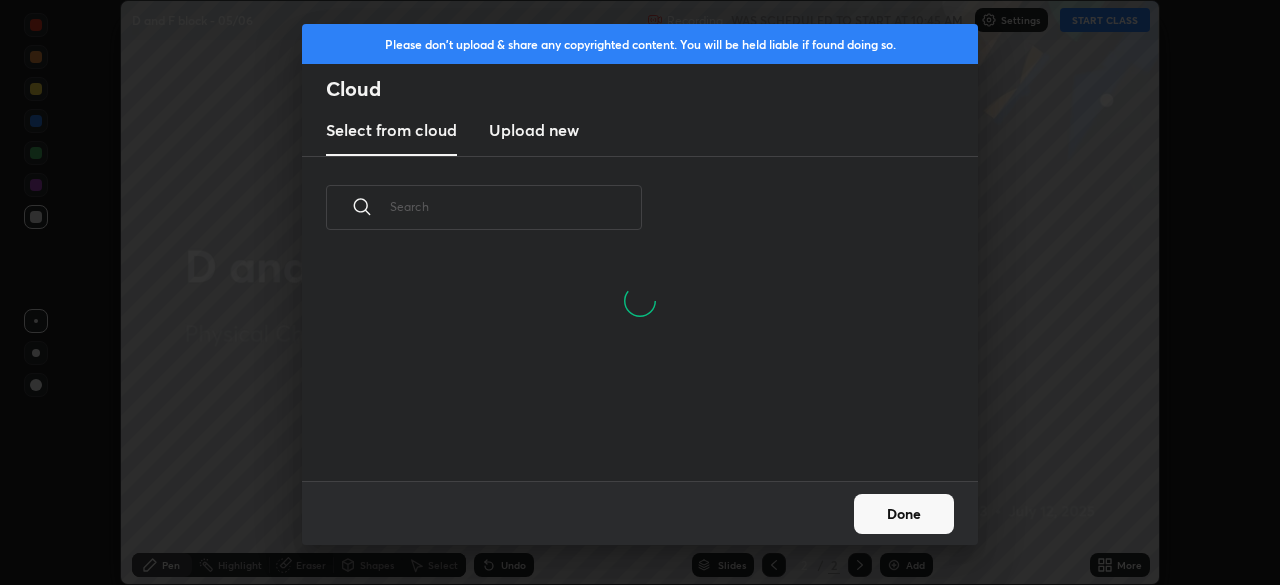 click on "Upload new" at bounding box center (534, 130) 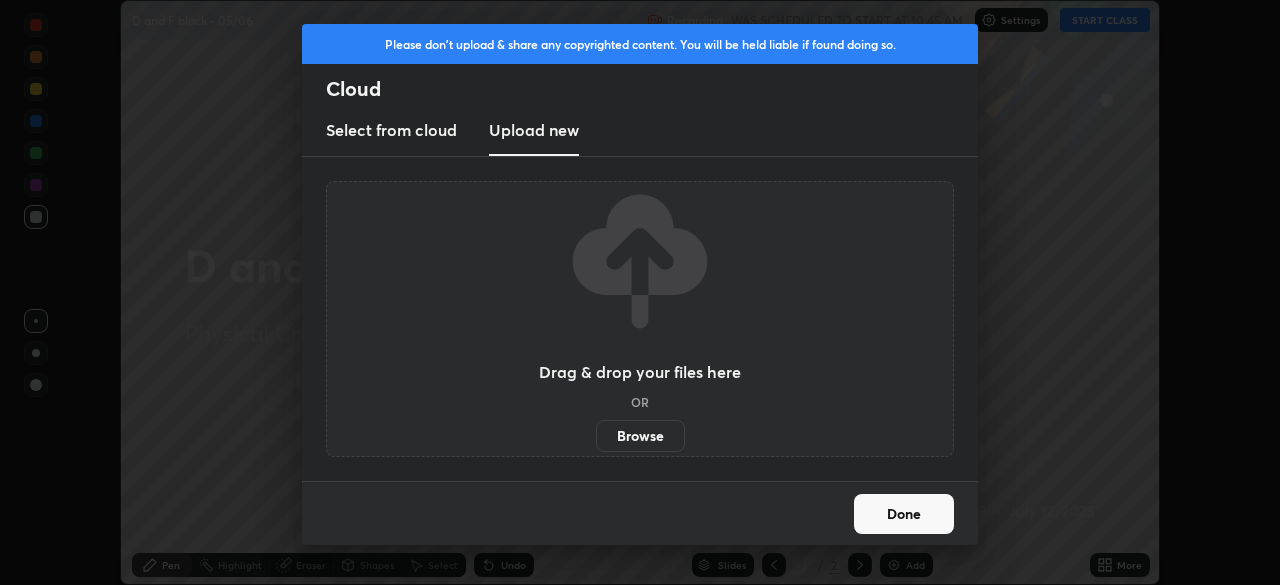 click on "Browse" at bounding box center [640, 436] 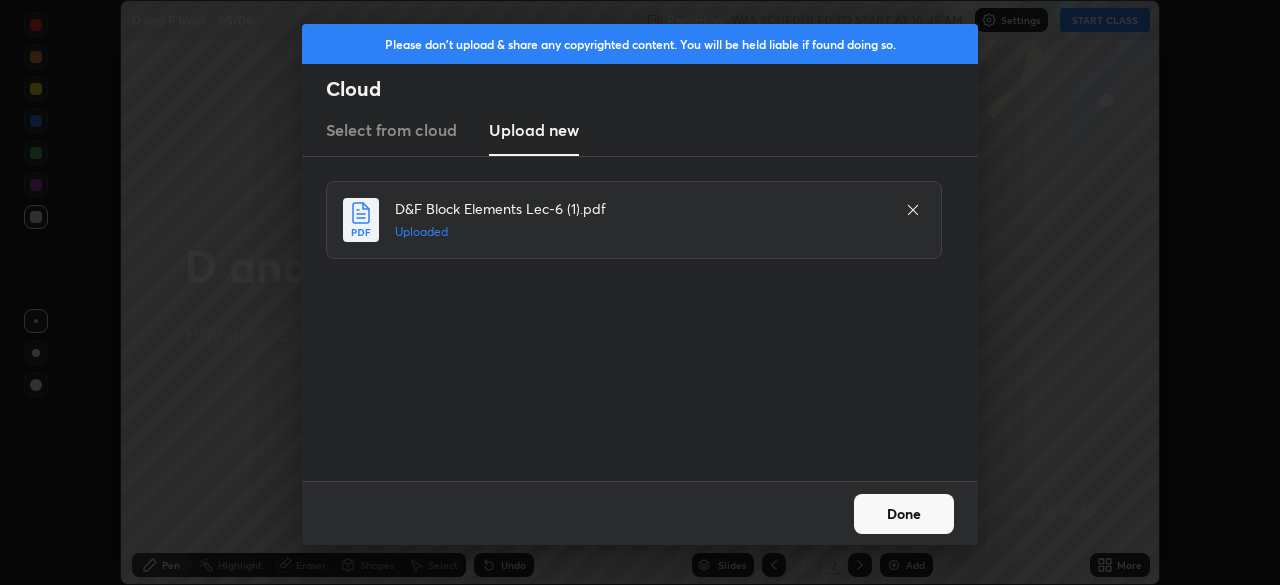 click on "Done" at bounding box center (904, 514) 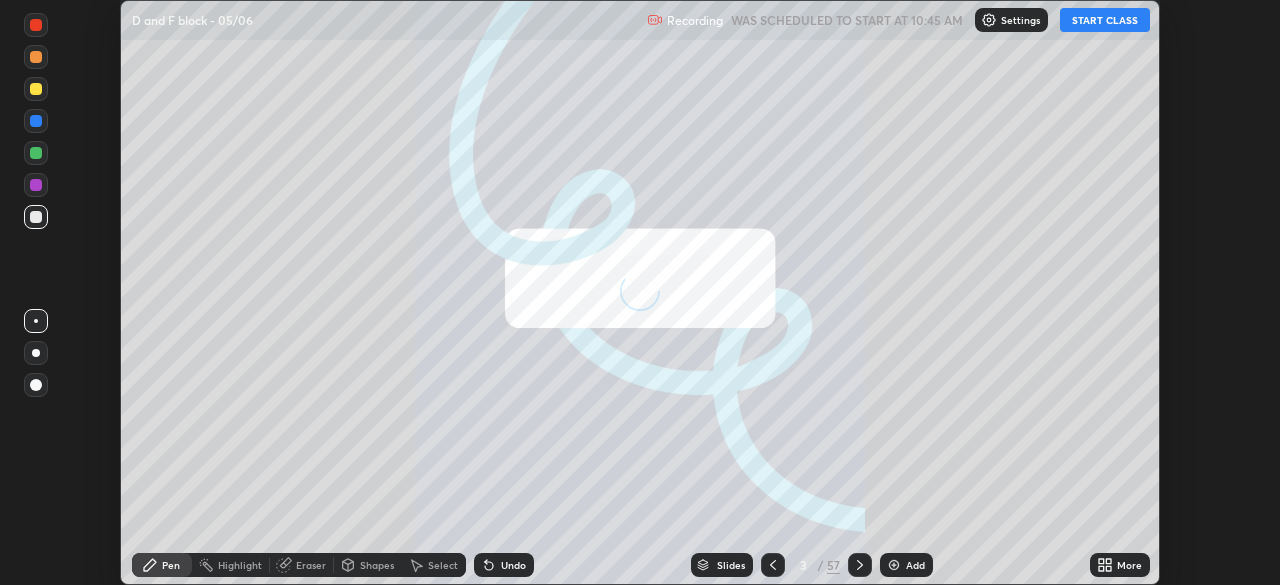 click on "More" at bounding box center [1120, 565] 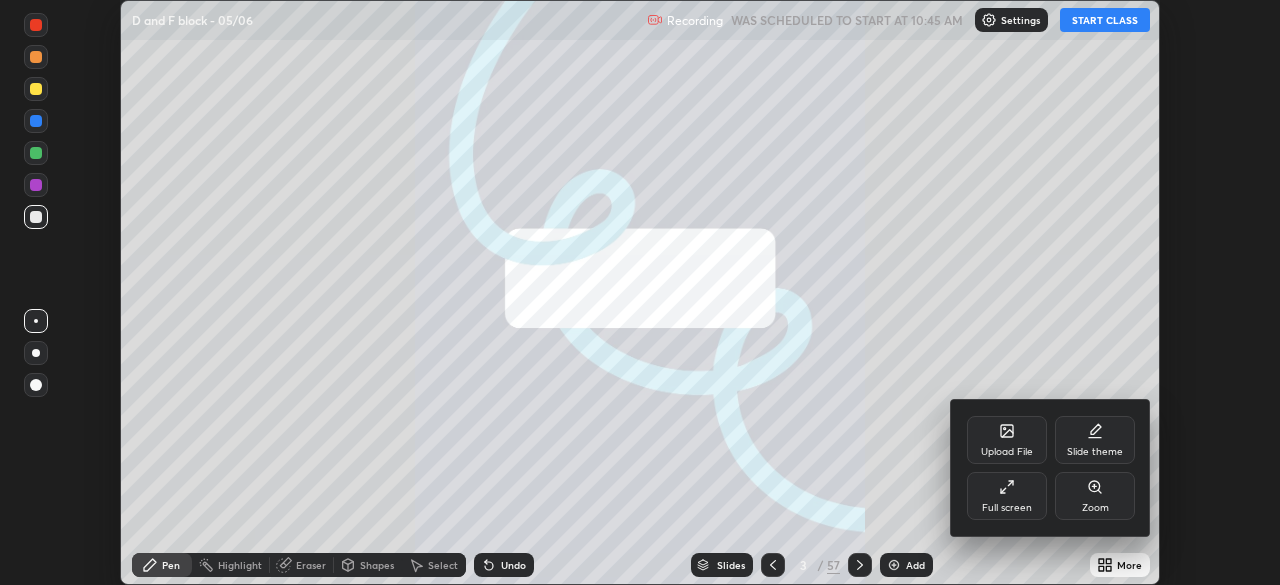 click on "Full screen" at bounding box center (1007, 496) 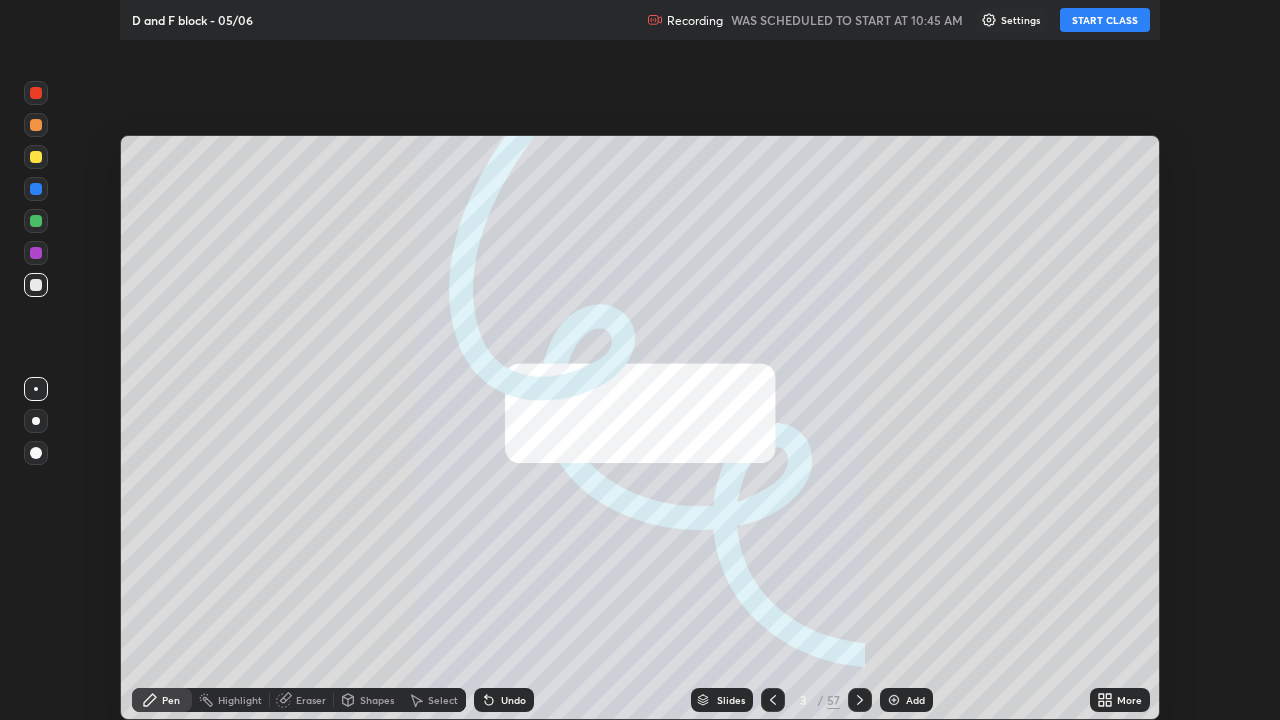 scroll, scrollTop: 99280, scrollLeft: 98720, axis: both 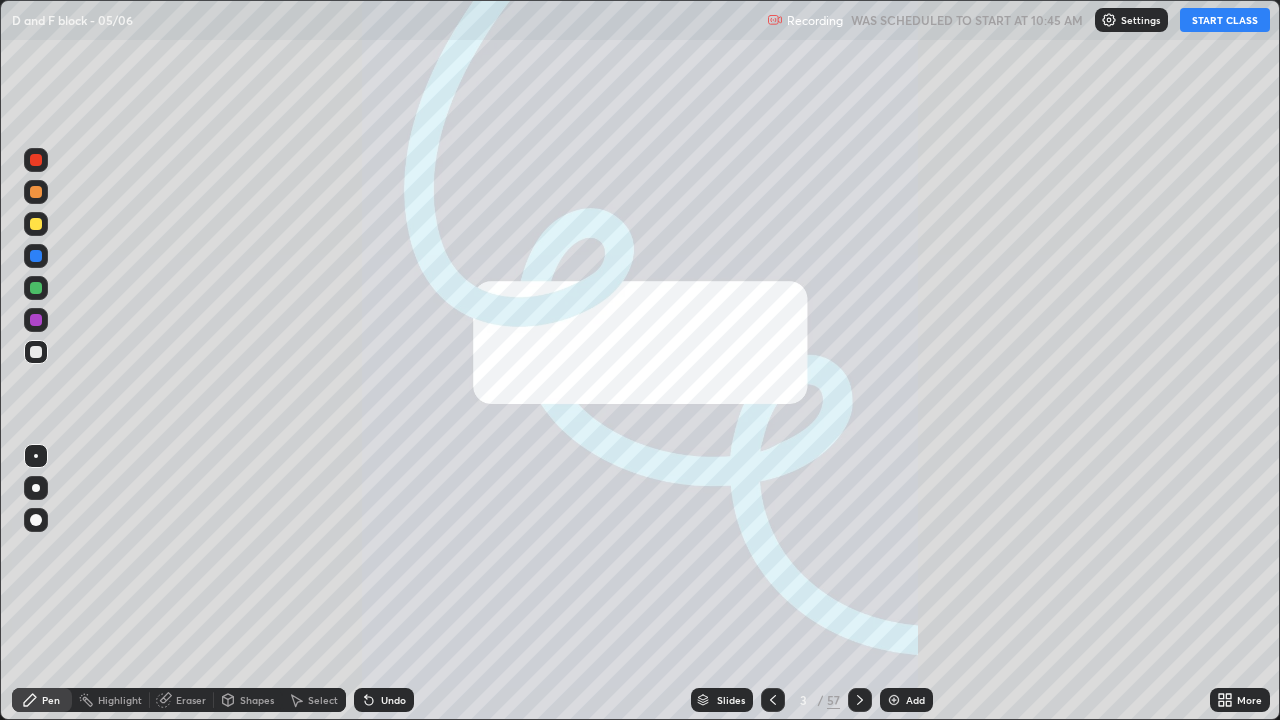 click 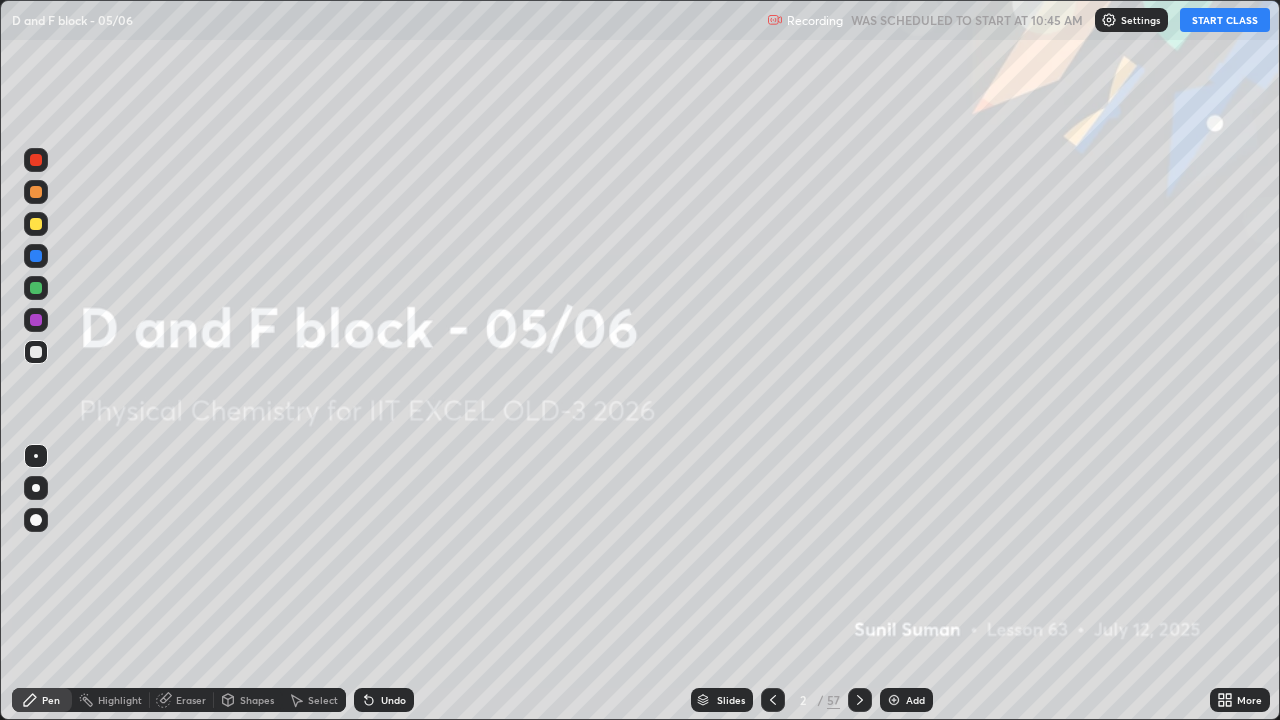 click on "START CLASS" at bounding box center (1225, 20) 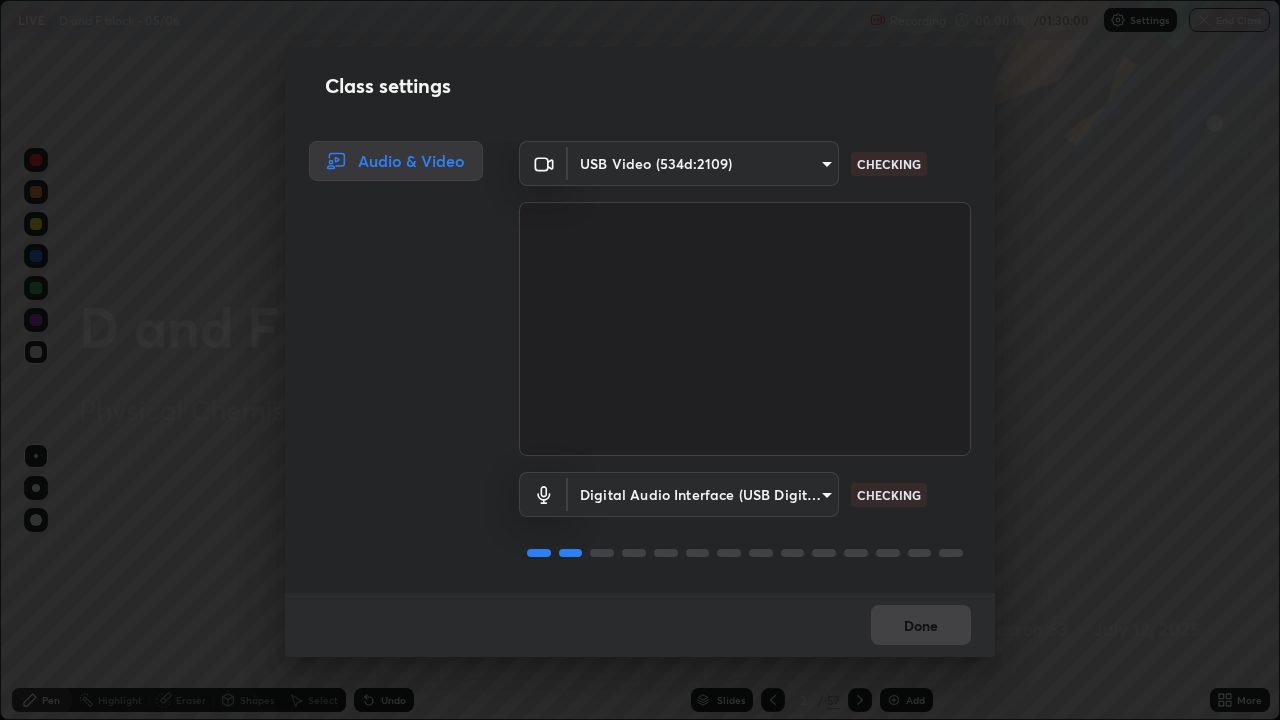 scroll, scrollTop: 2, scrollLeft: 0, axis: vertical 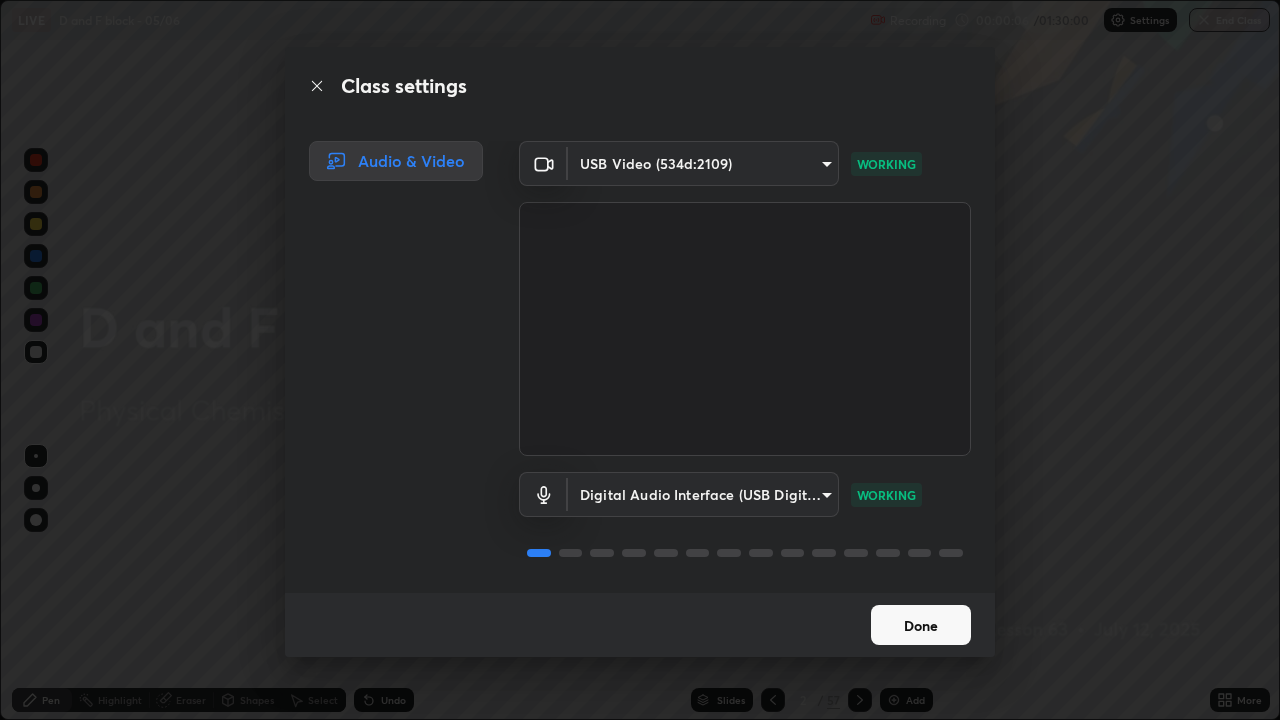 click on "Done" at bounding box center (921, 625) 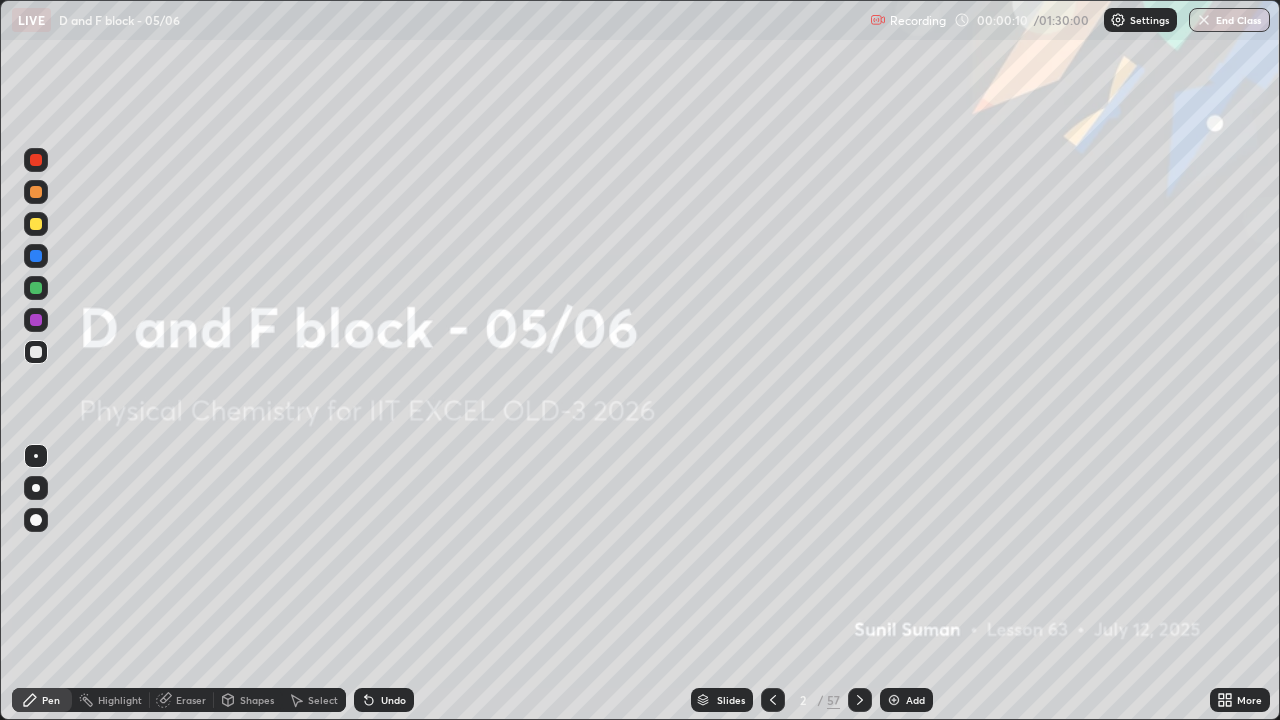 click at bounding box center (894, 700) 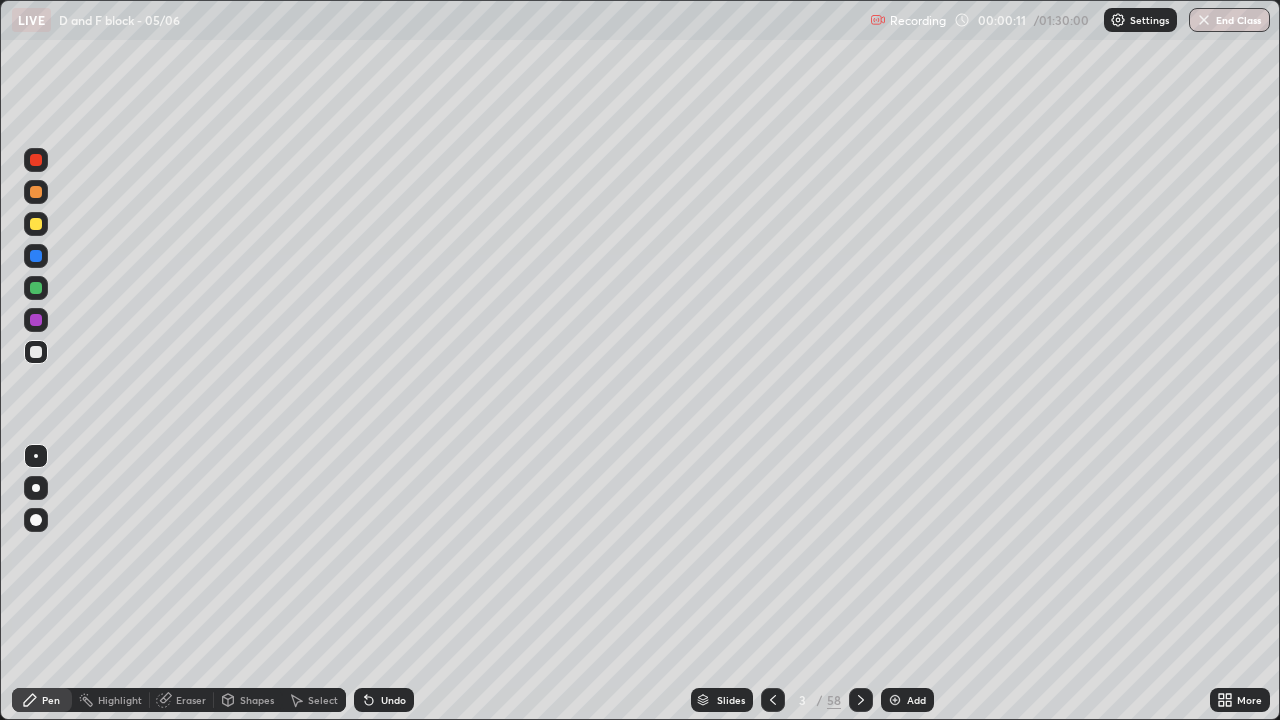 click on "/" at bounding box center (820, 700) 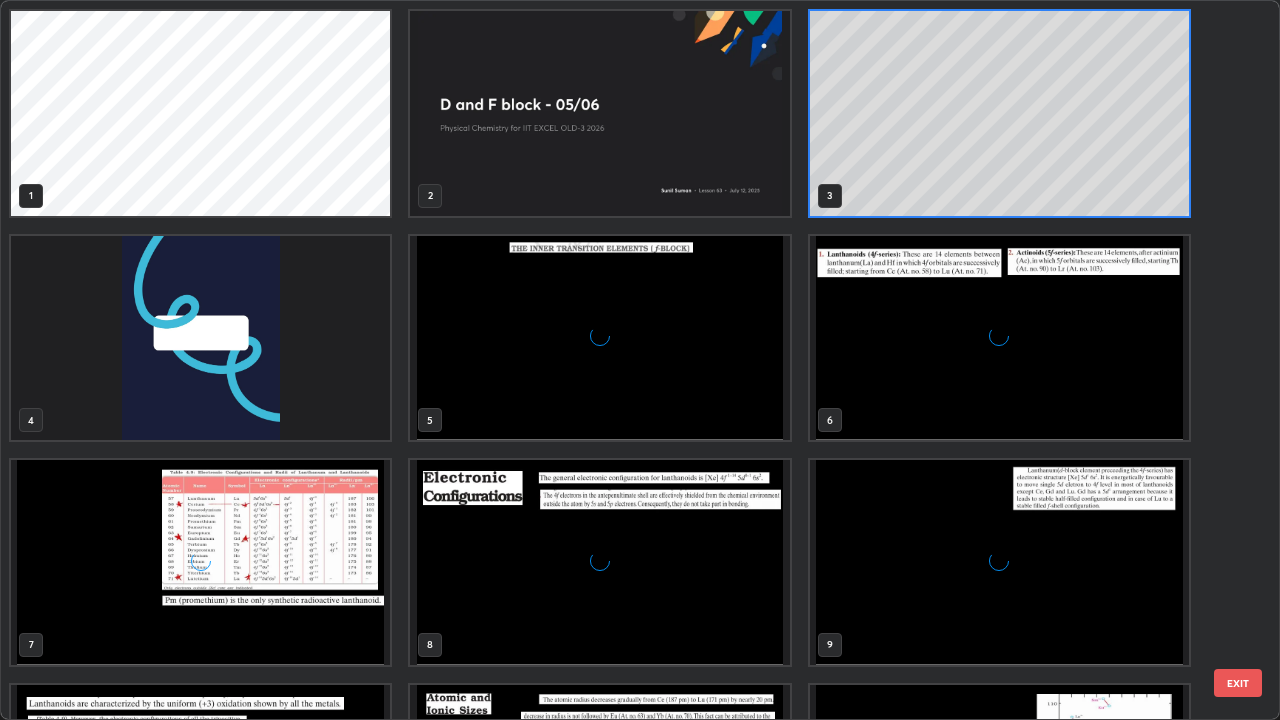 scroll, scrollTop: 7, scrollLeft: 11, axis: both 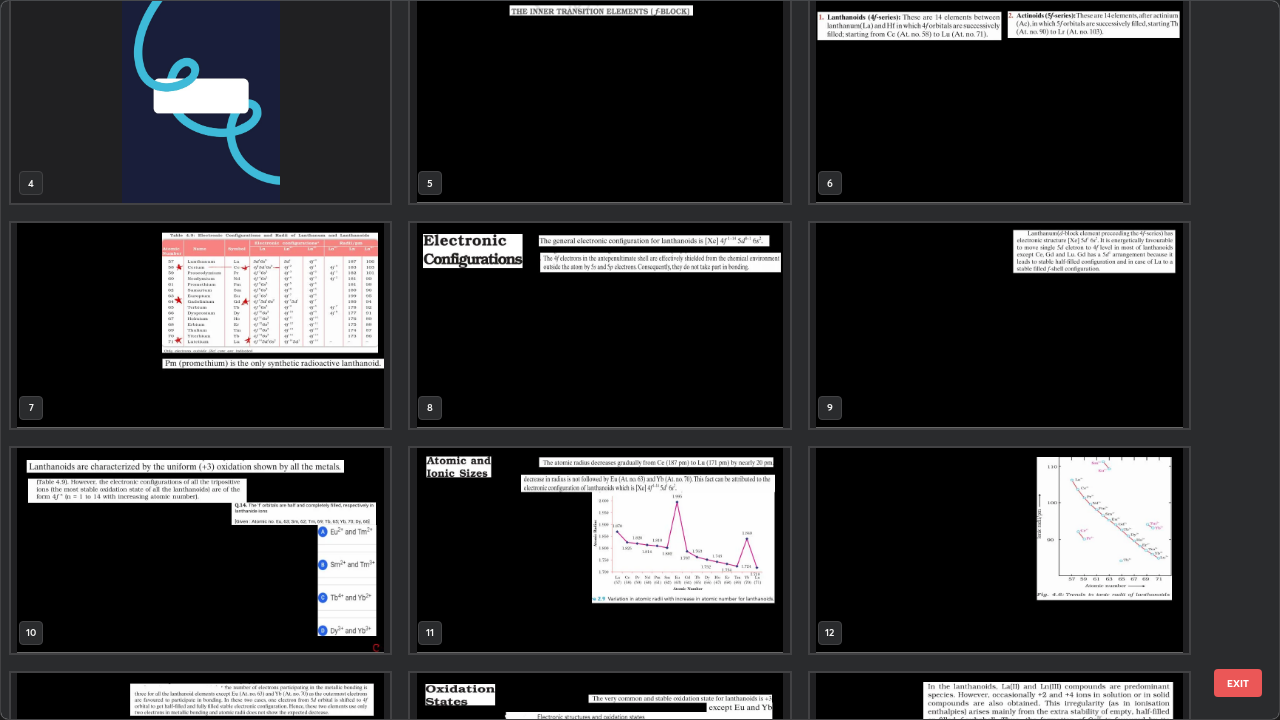 click at bounding box center (599, 325) 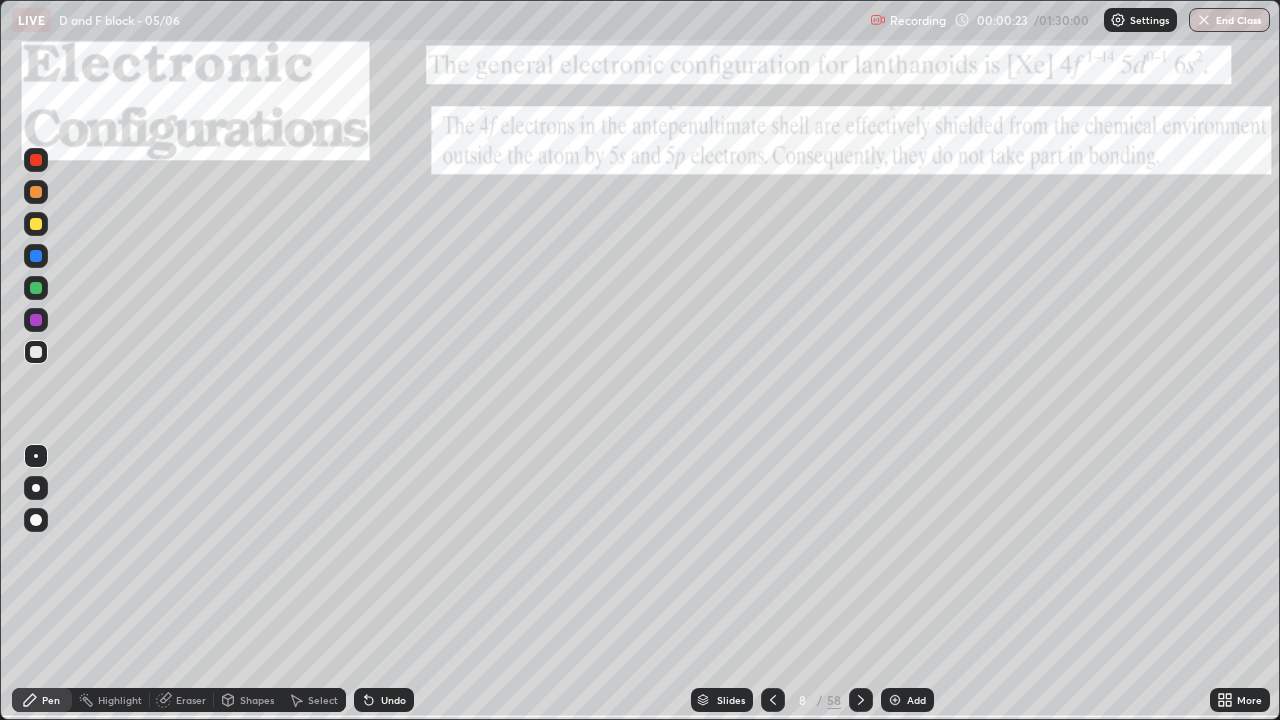 click at bounding box center (36, 224) 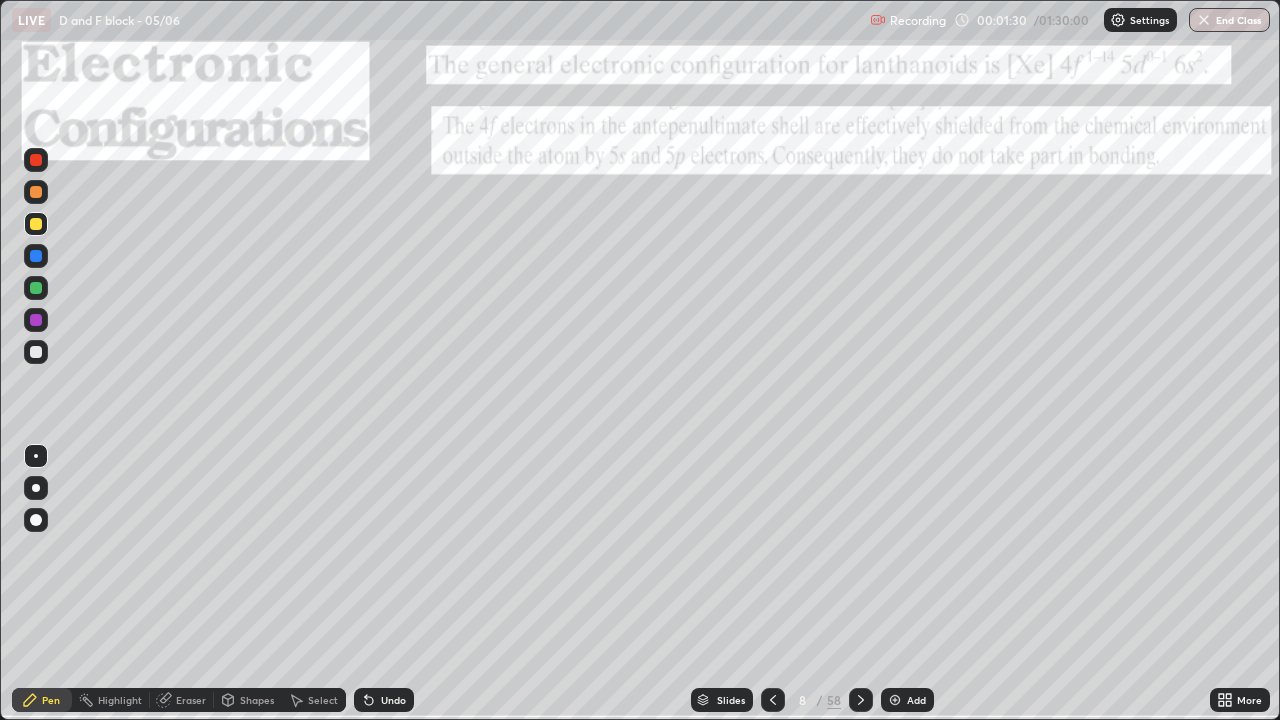 click at bounding box center [36, 352] 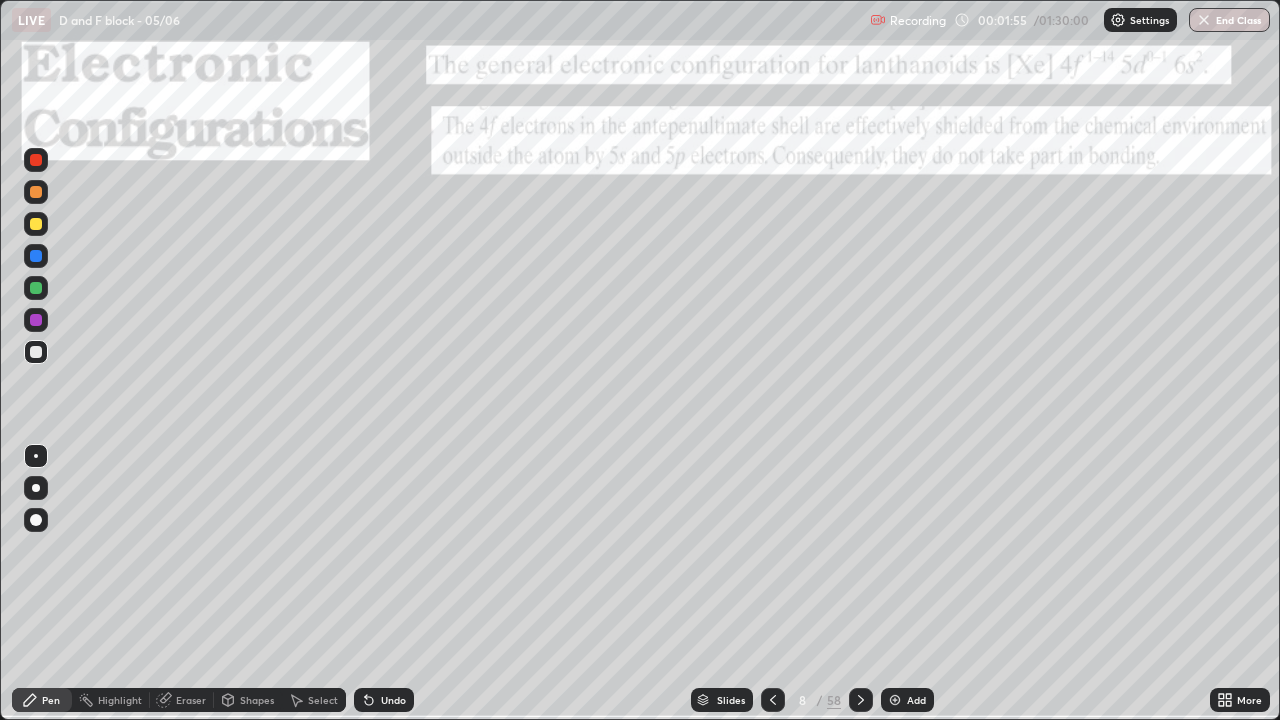 click at bounding box center (36, 320) 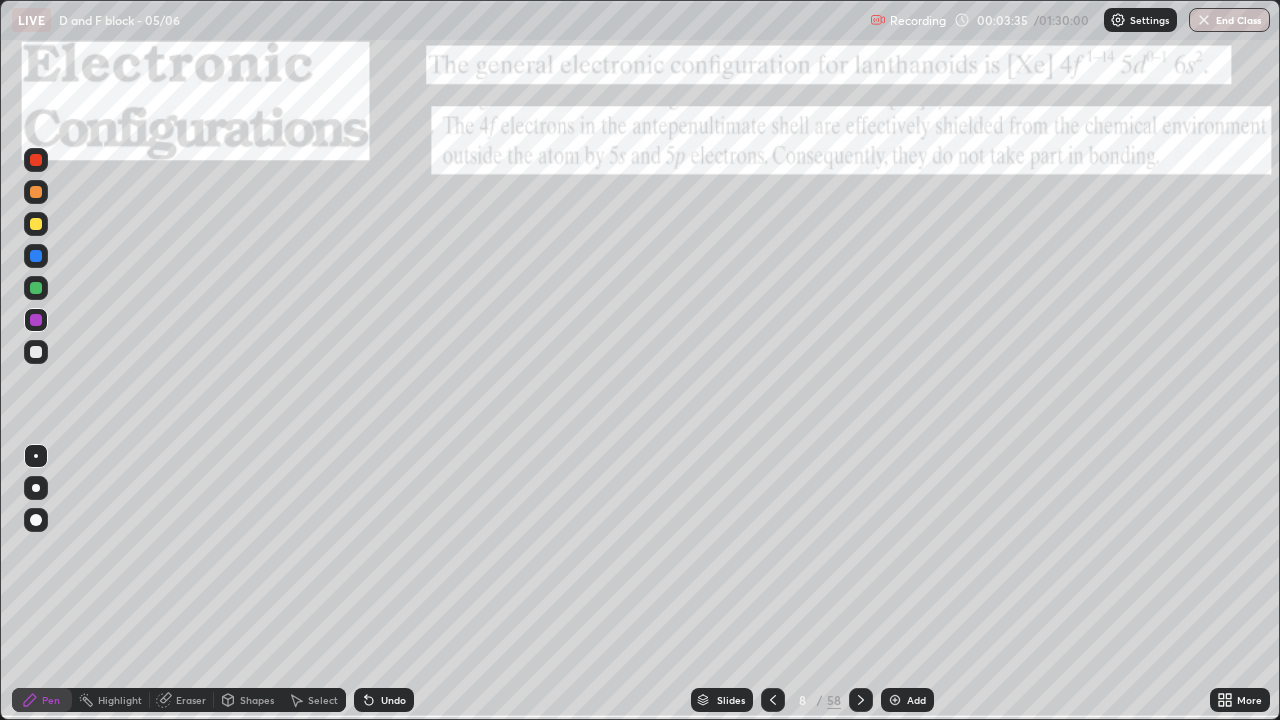 click at bounding box center (36, 192) 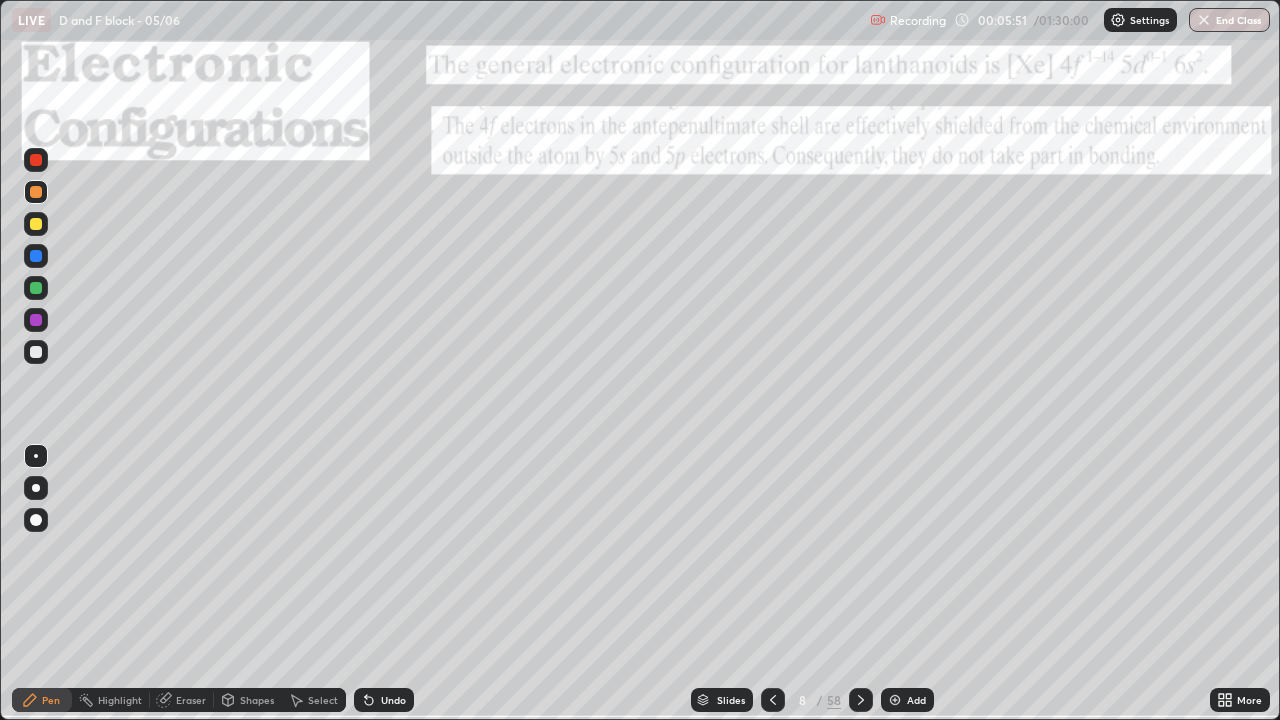 click 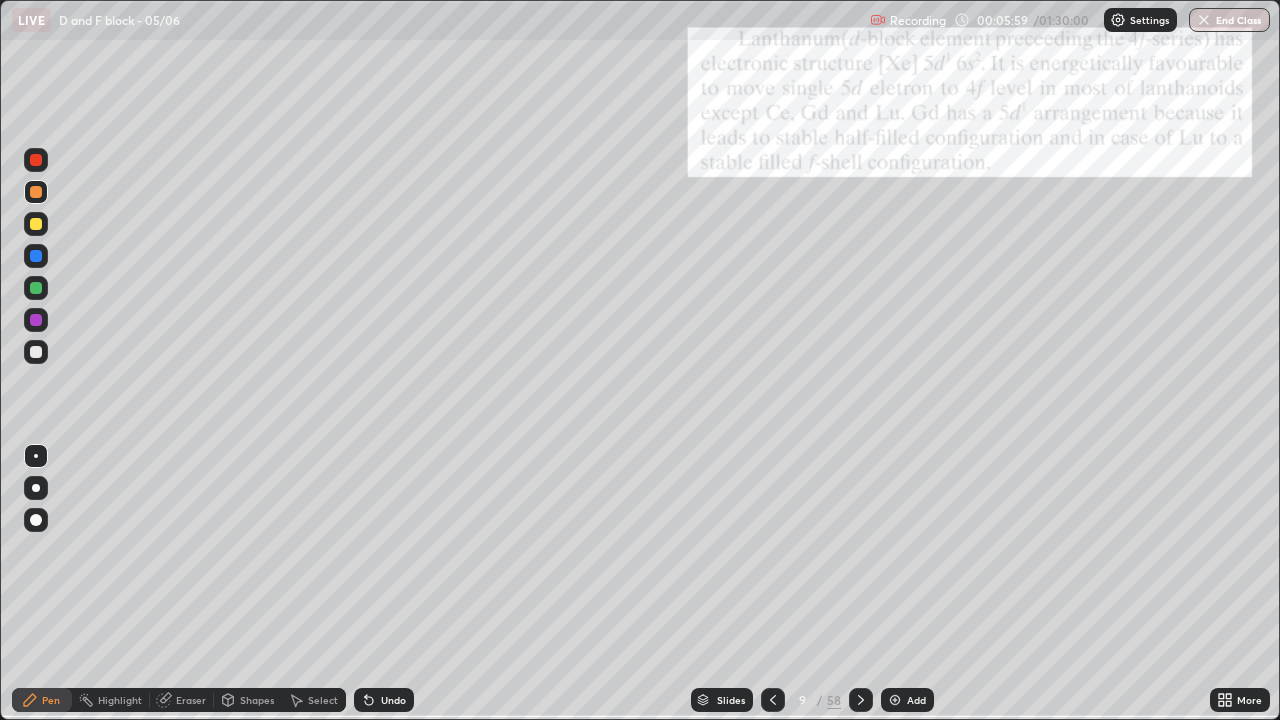 click 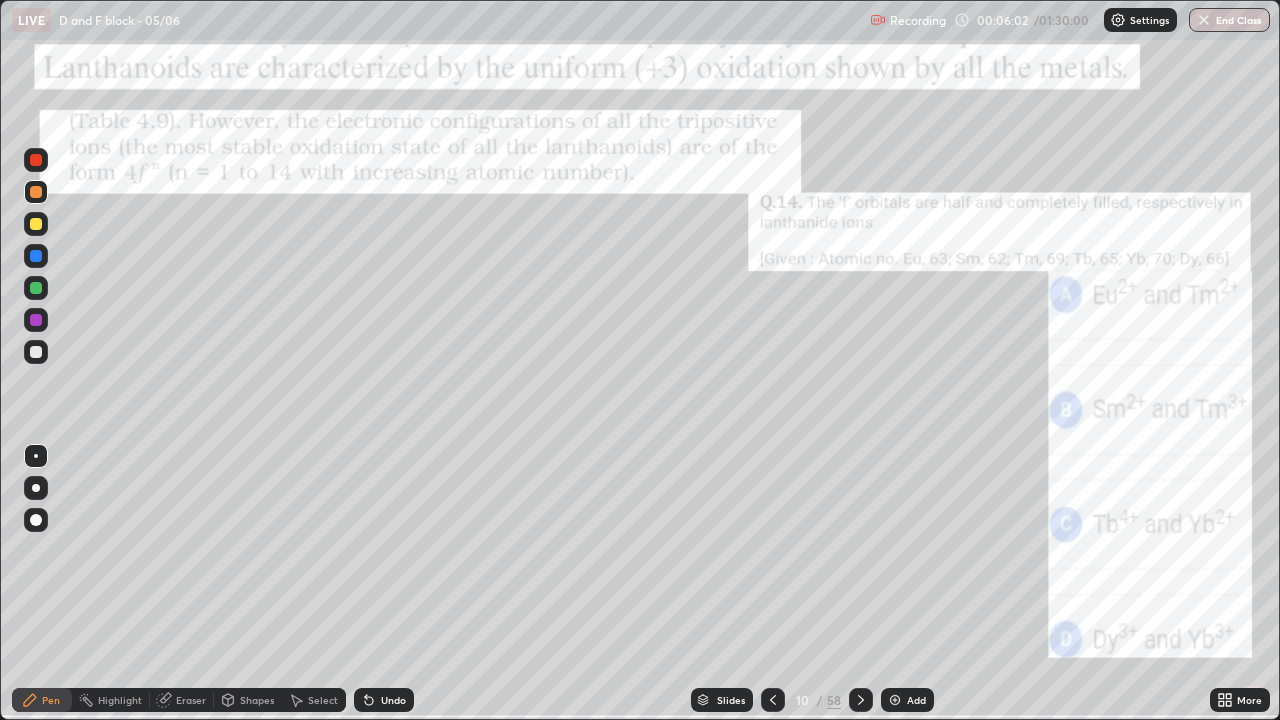click 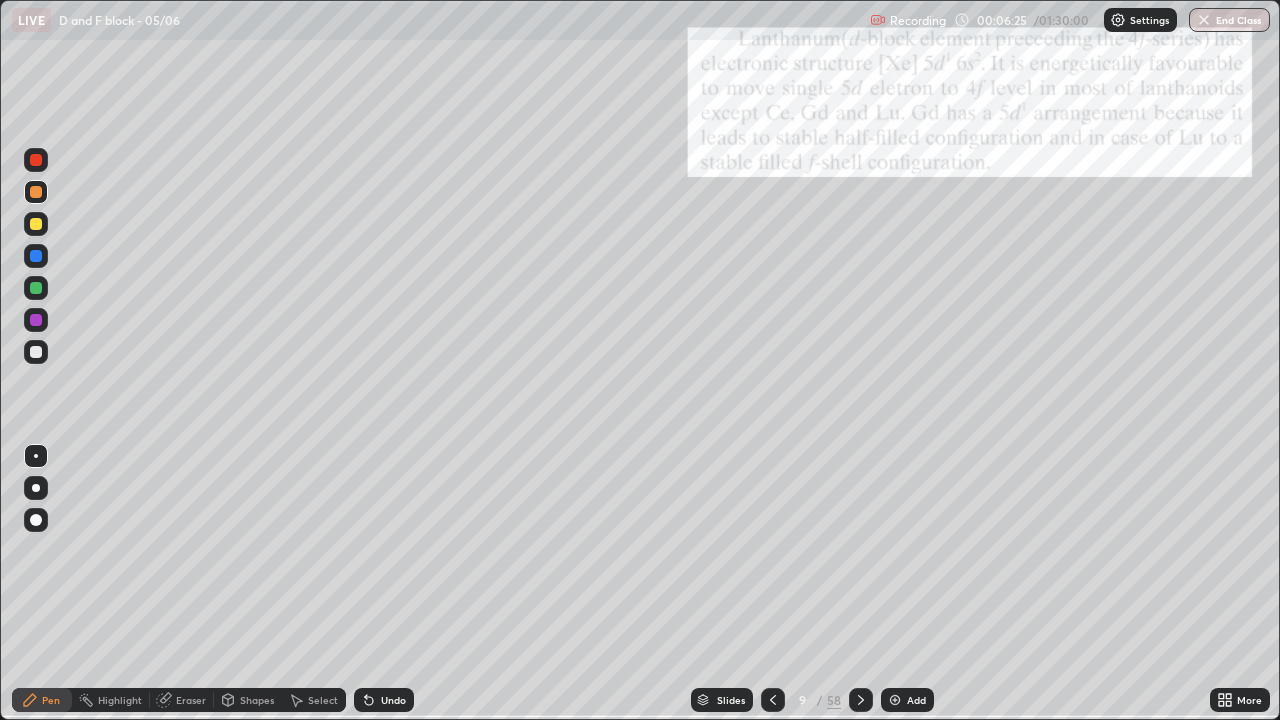 click on "/" at bounding box center (820, 700) 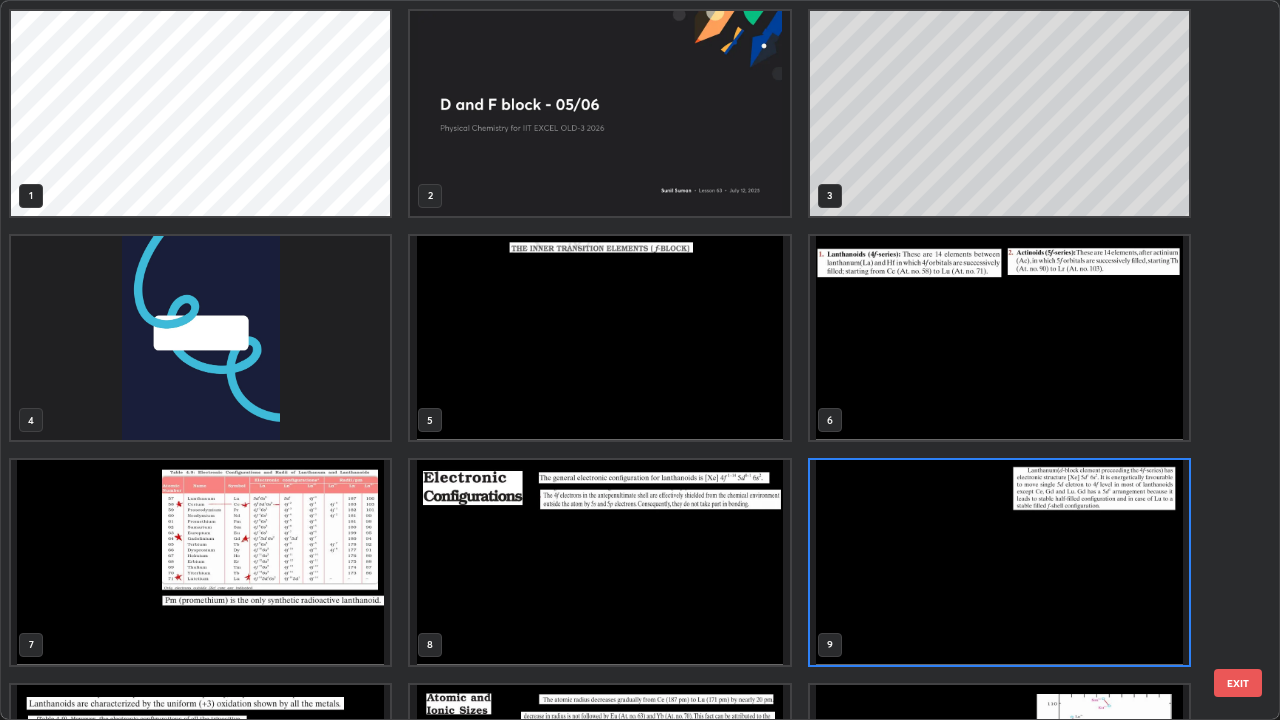 scroll, scrollTop: 7, scrollLeft: 11, axis: both 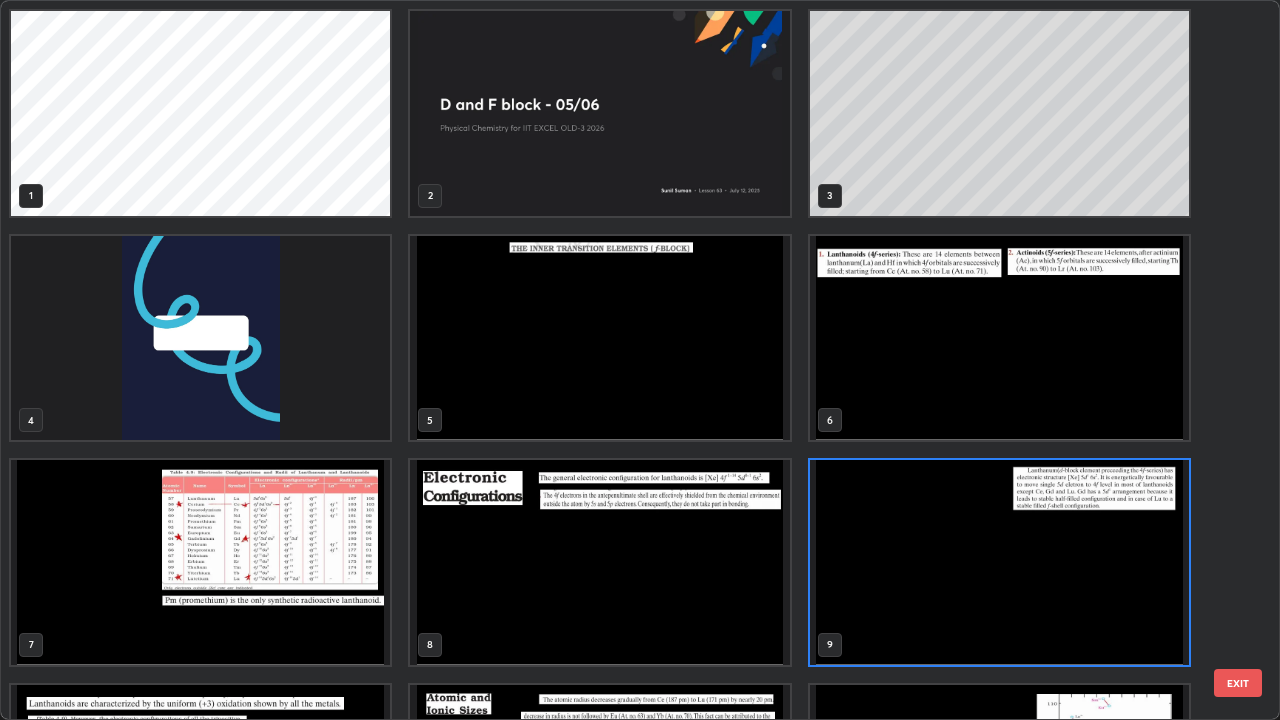click at bounding box center [200, 562] 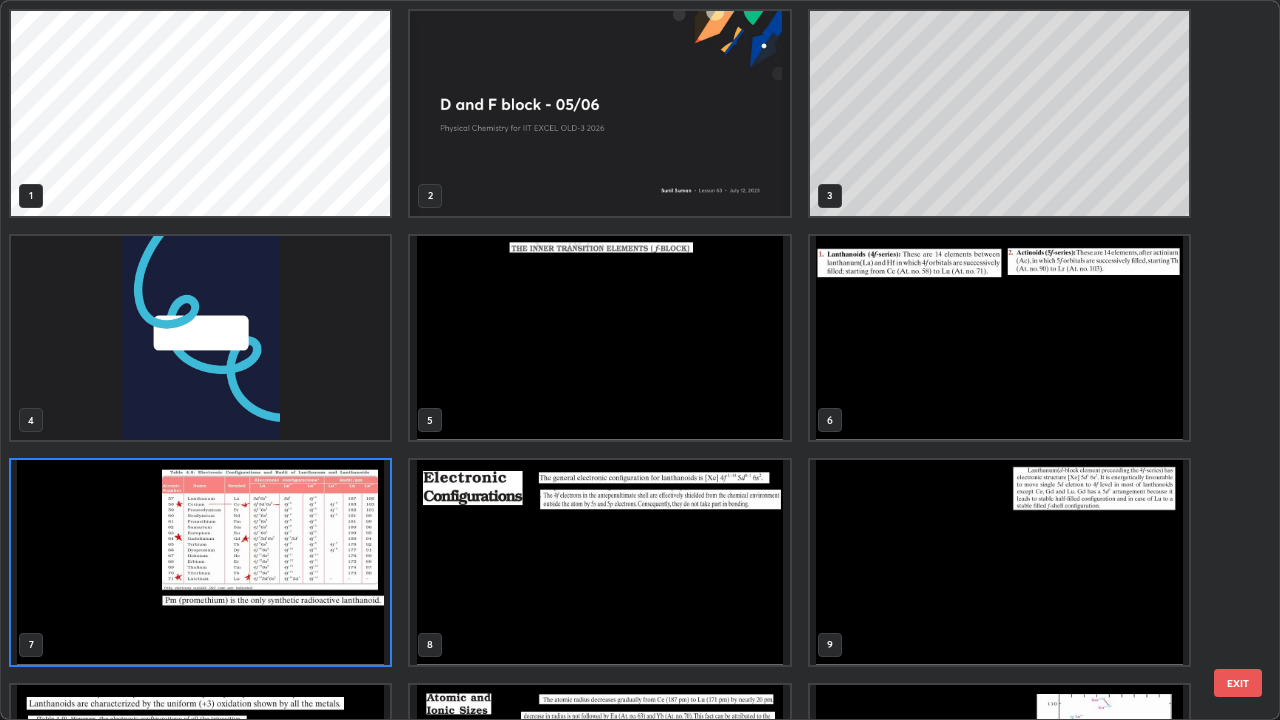 click at bounding box center [200, 562] 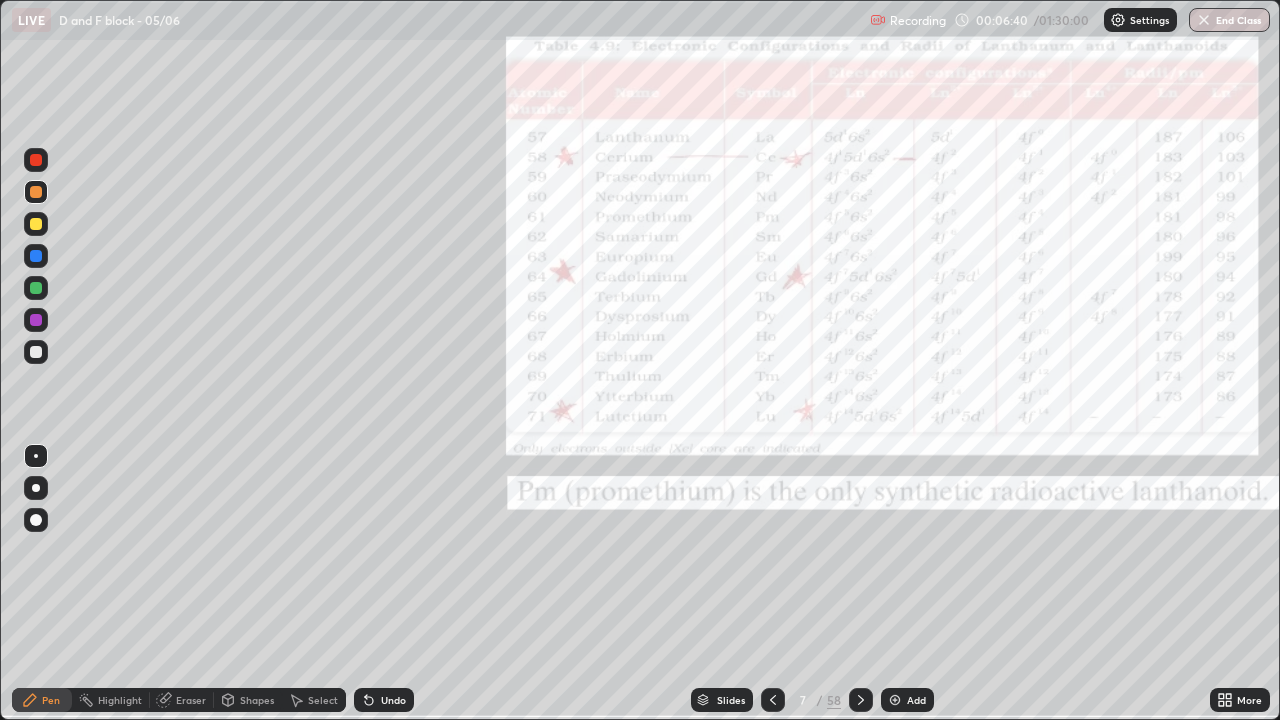 click at bounding box center (861, 700) 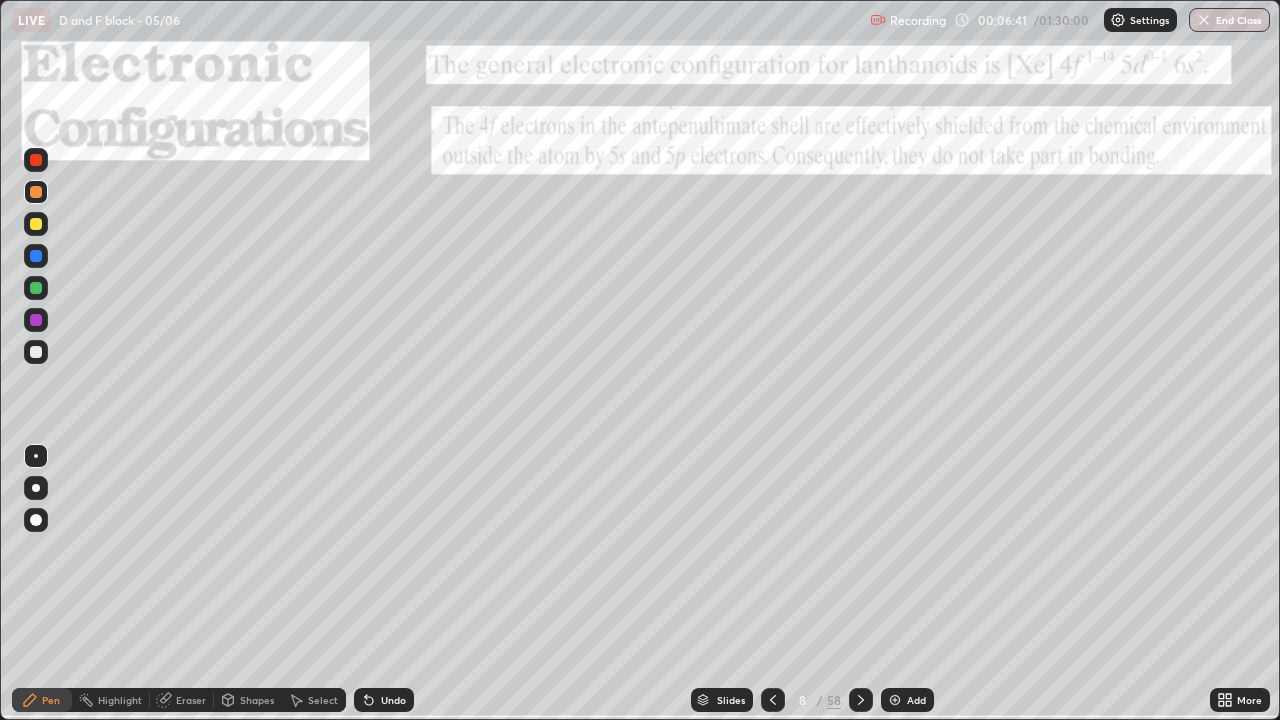 click at bounding box center (895, 700) 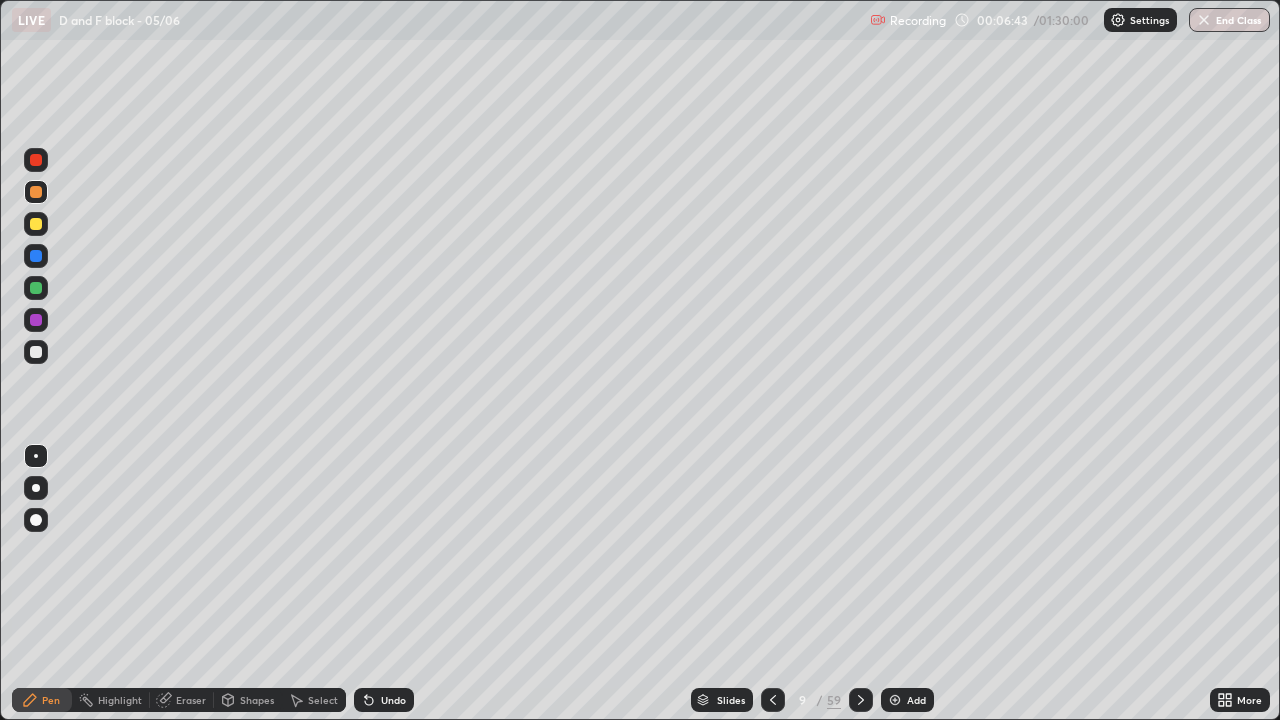 click at bounding box center [36, 224] 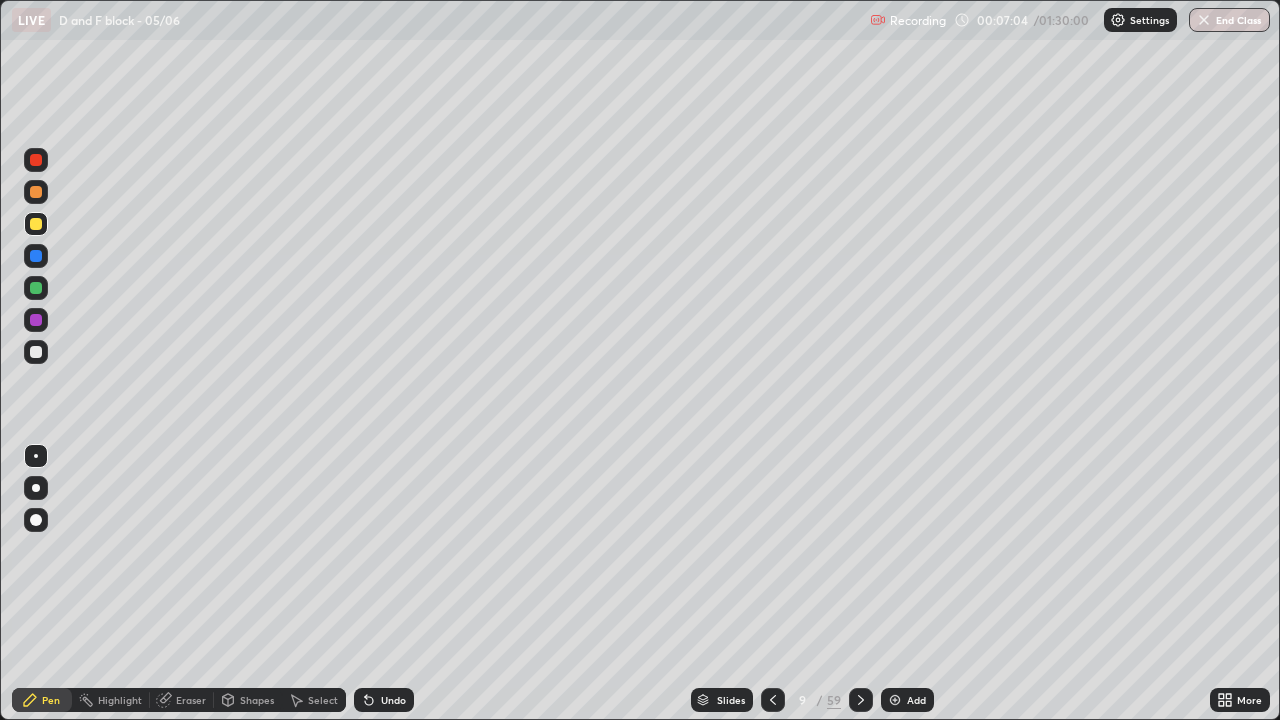 click at bounding box center [36, 192] 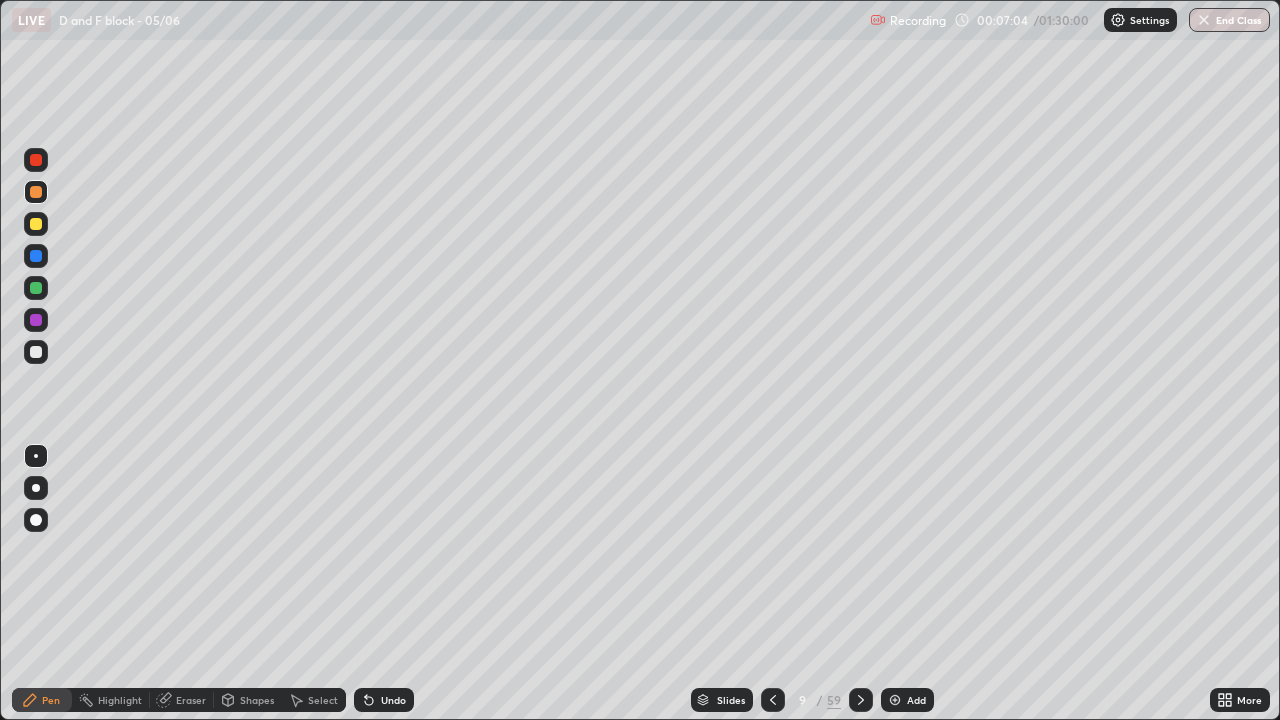 click at bounding box center [36, 352] 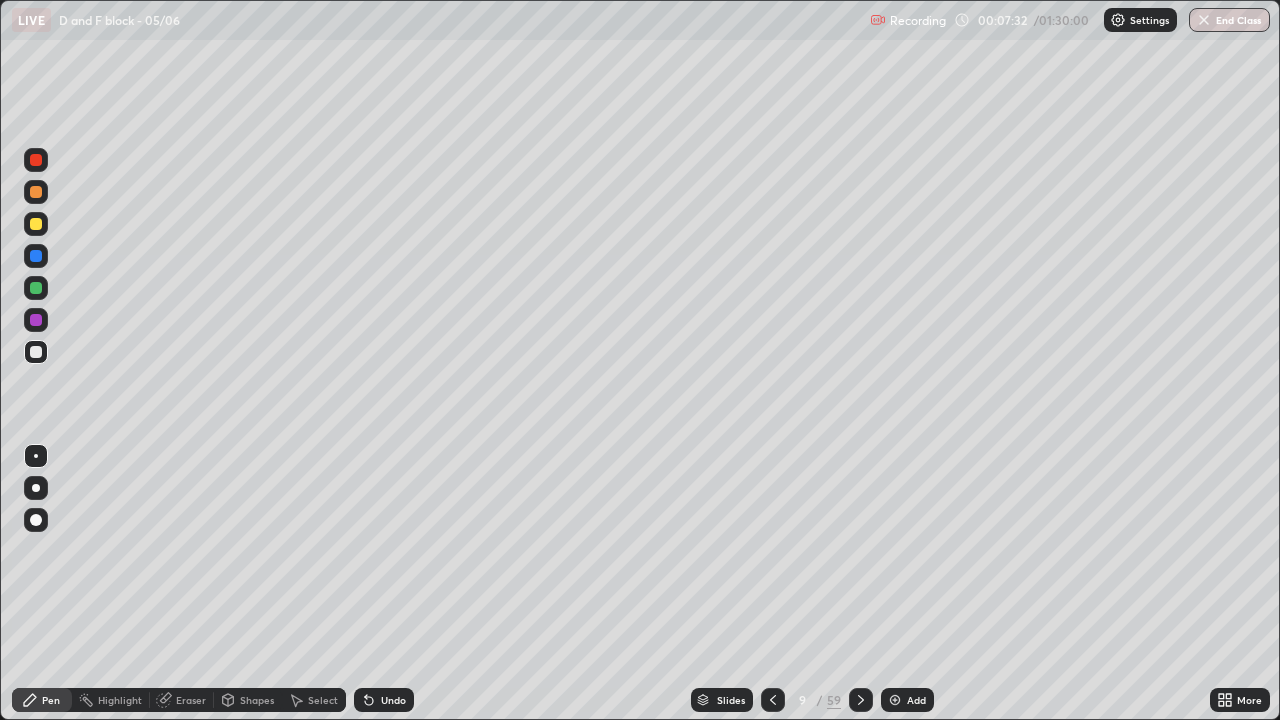 click at bounding box center [36, 192] 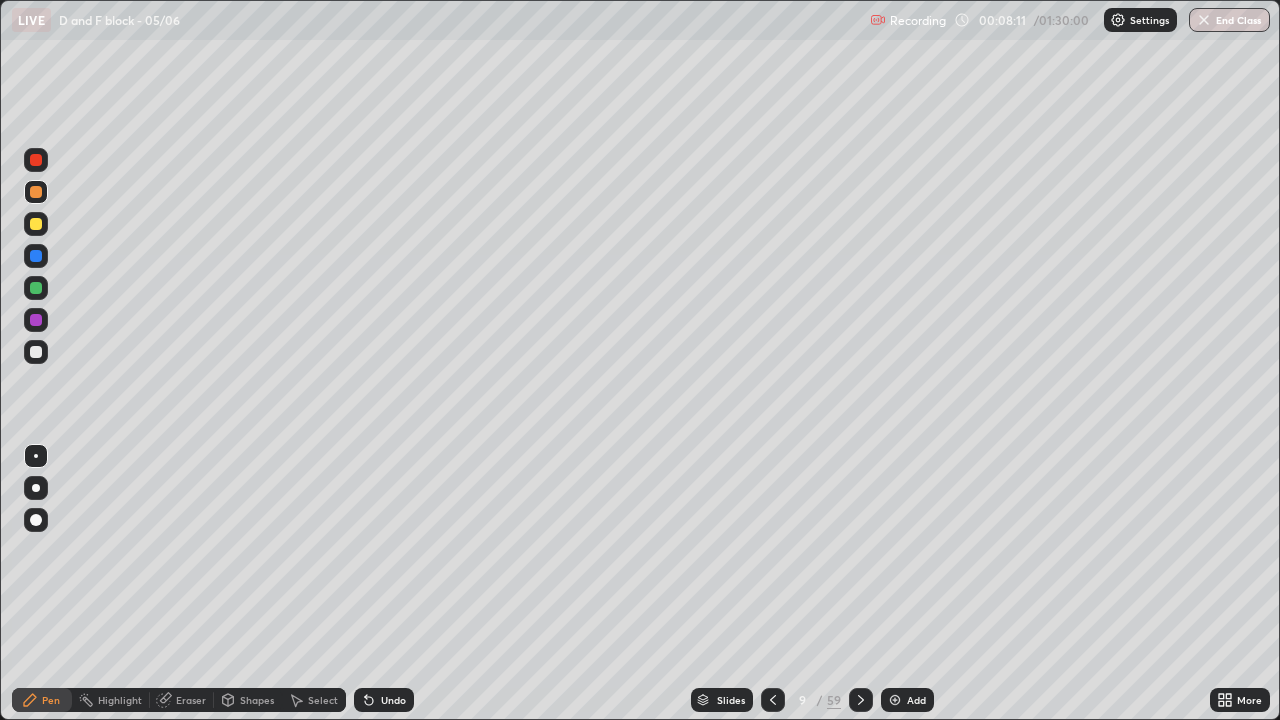 click at bounding box center (36, 352) 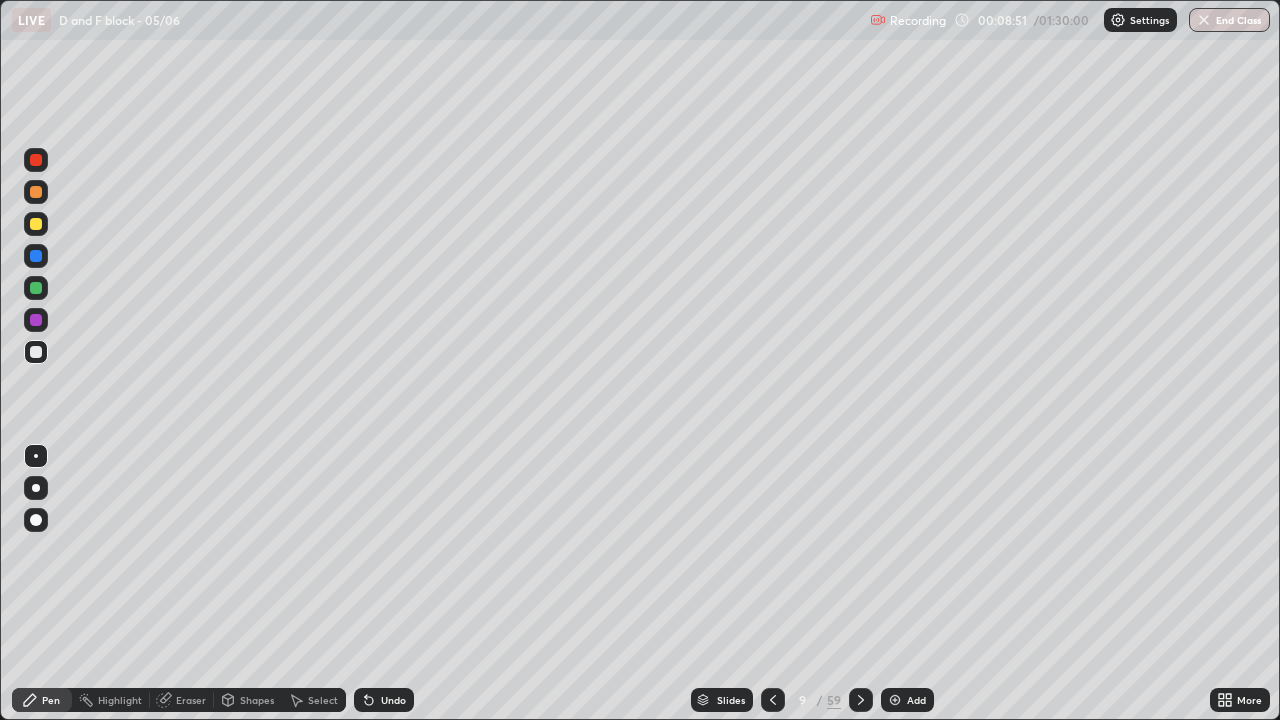click at bounding box center (36, 192) 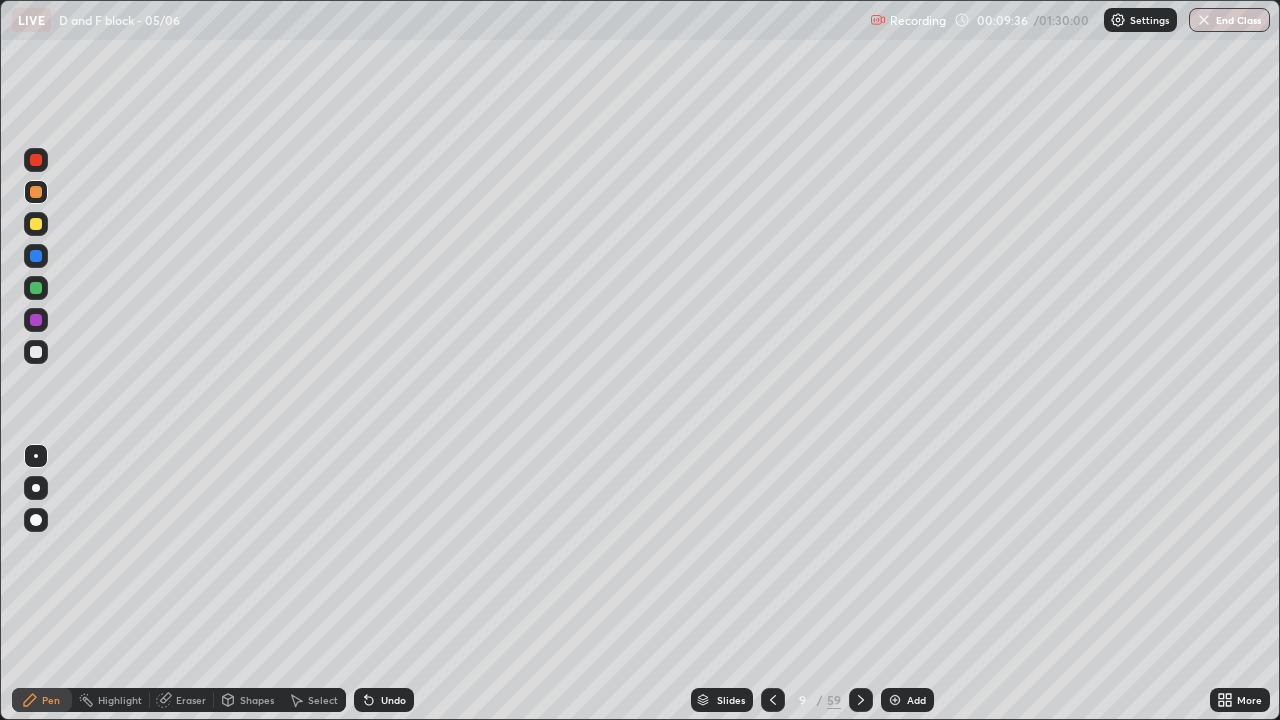 click at bounding box center (36, 352) 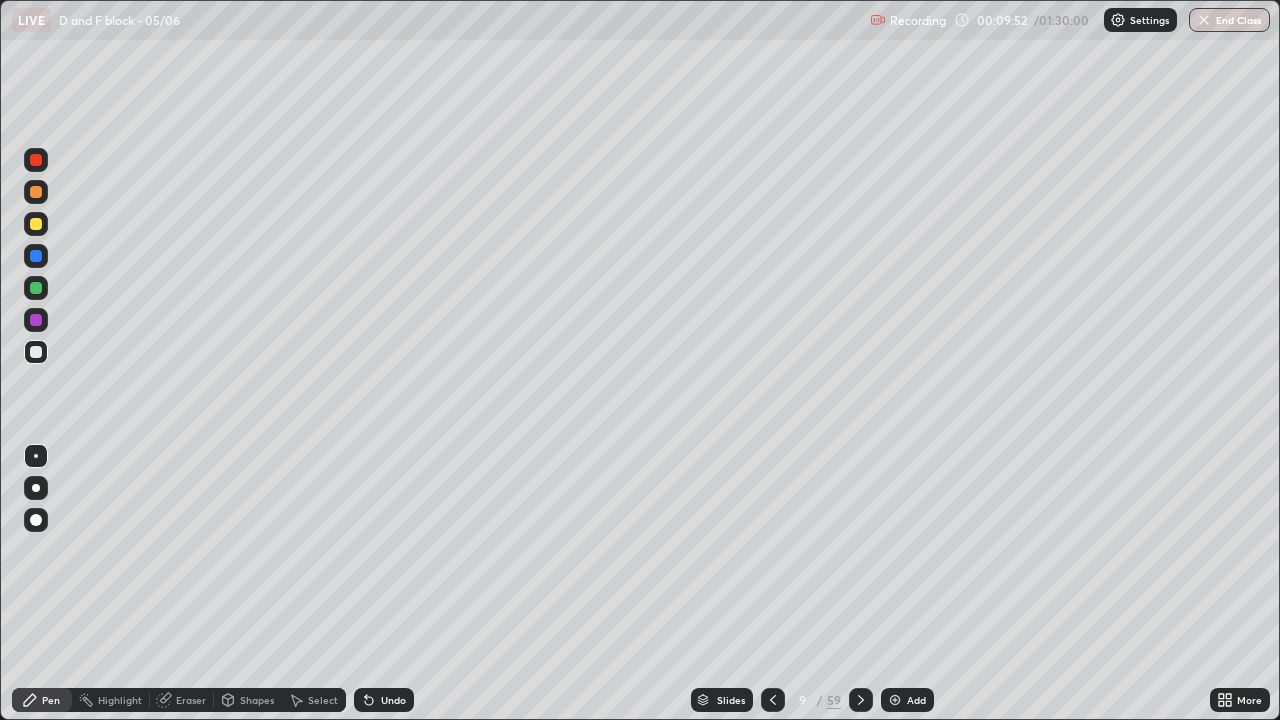 click 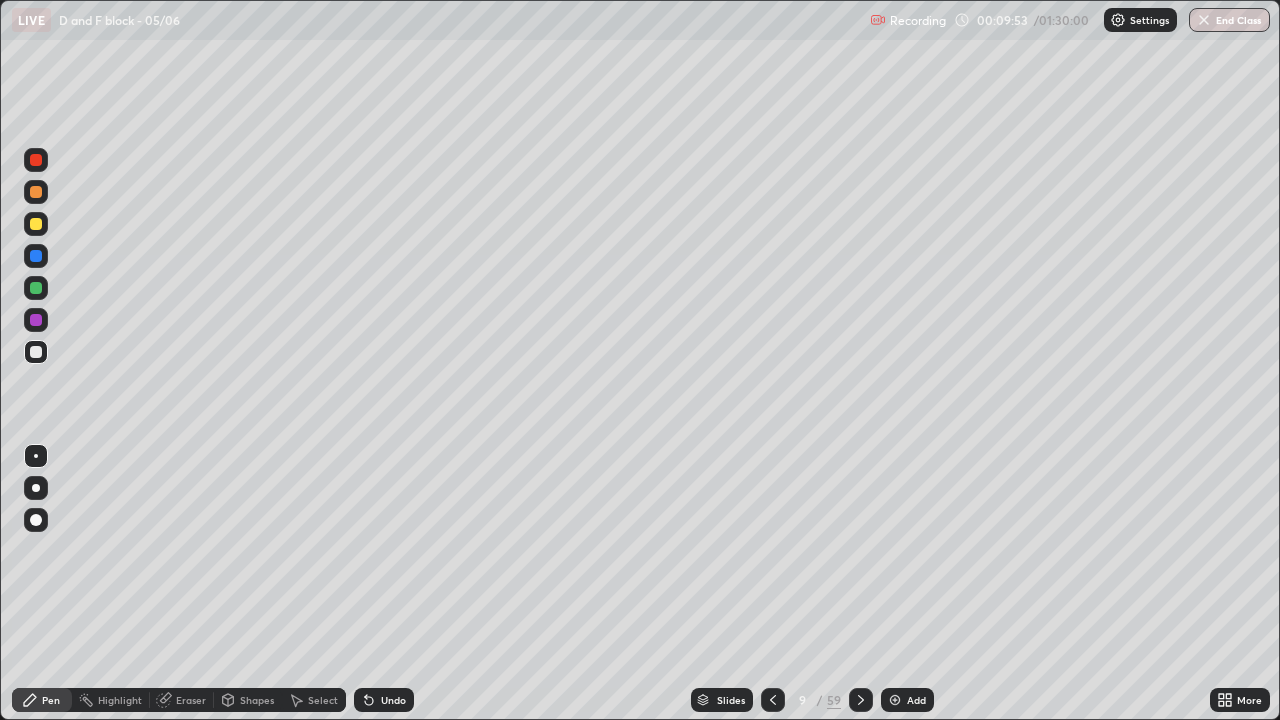 click 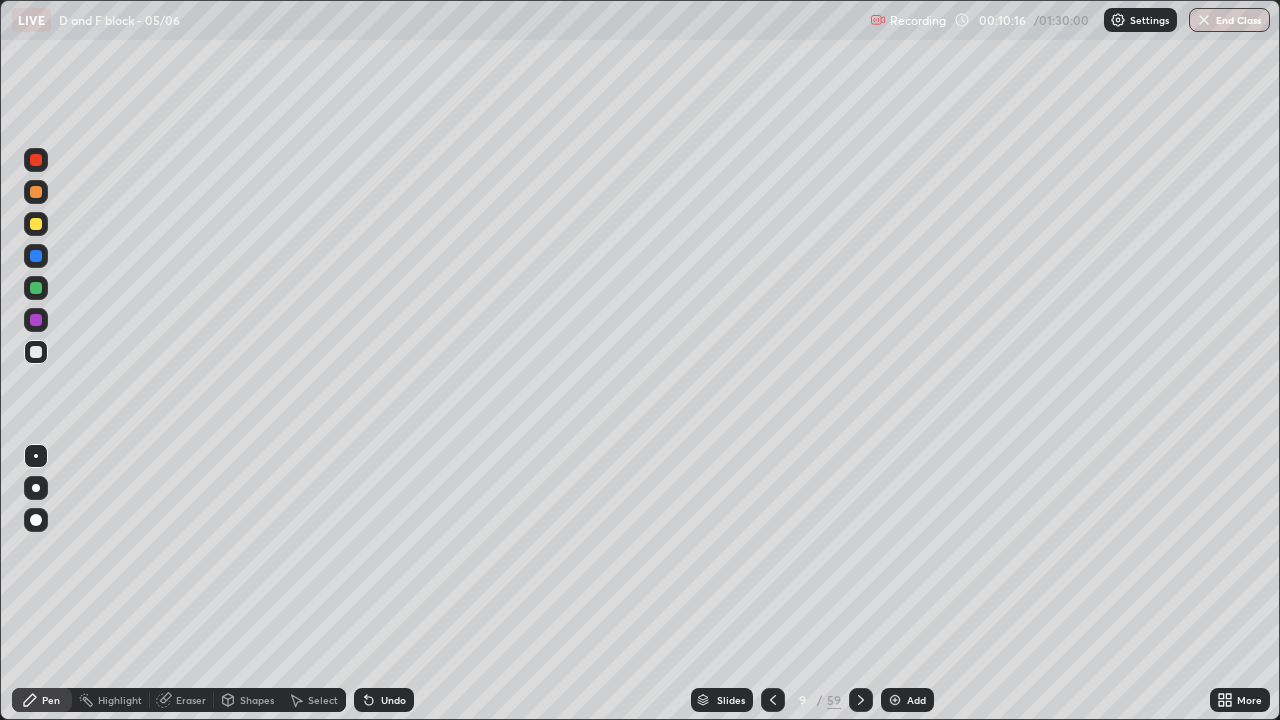 click on "/" at bounding box center [820, 700] 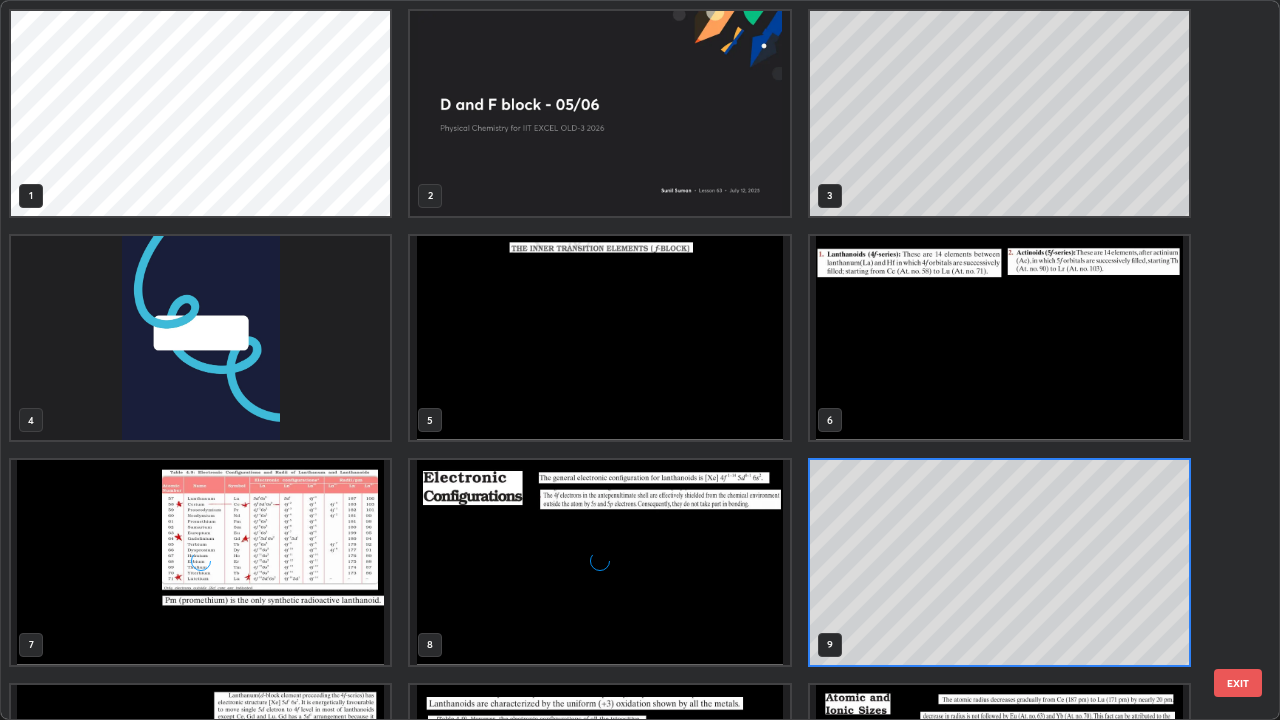 scroll, scrollTop: 7, scrollLeft: 11, axis: both 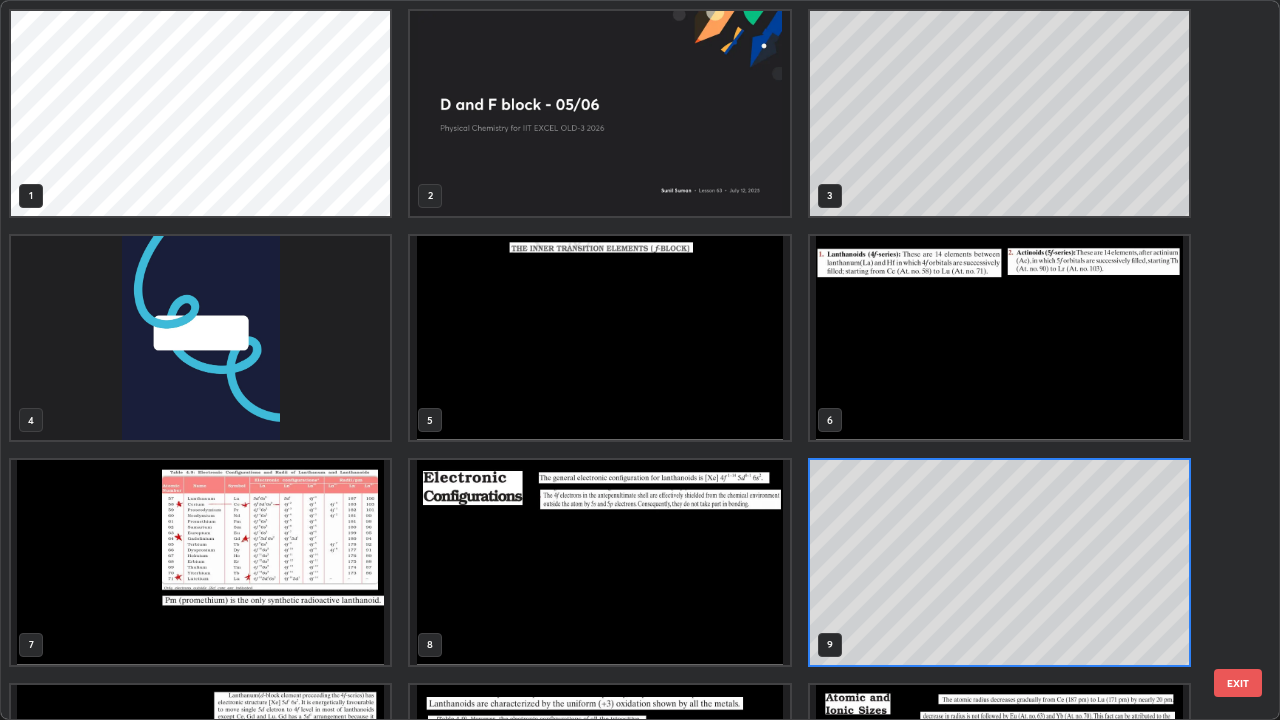 click at bounding box center [200, 562] 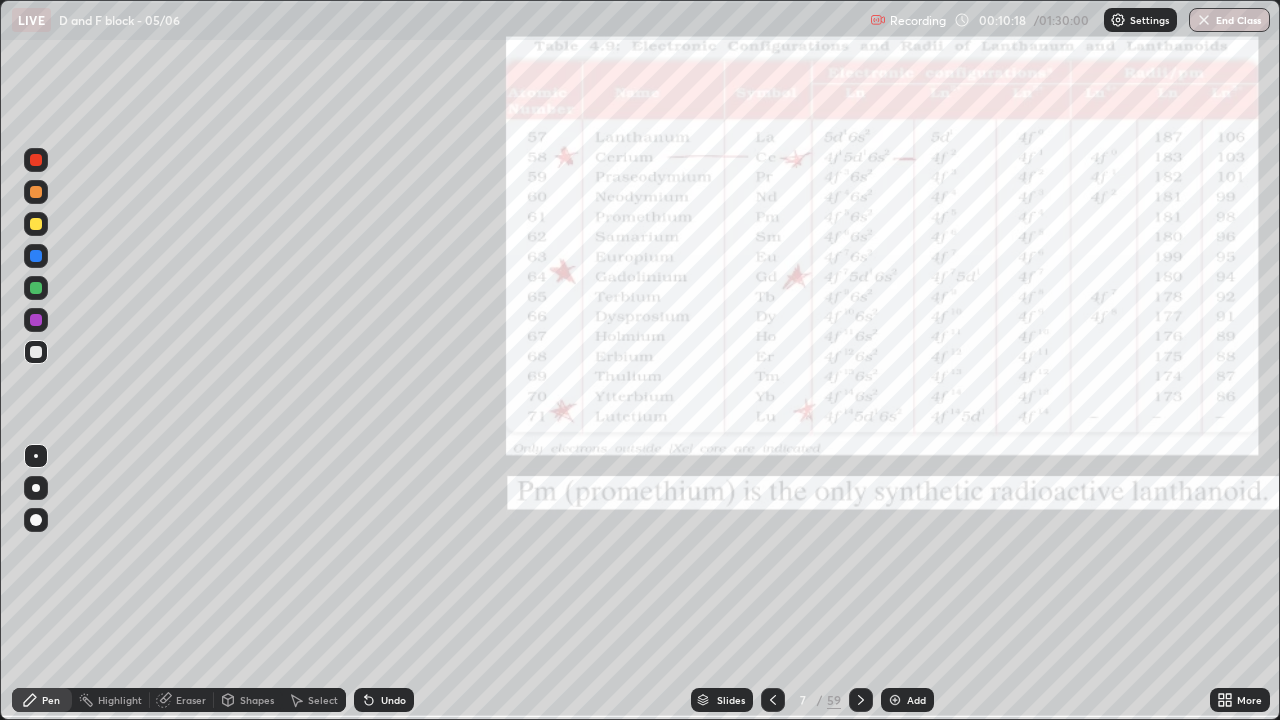 click at bounding box center (200, 562) 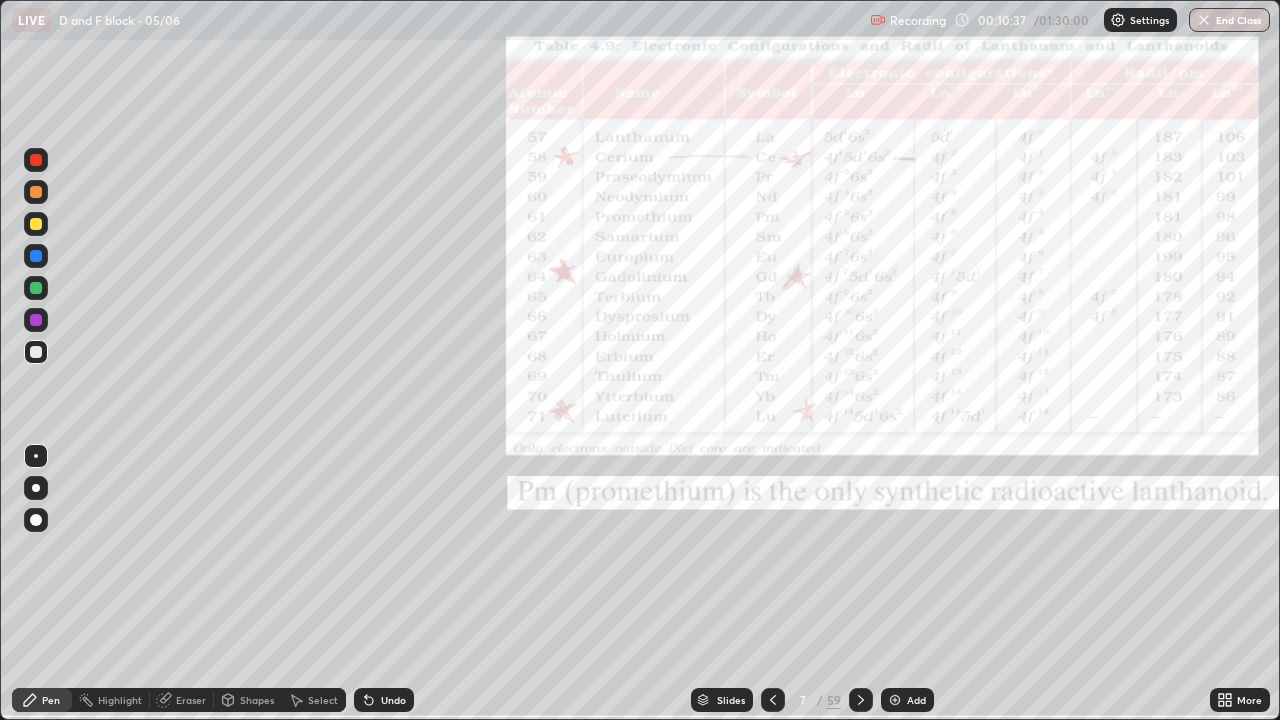 click 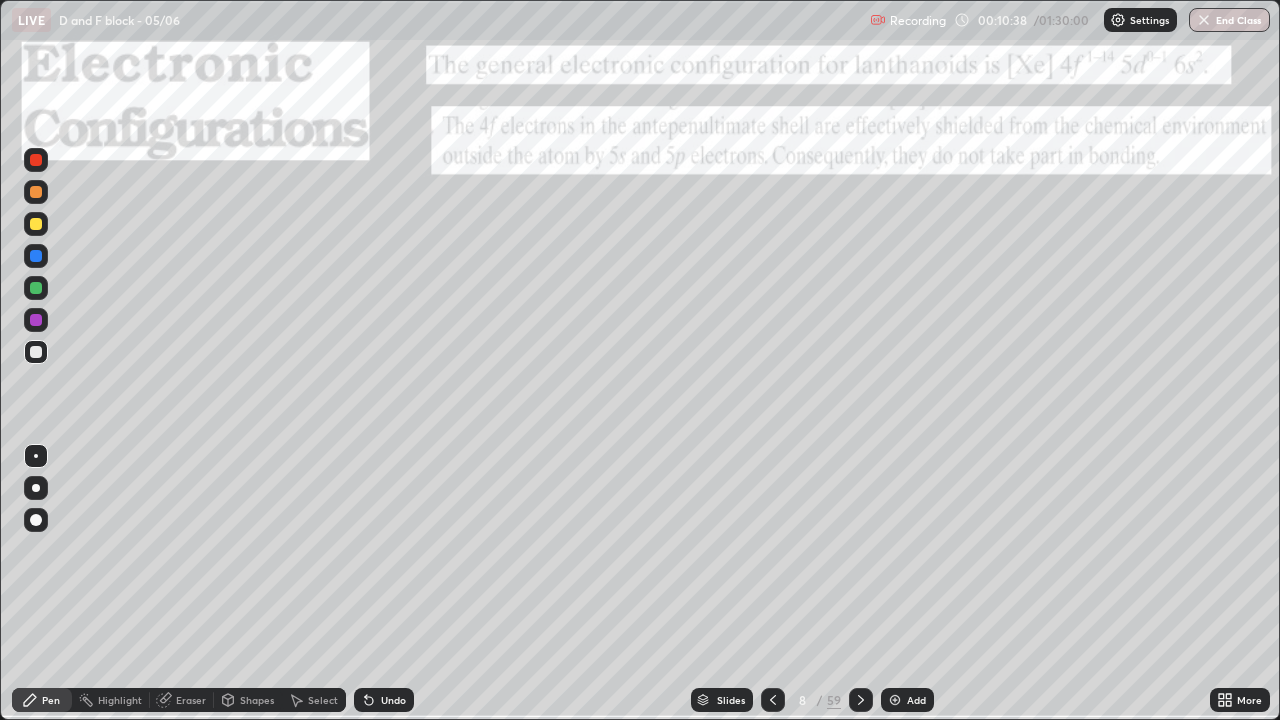 click 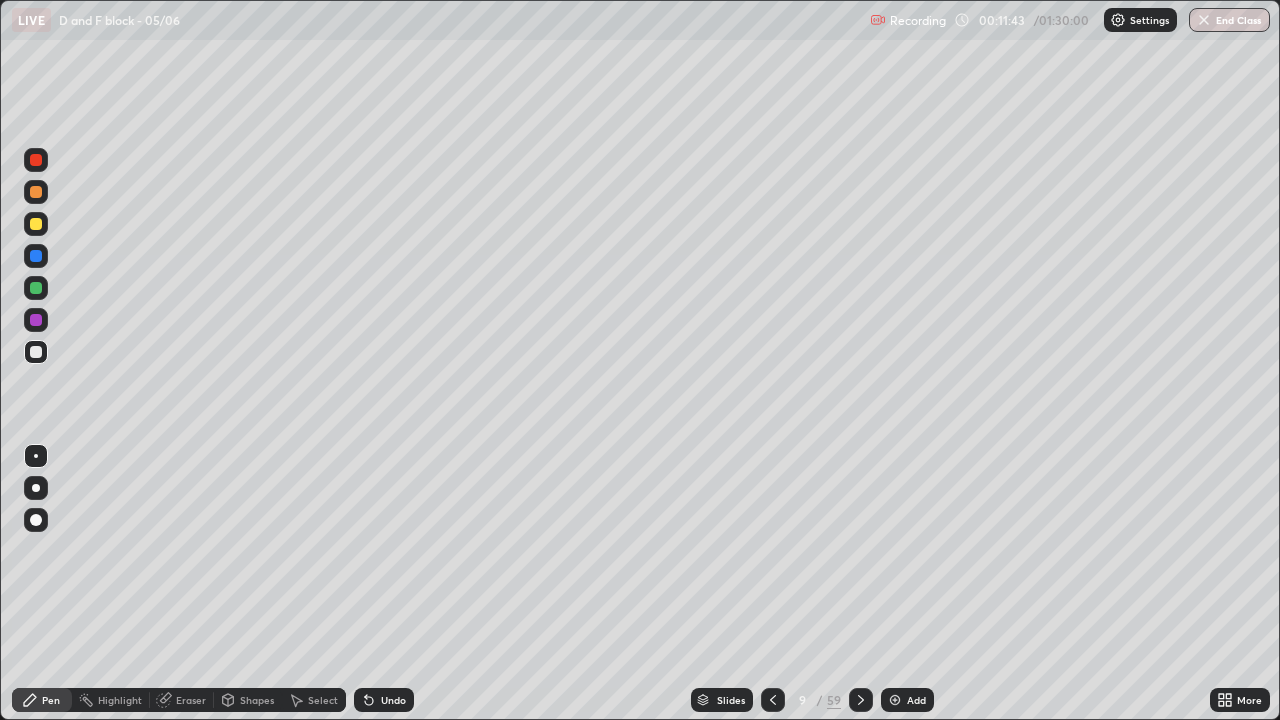 click at bounding box center [36, 192] 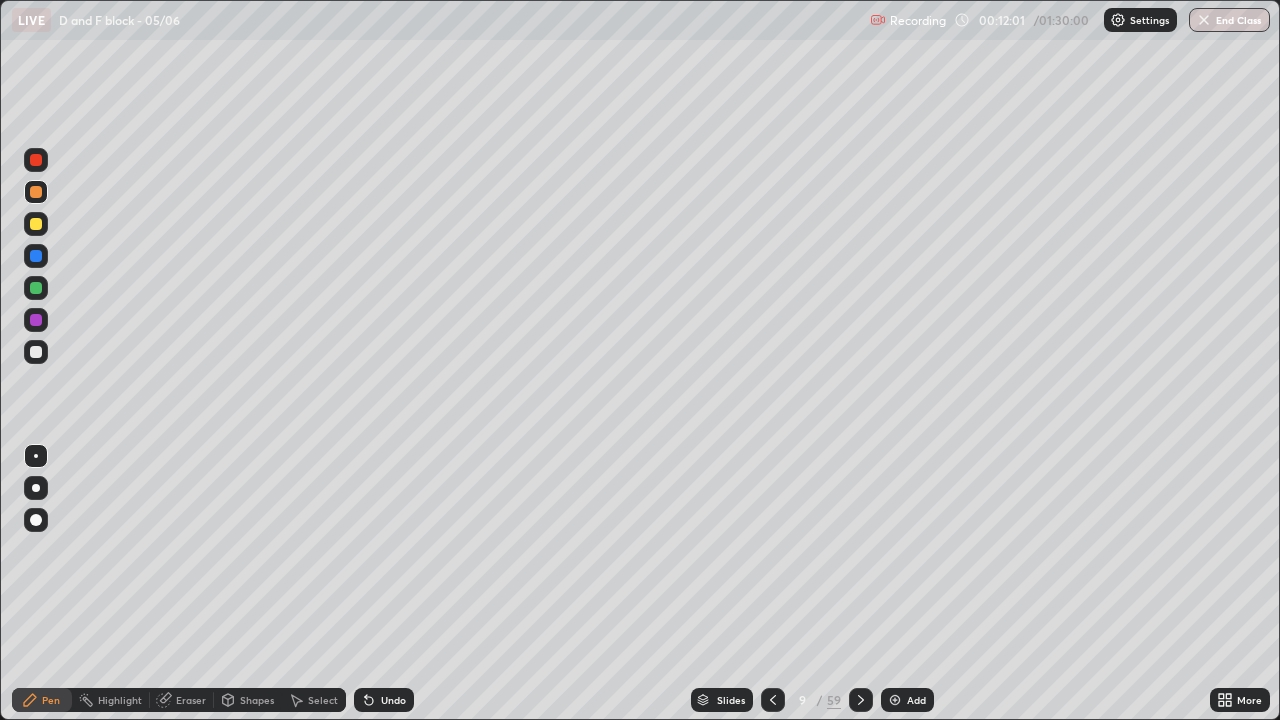 click at bounding box center (36, 352) 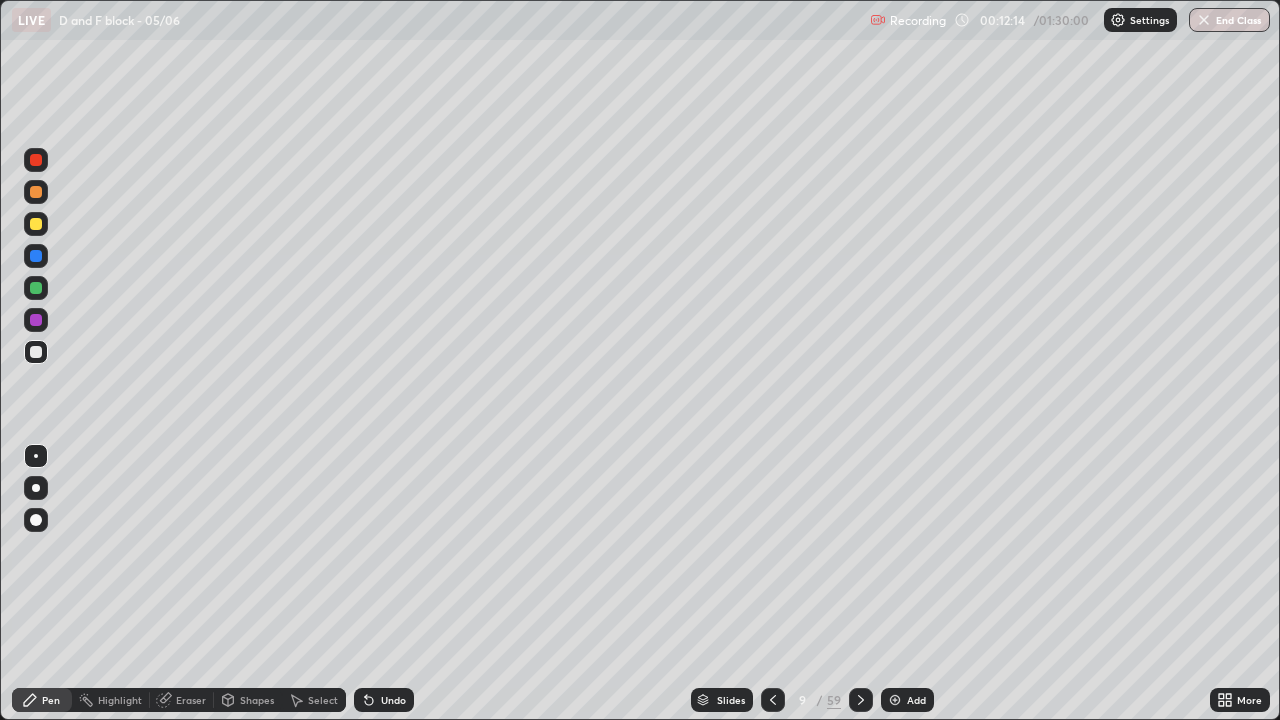 click at bounding box center [36, 320] 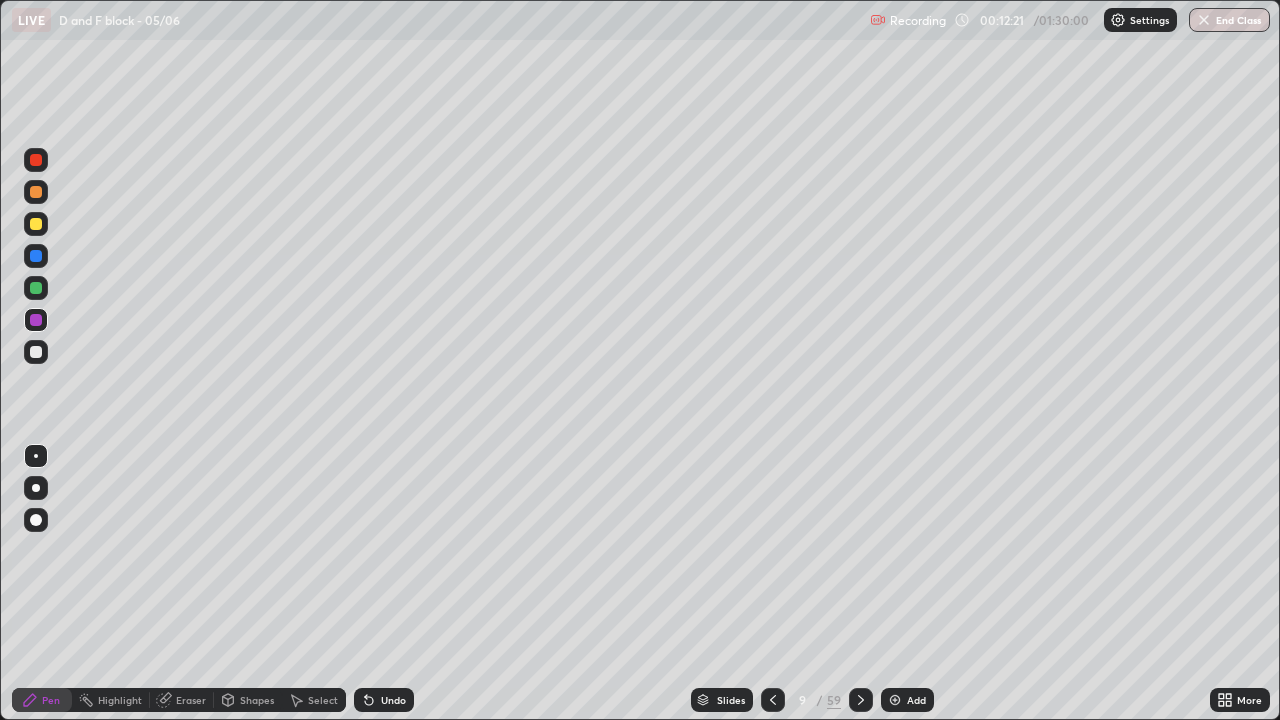 click at bounding box center (36, 352) 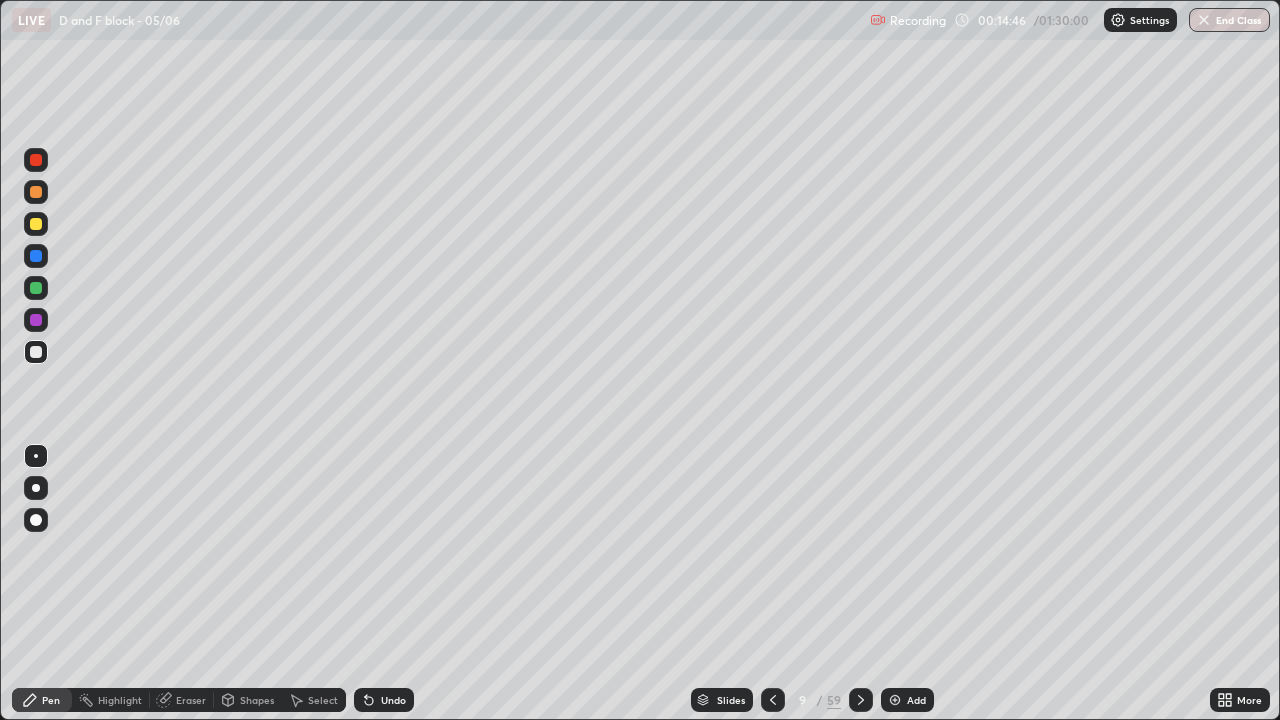 click on "9" at bounding box center [803, 700] 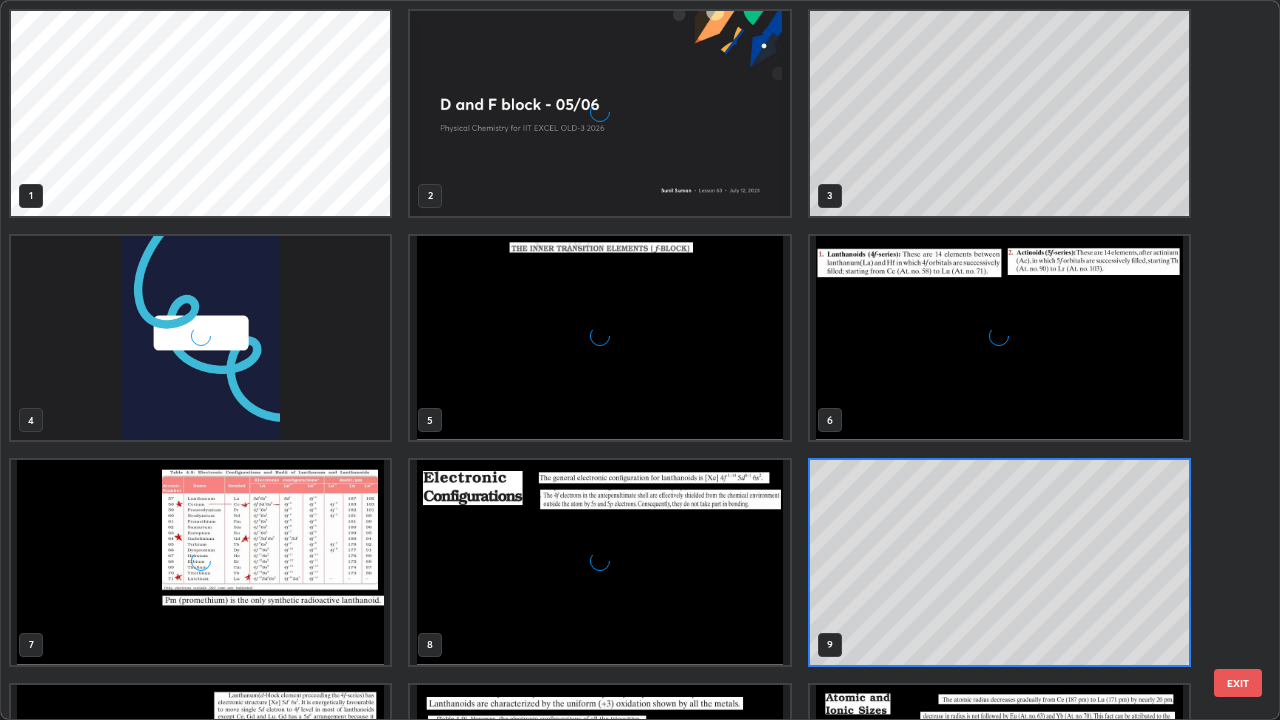 scroll, scrollTop: 7, scrollLeft: 11, axis: both 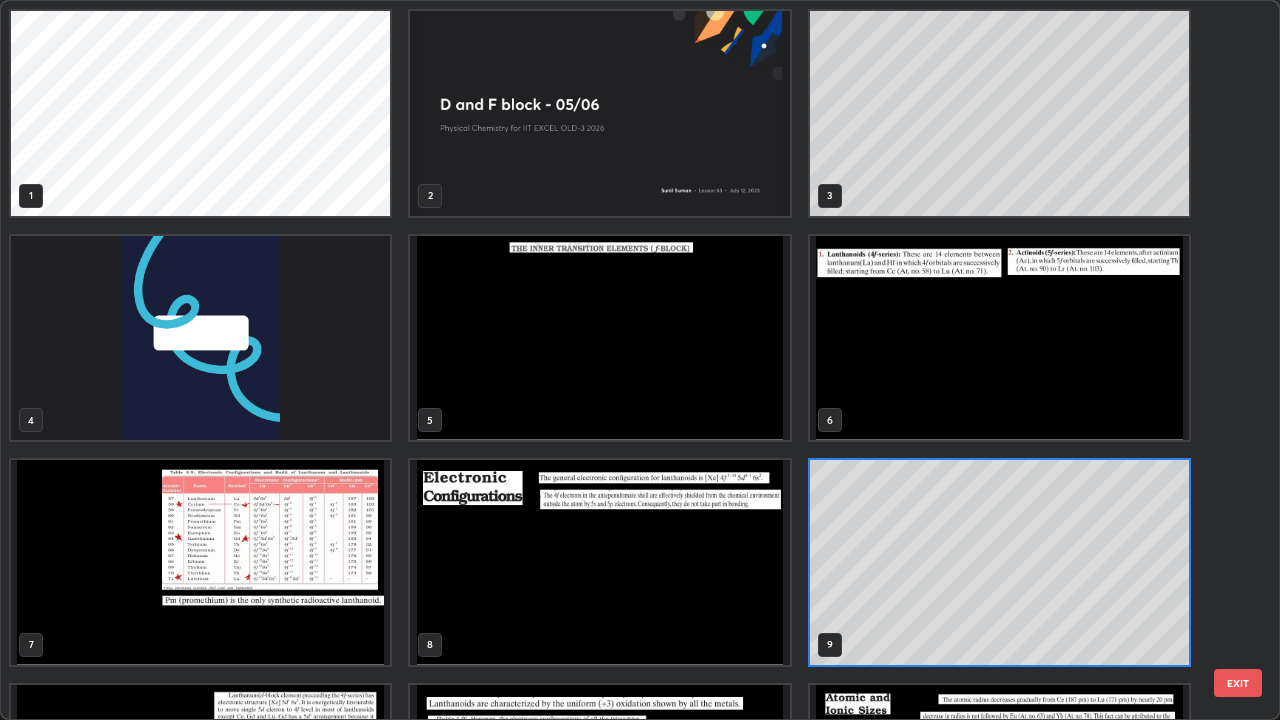 click at bounding box center [200, 562] 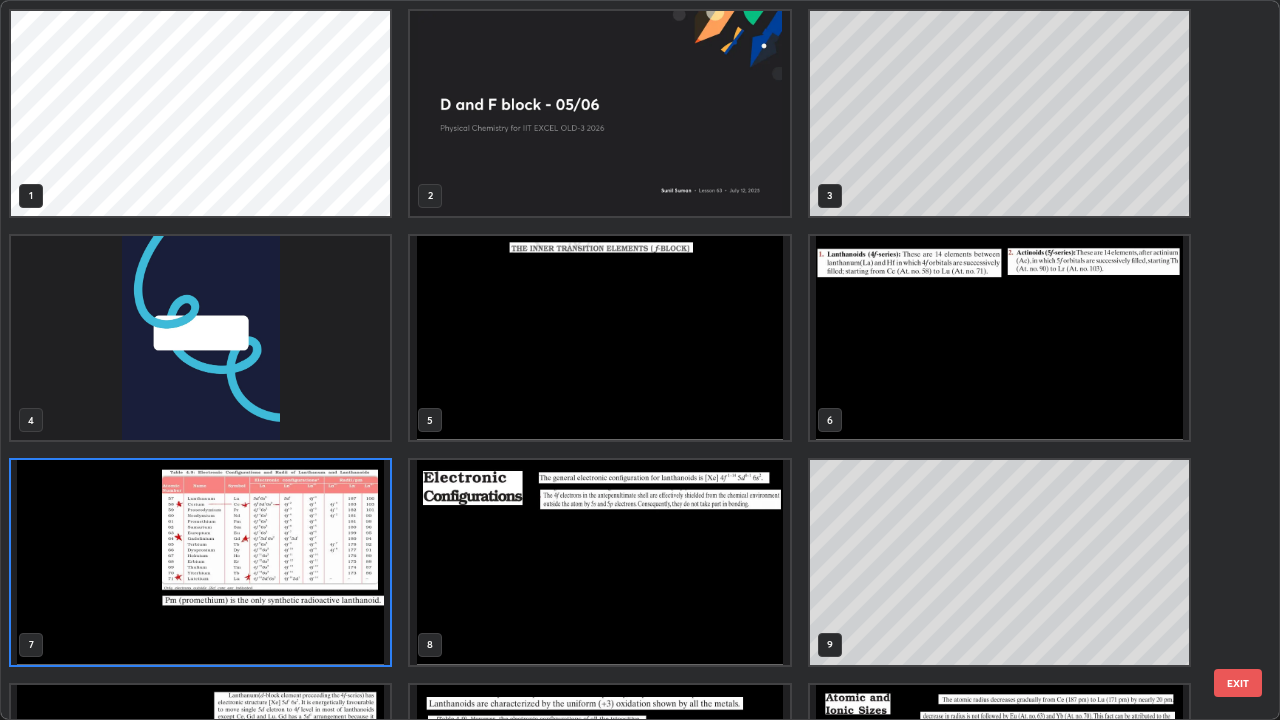 click at bounding box center (200, 562) 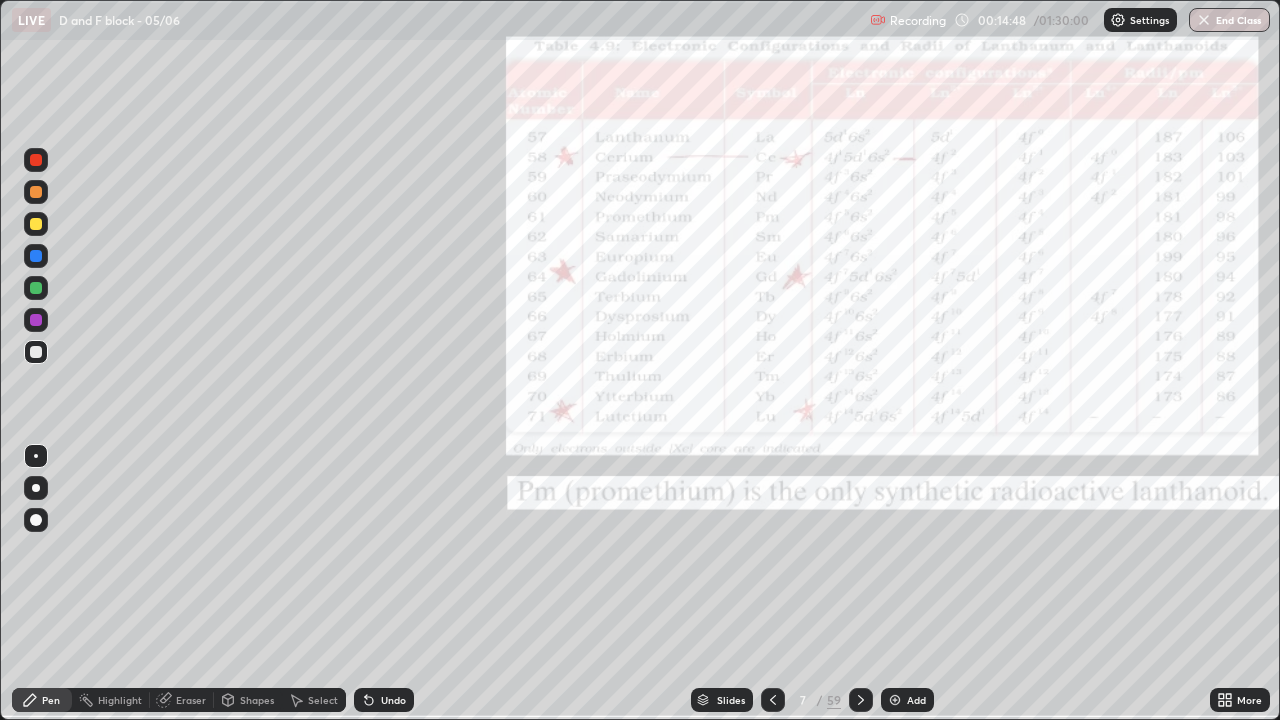 click at bounding box center (200, 562) 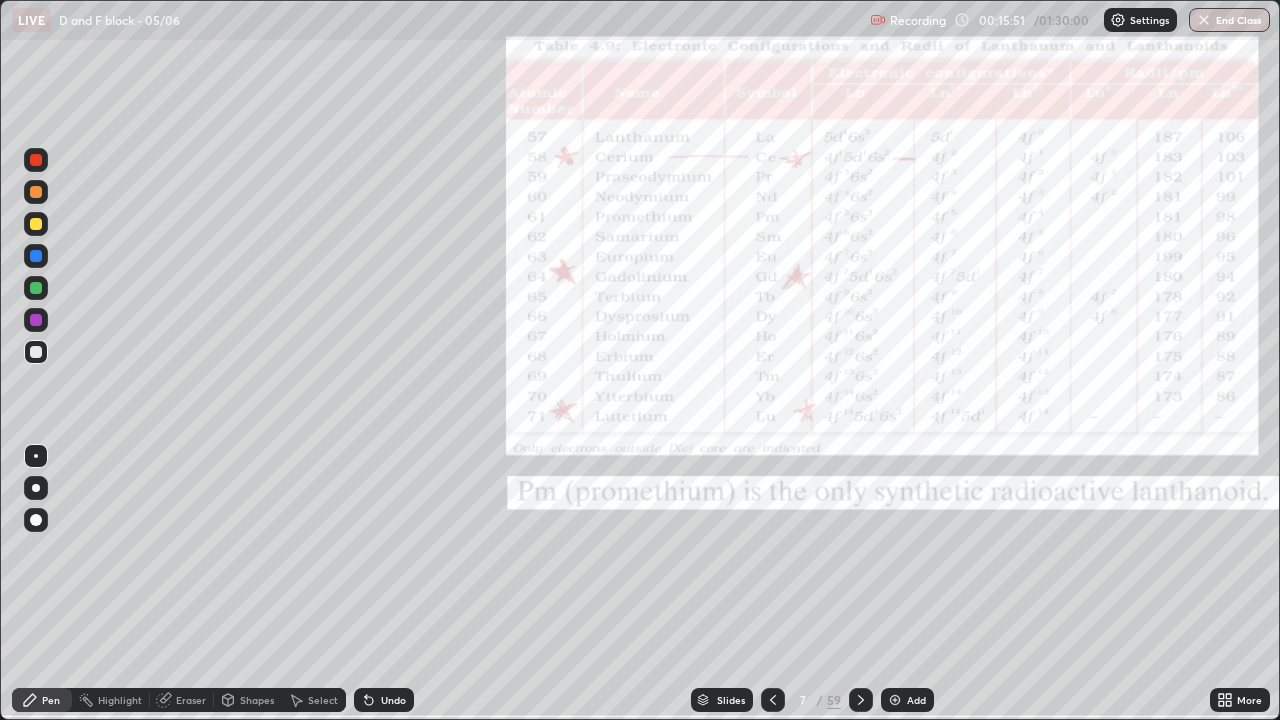 click at bounding box center [895, 700] 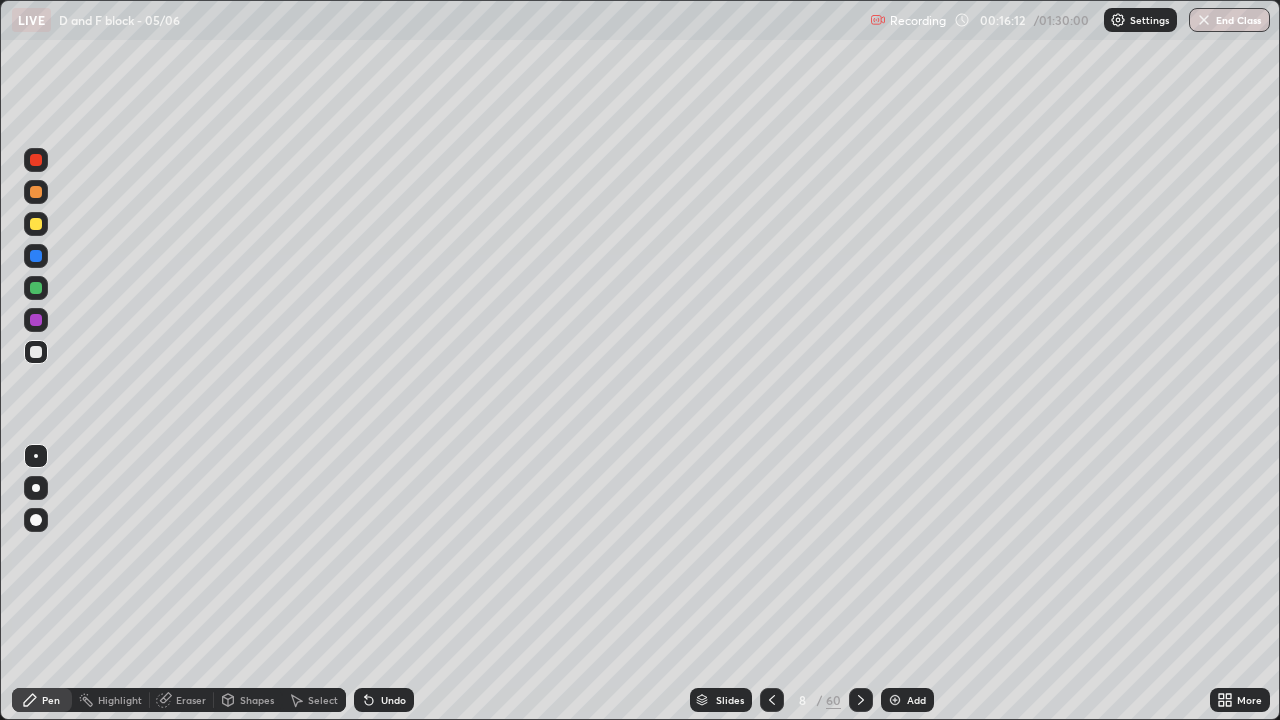 click at bounding box center (36, 224) 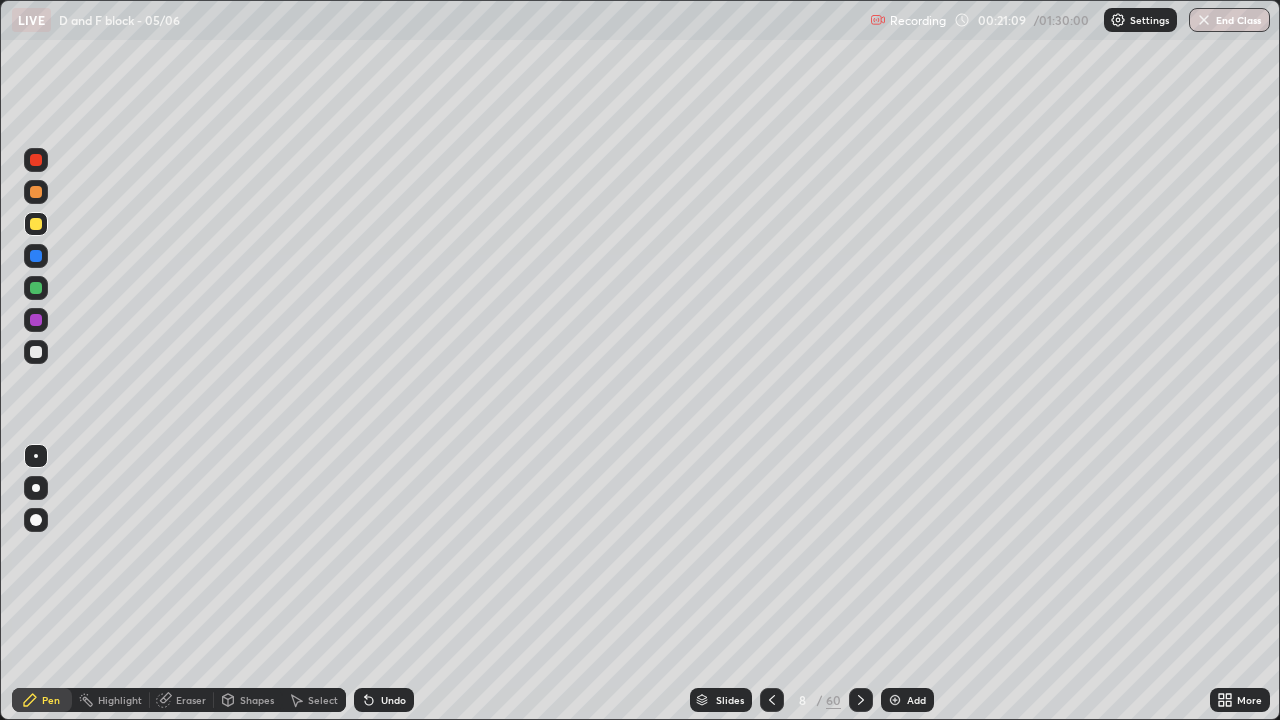 click on "8 / 60" at bounding box center [816, 700] 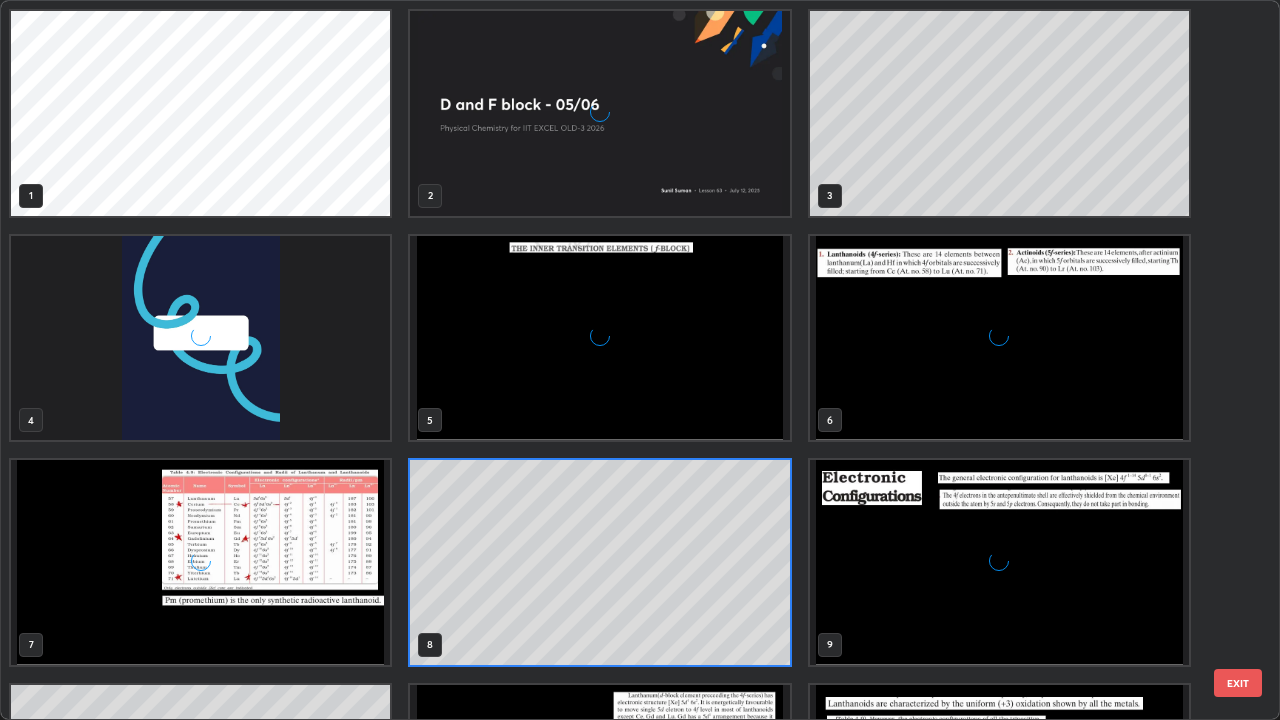 scroll, scrollTop: 7, scrollLeft: 11, axis: both 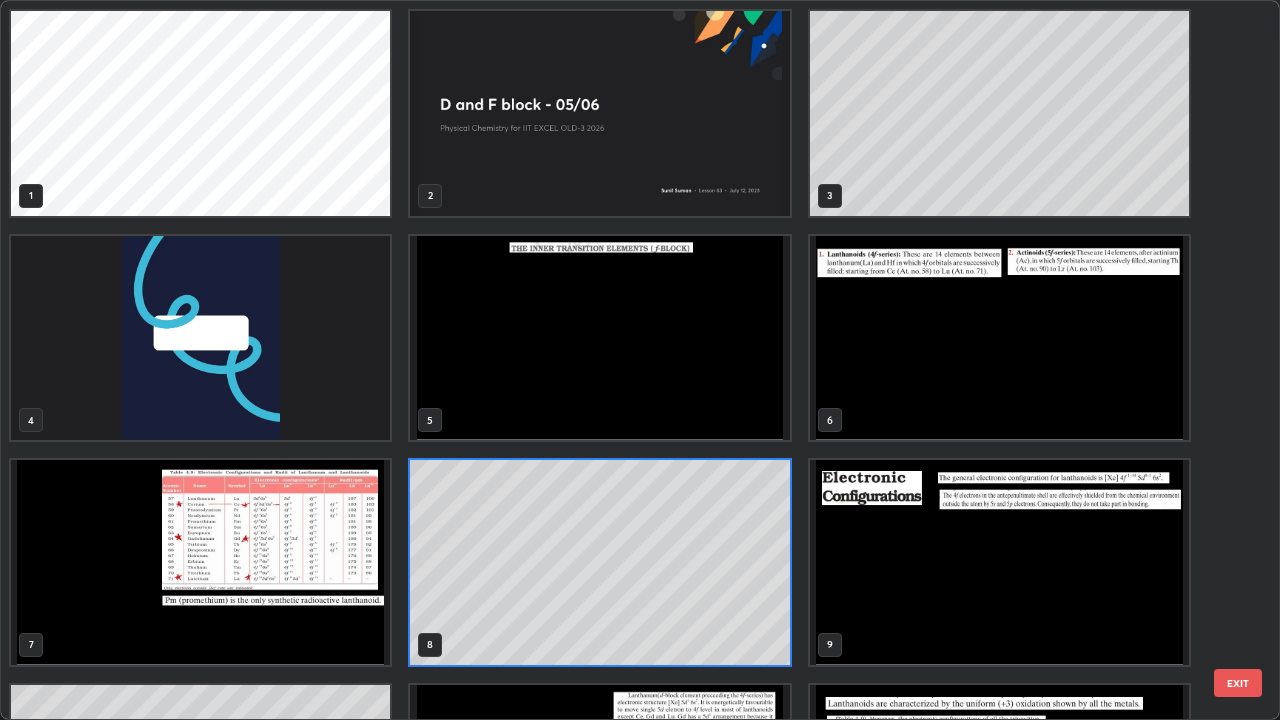 click at bounding box center (200, 562) 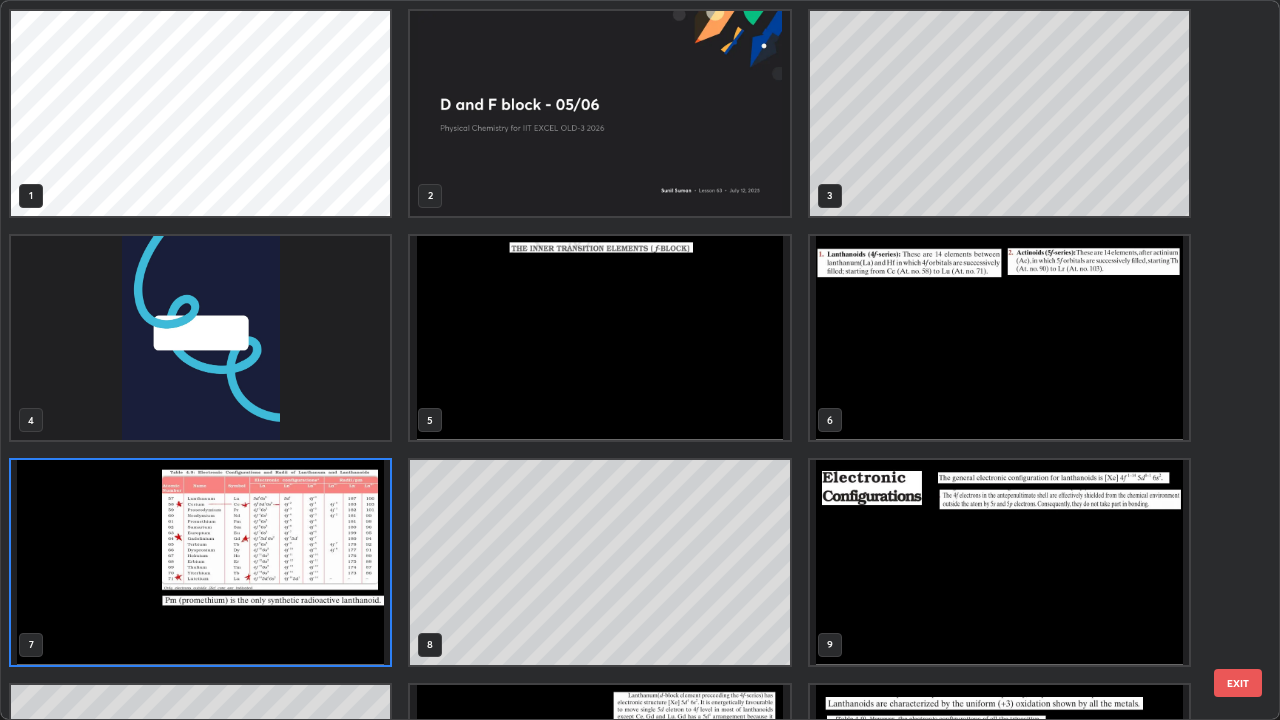 click at bounding box center [200, 562] 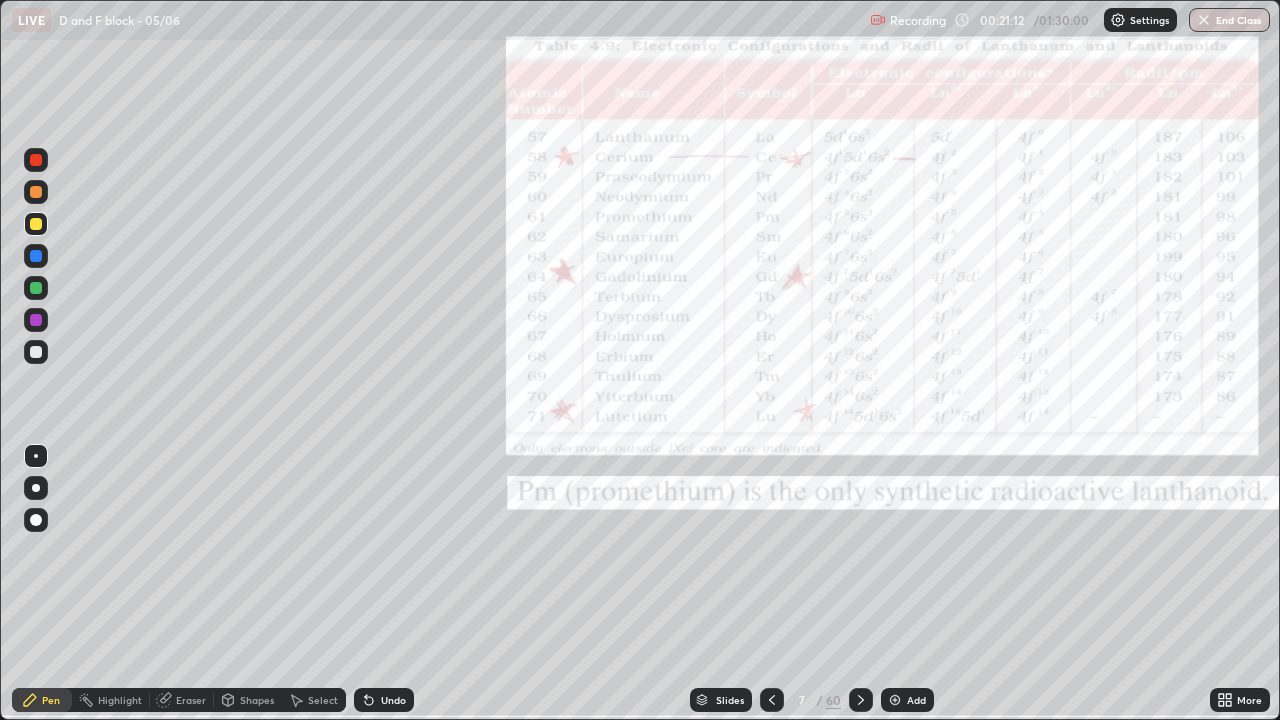 click 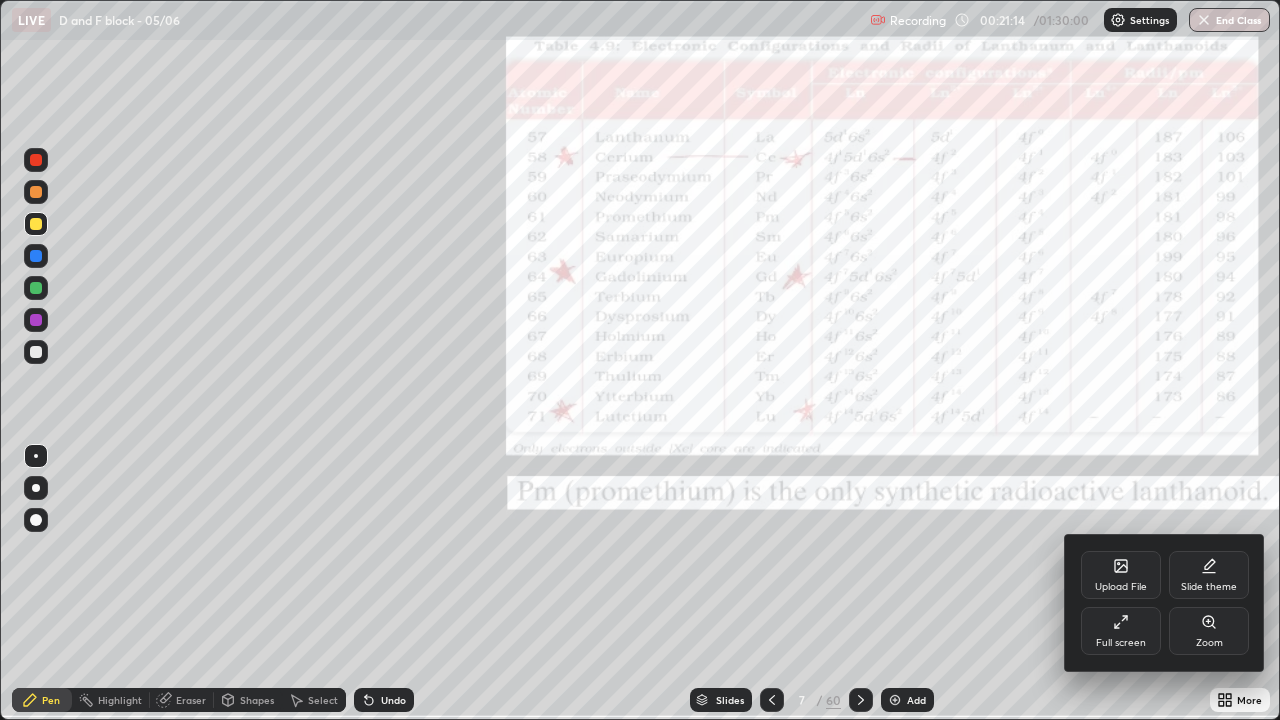 click 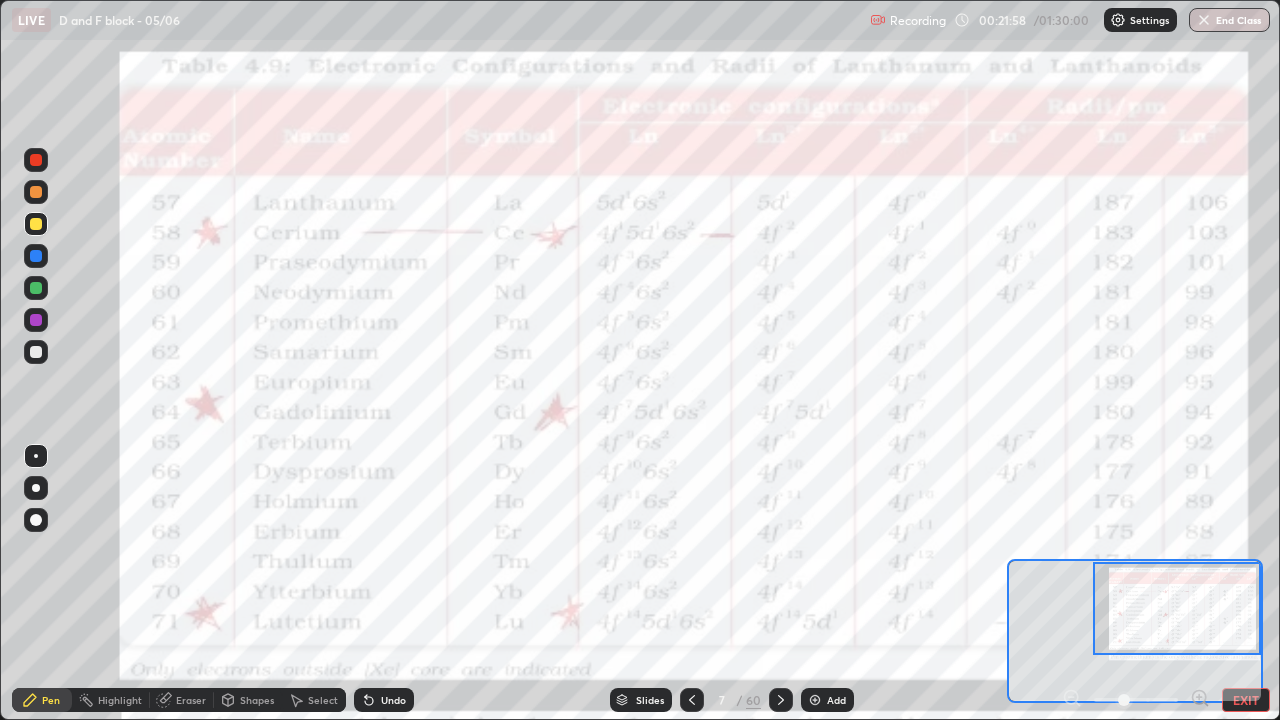 click on "EXIT" at bounding box center [1246, 700] 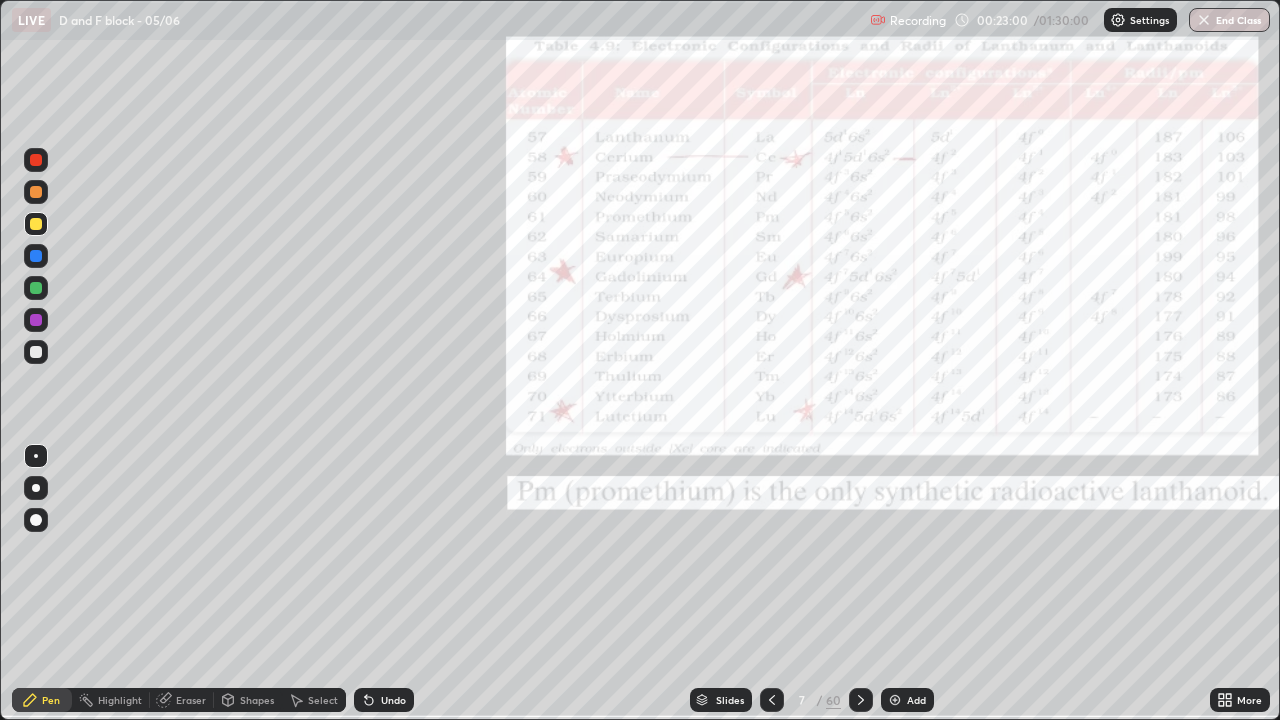 click 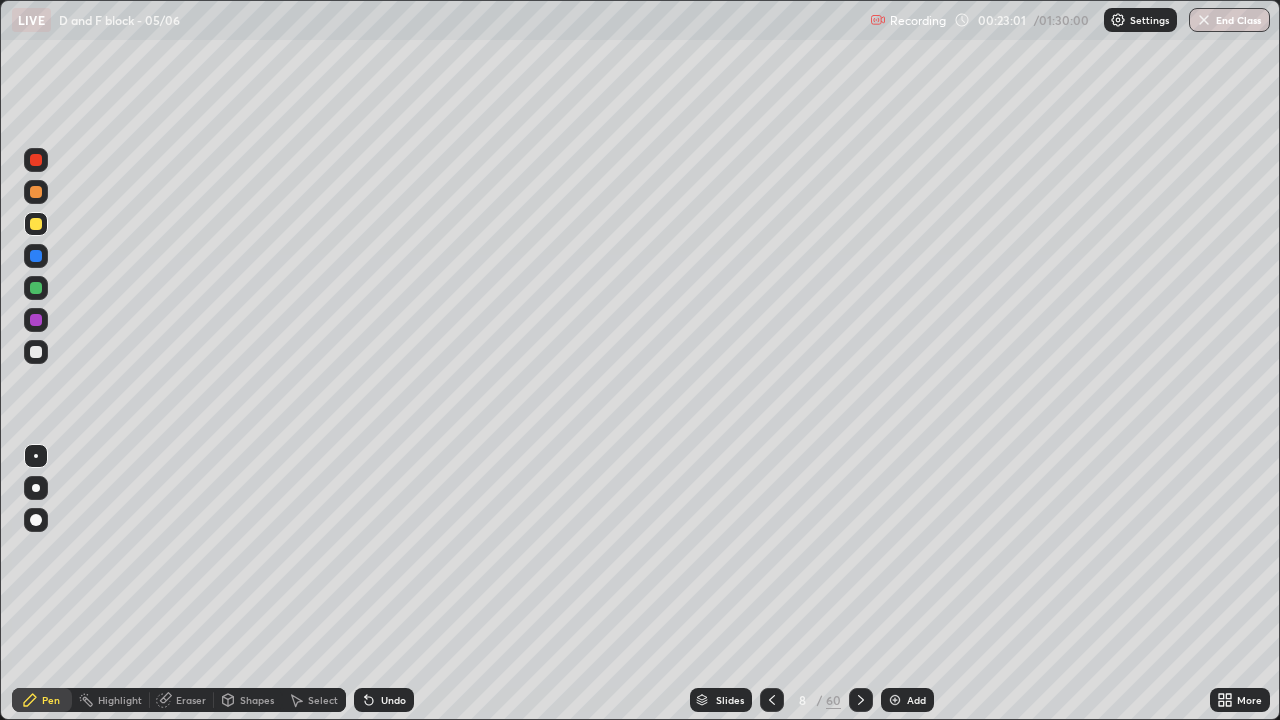 click 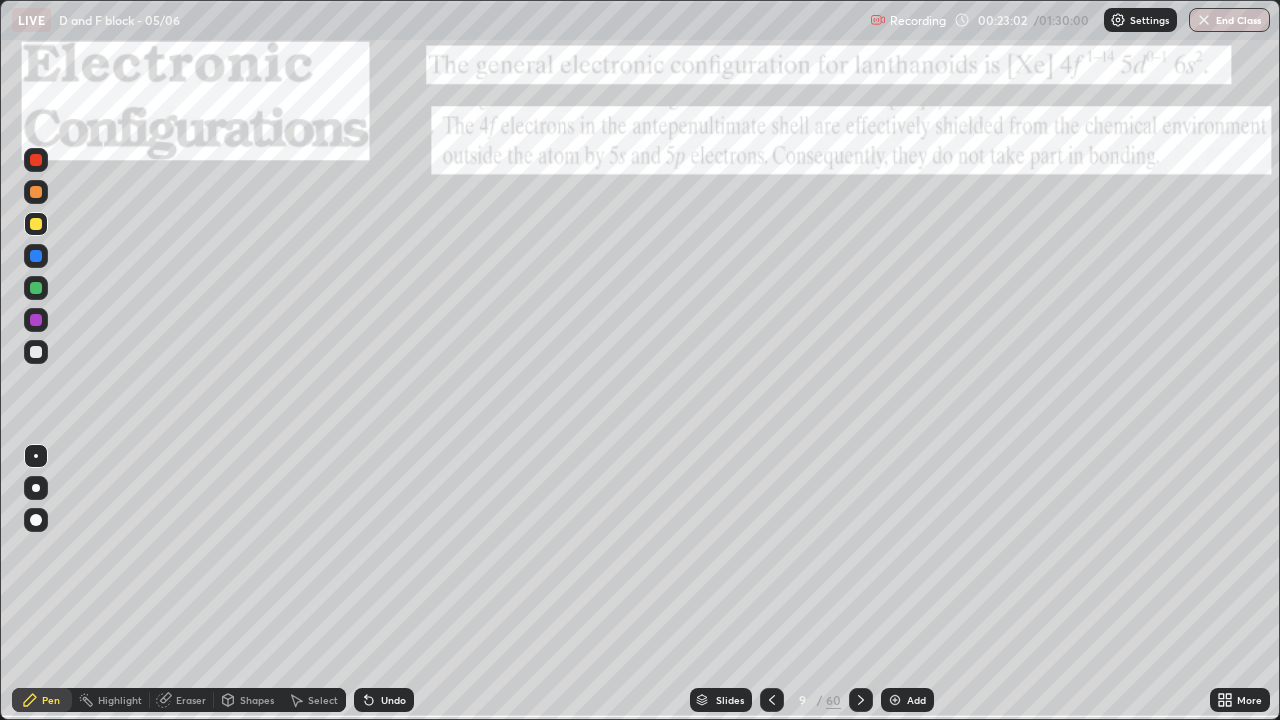 click at bounding box center [861, 700] 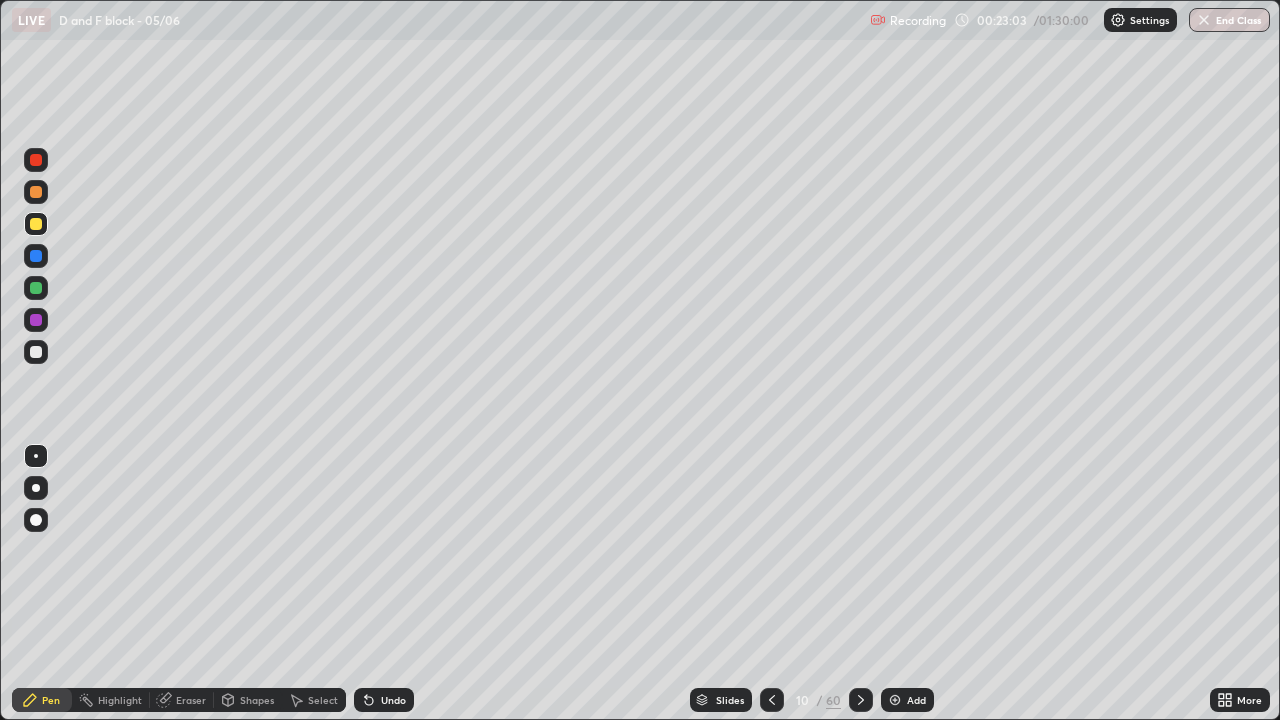 click 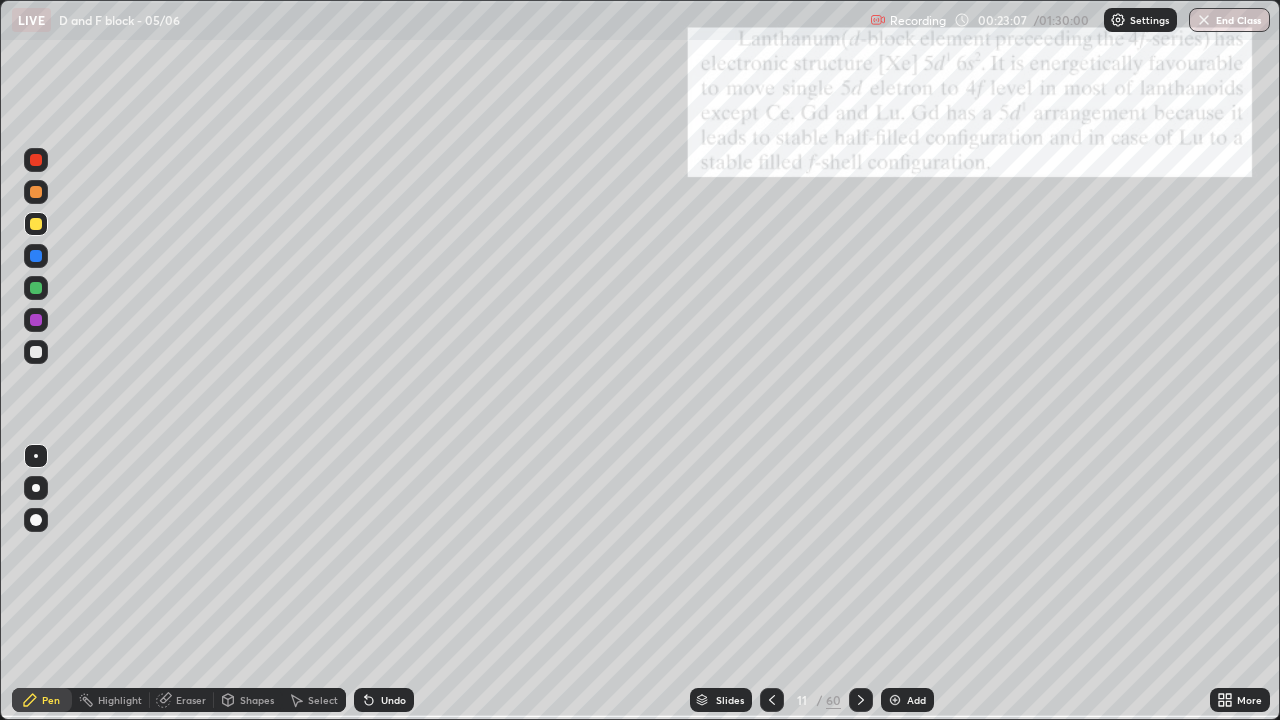 click 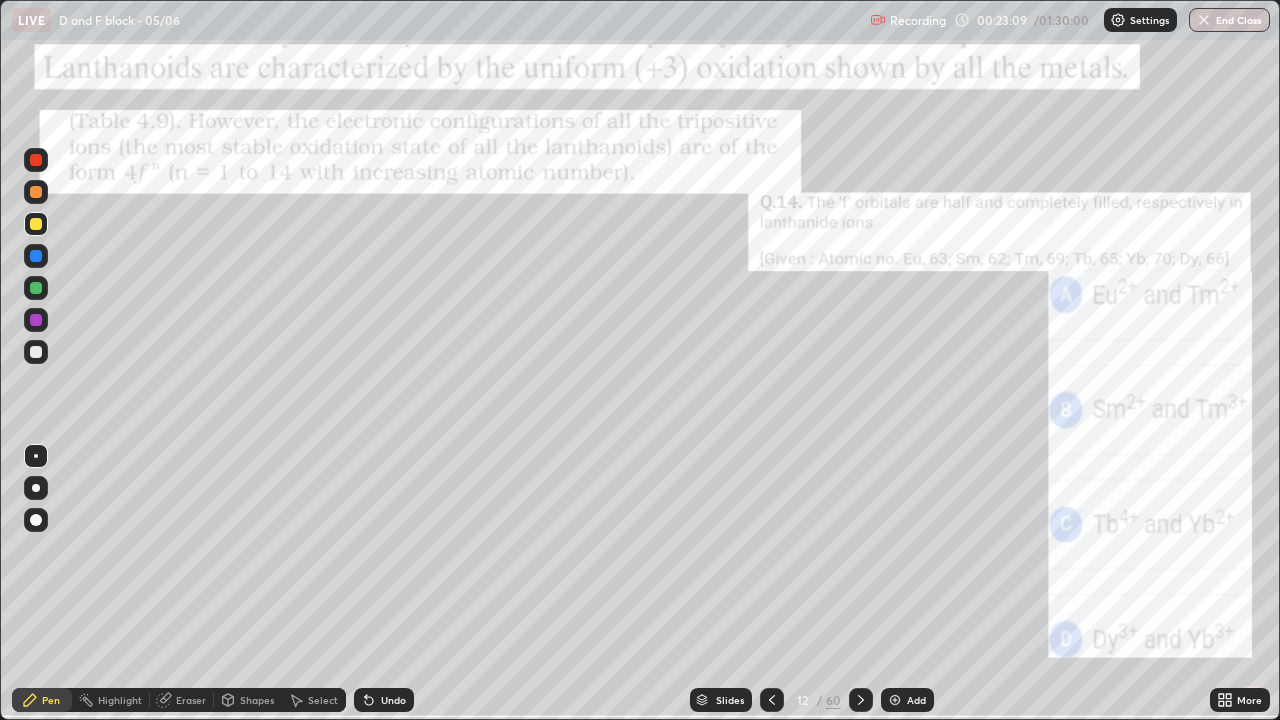 click 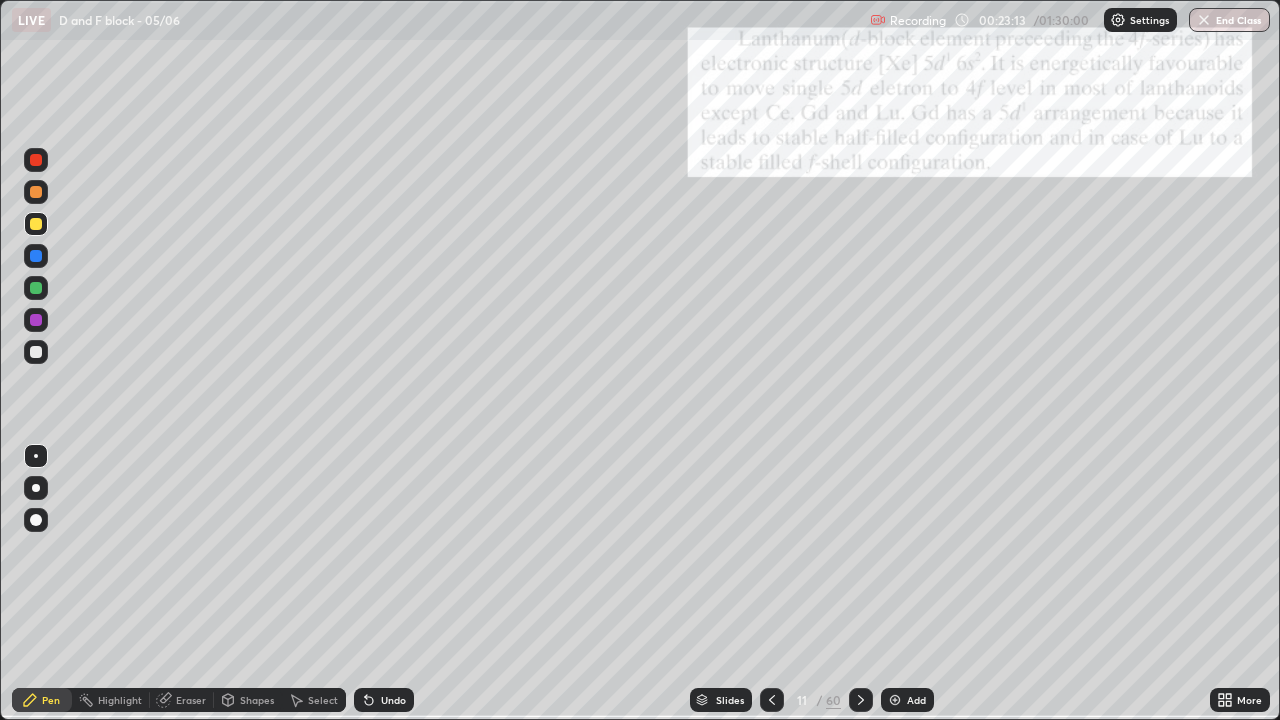 click 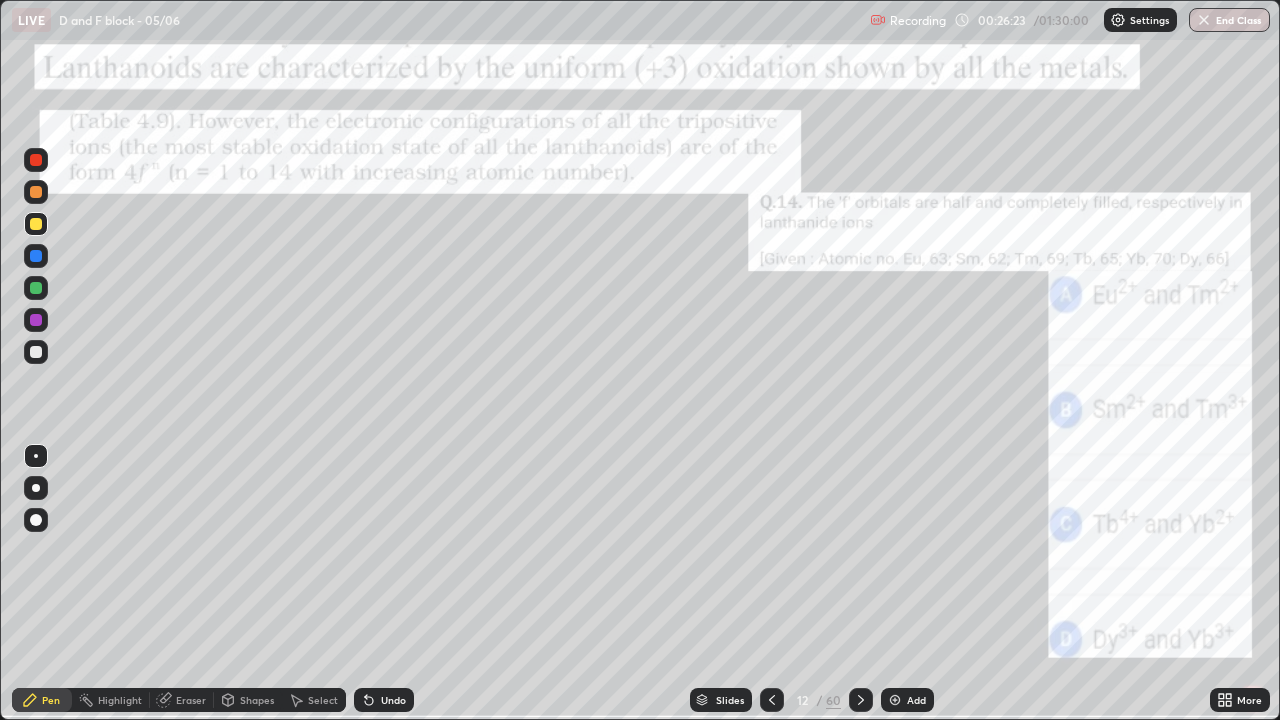 click at bounding box center [36, 352] 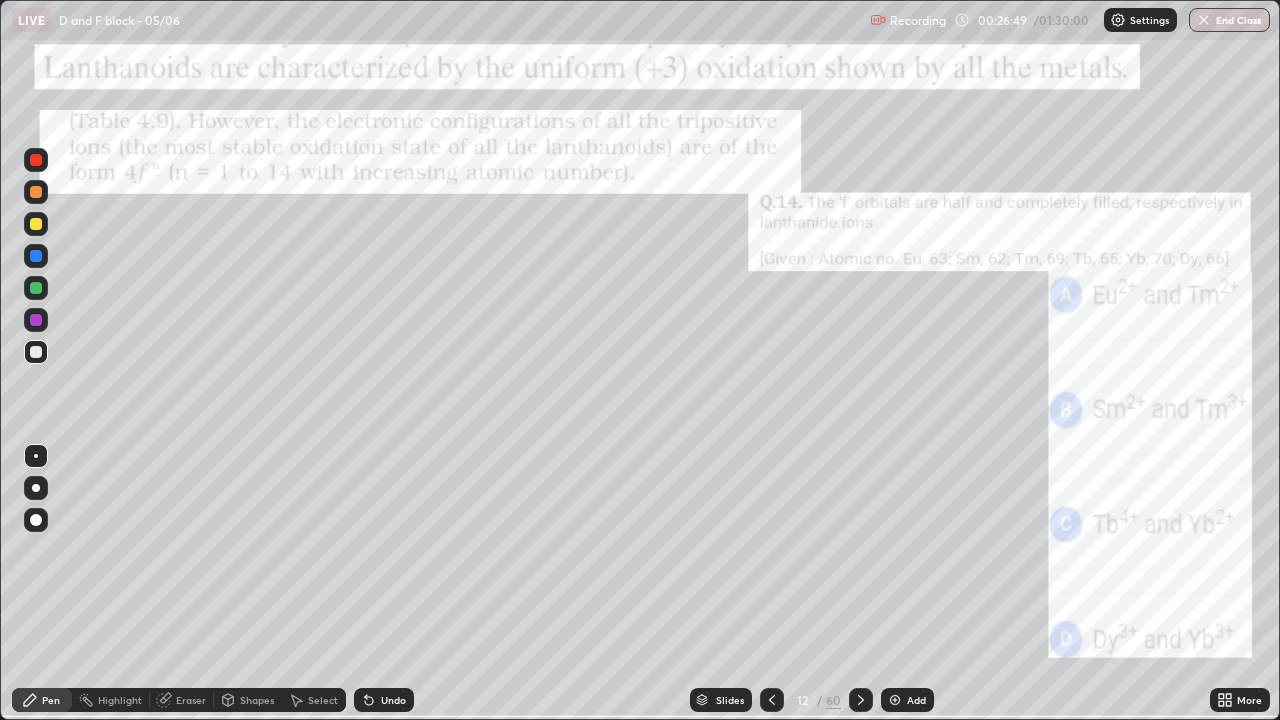 click at bounding box center (36, 192) 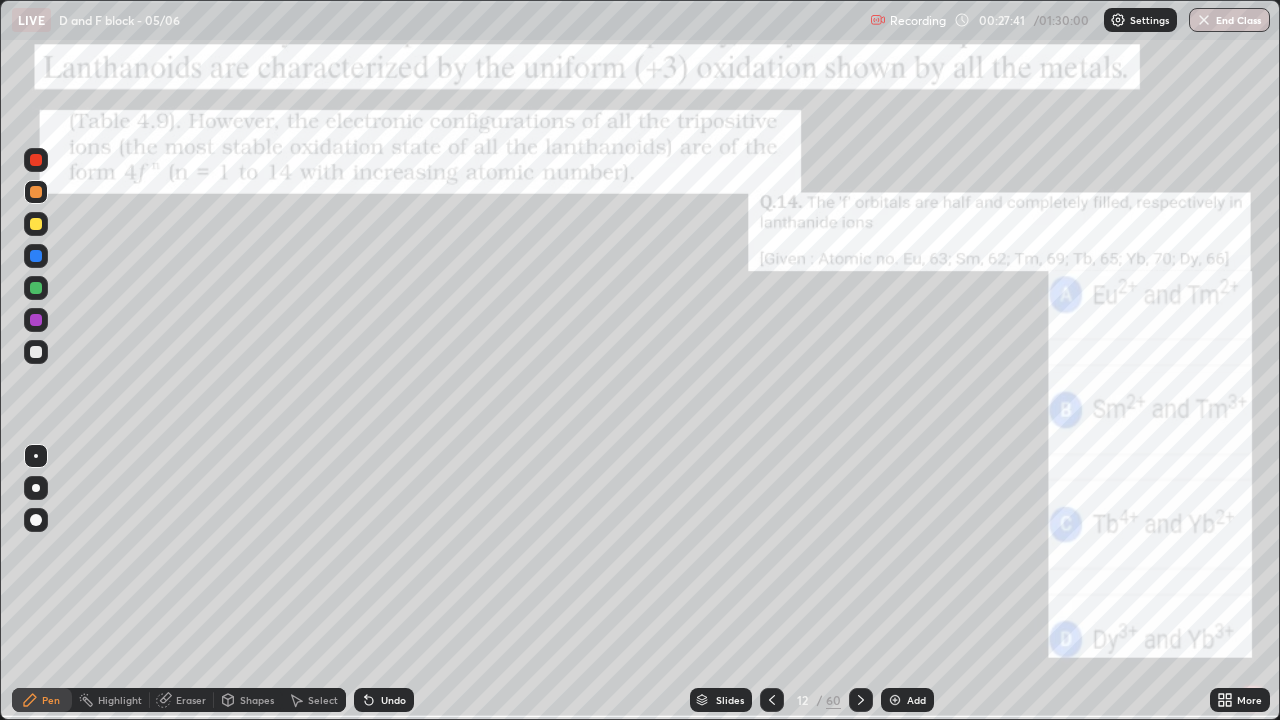 click at bounding box center [36, 352] 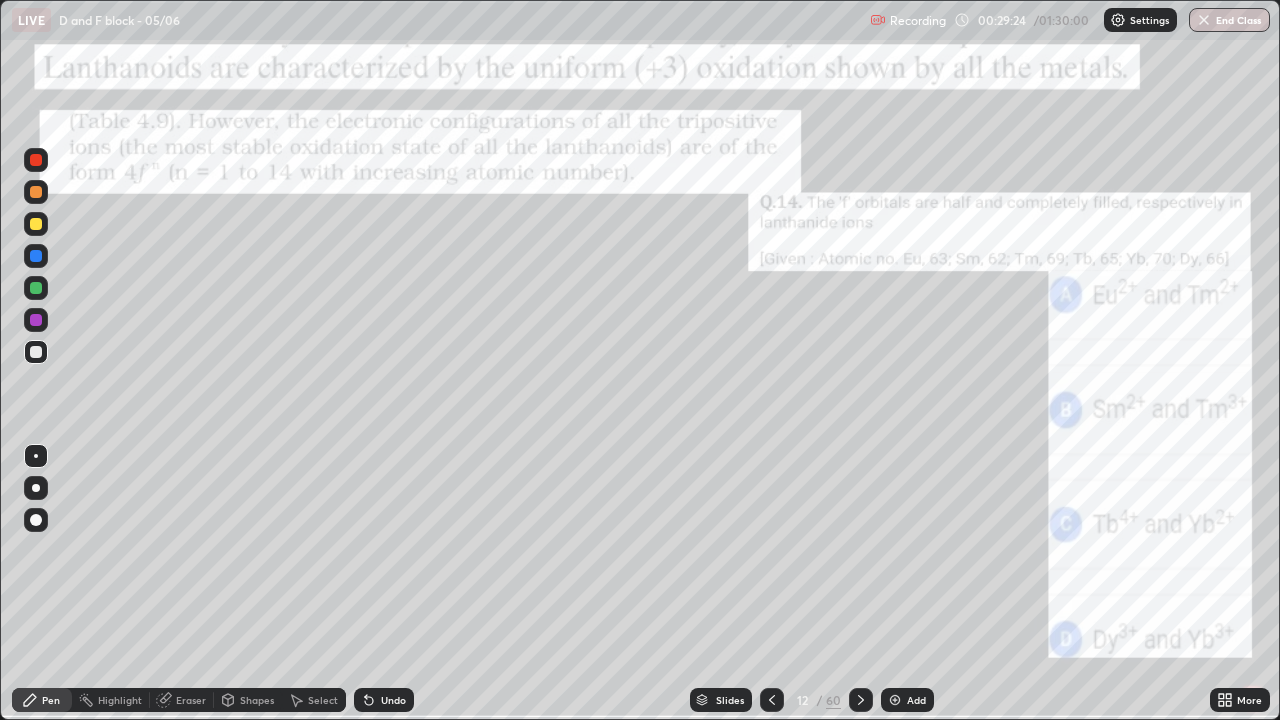click at bounding box center [36, 192] 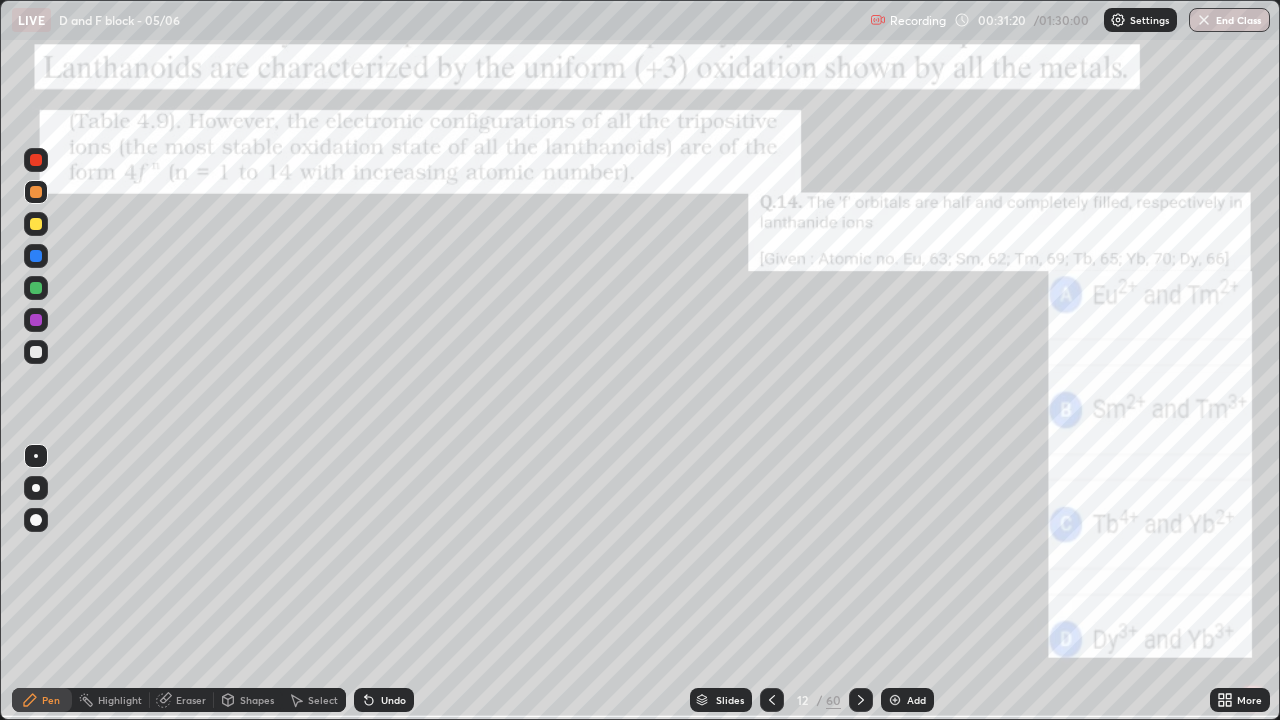 click on "/" at bounding box center (819, 700) 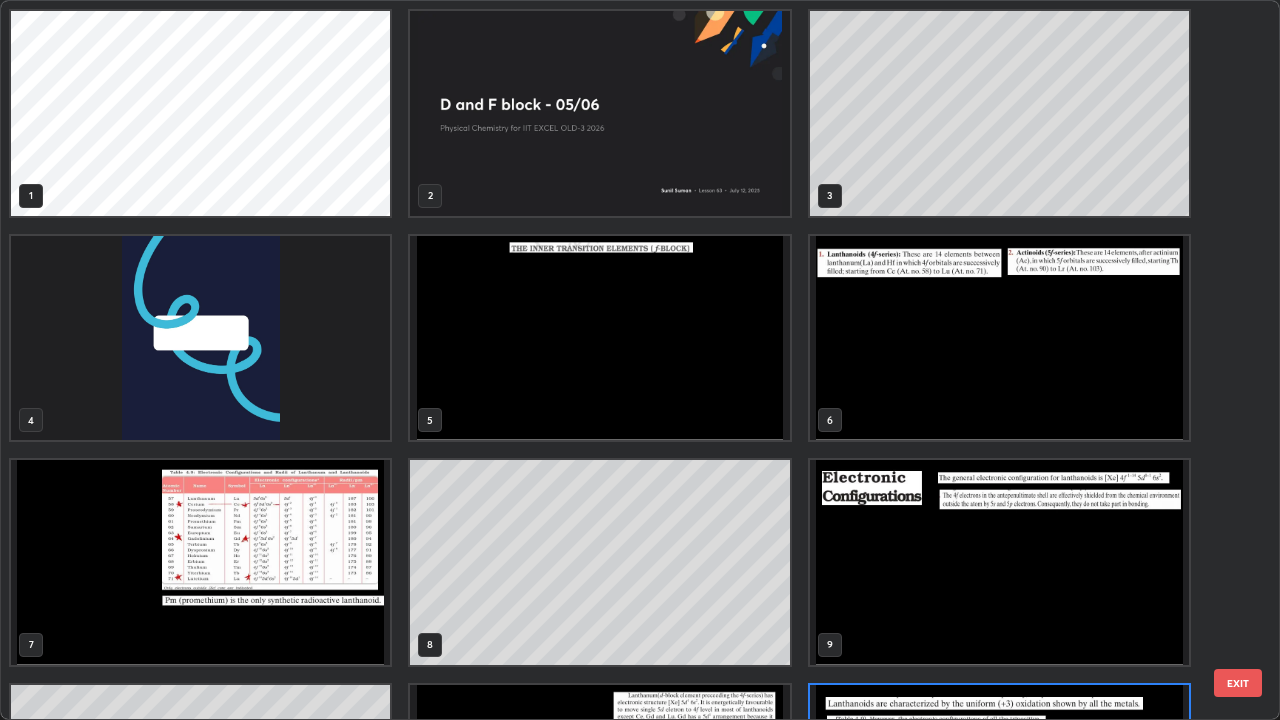 scroll, scrollTop: 180, scrollLeft: 0, axis: vertical 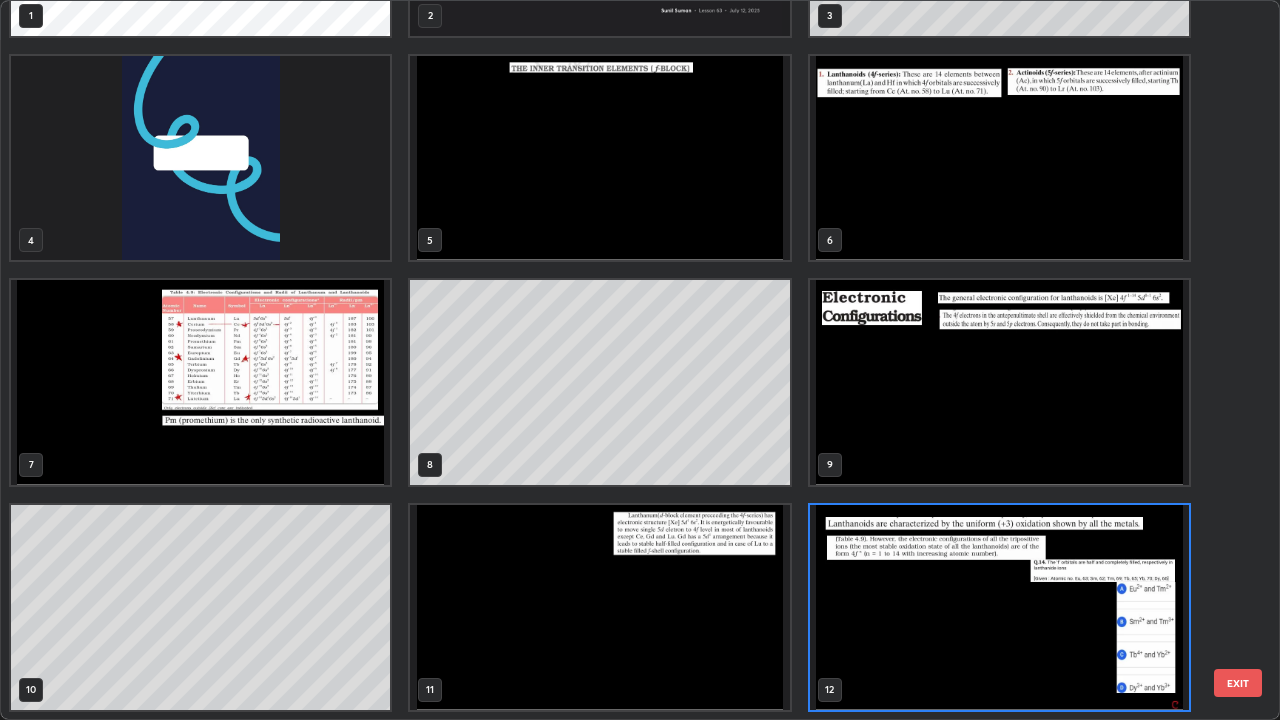 click at bounding box center (200, 382) 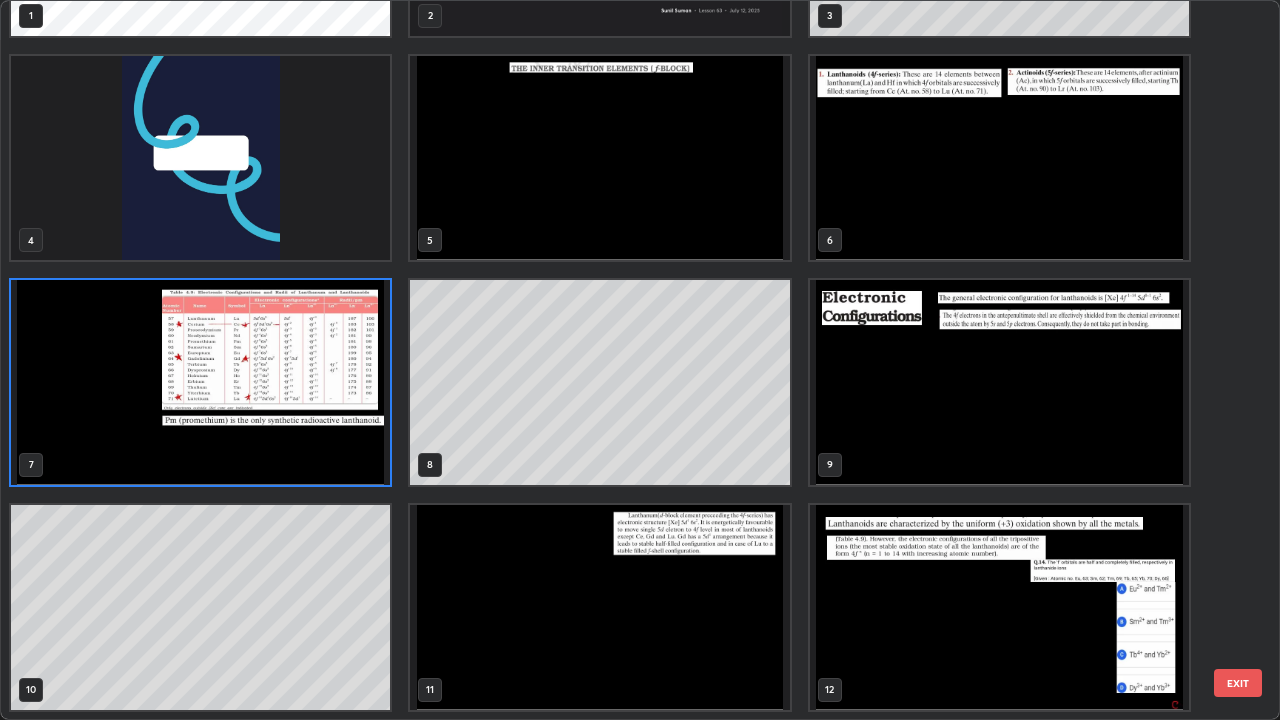 click at bounding box center (200, 382) 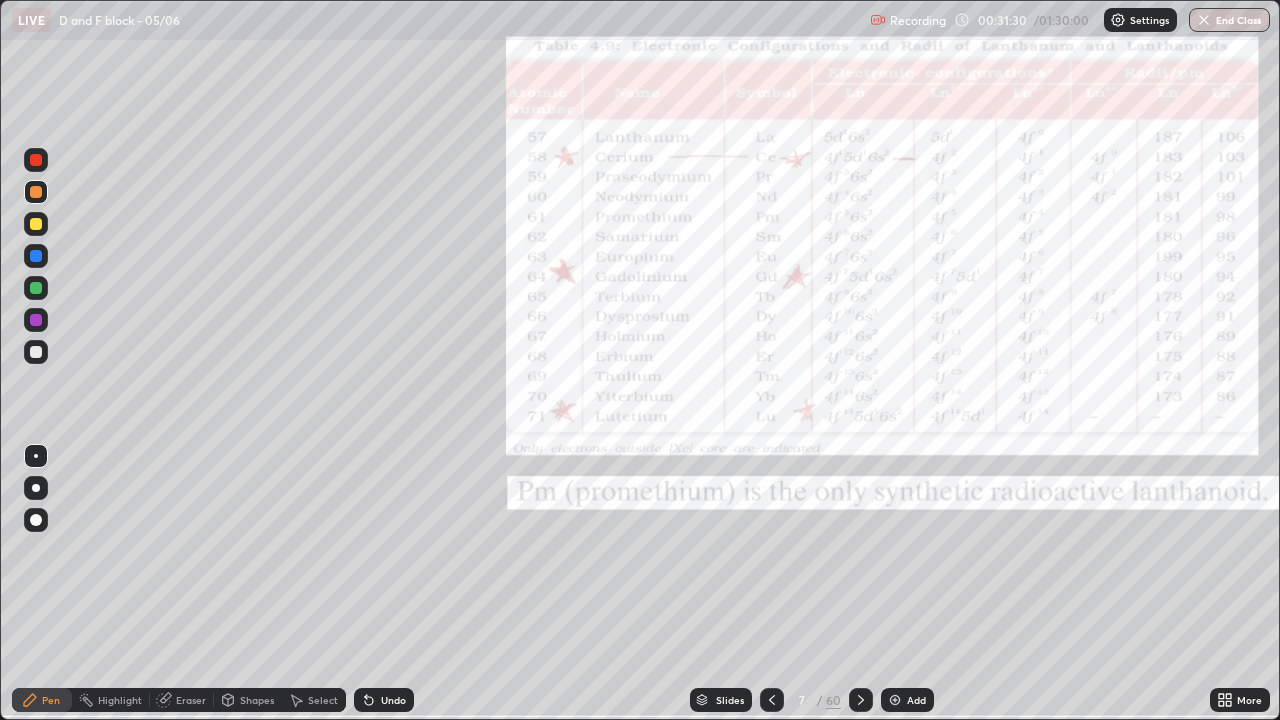 click 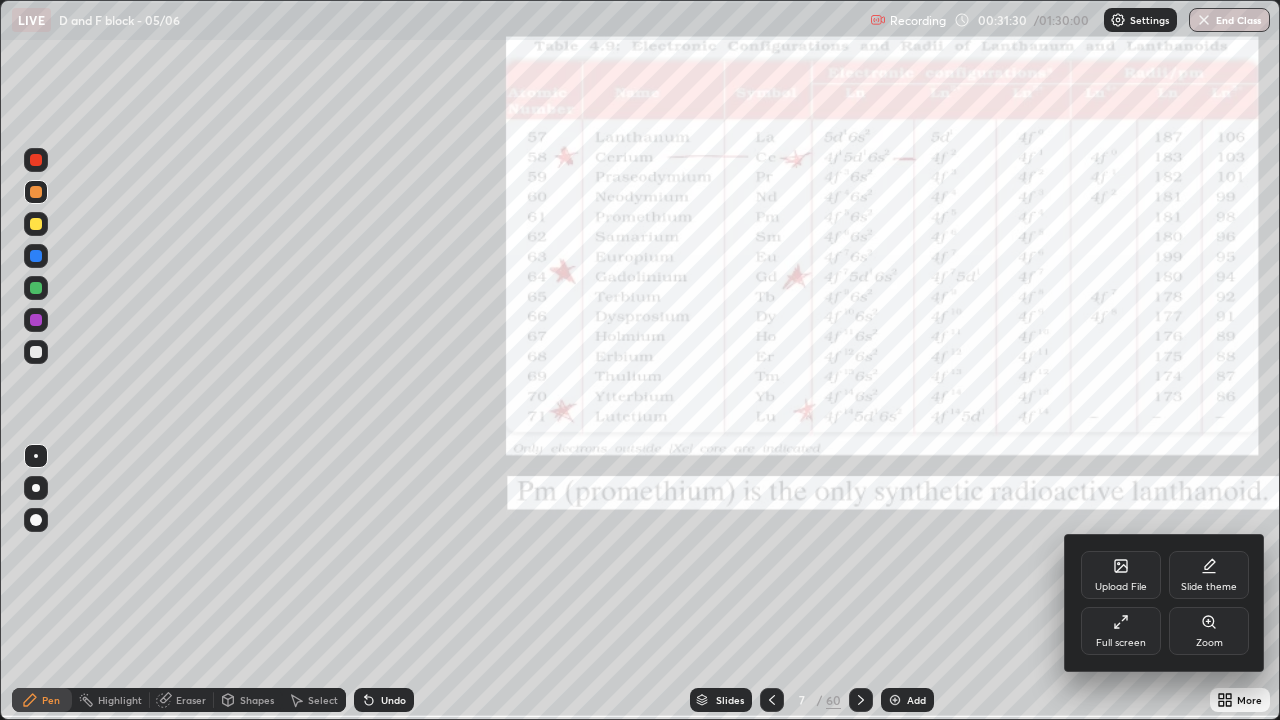 click 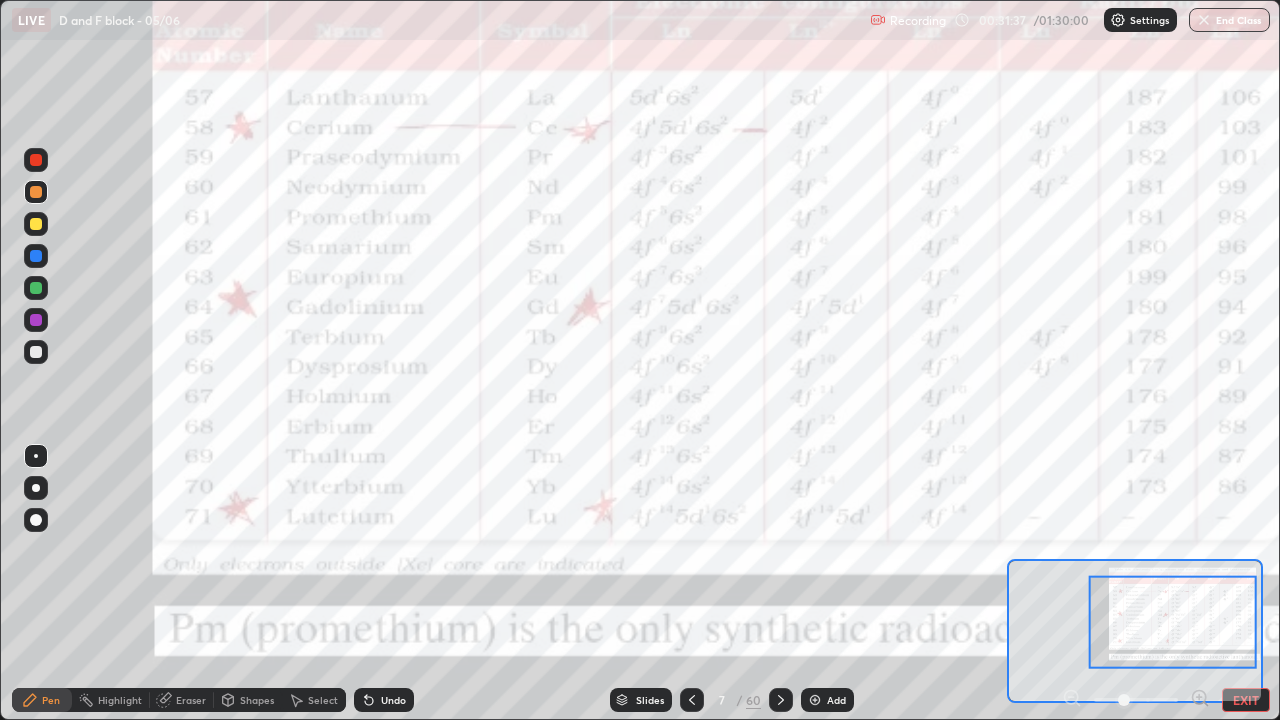 click at bounding box center (36, 320) 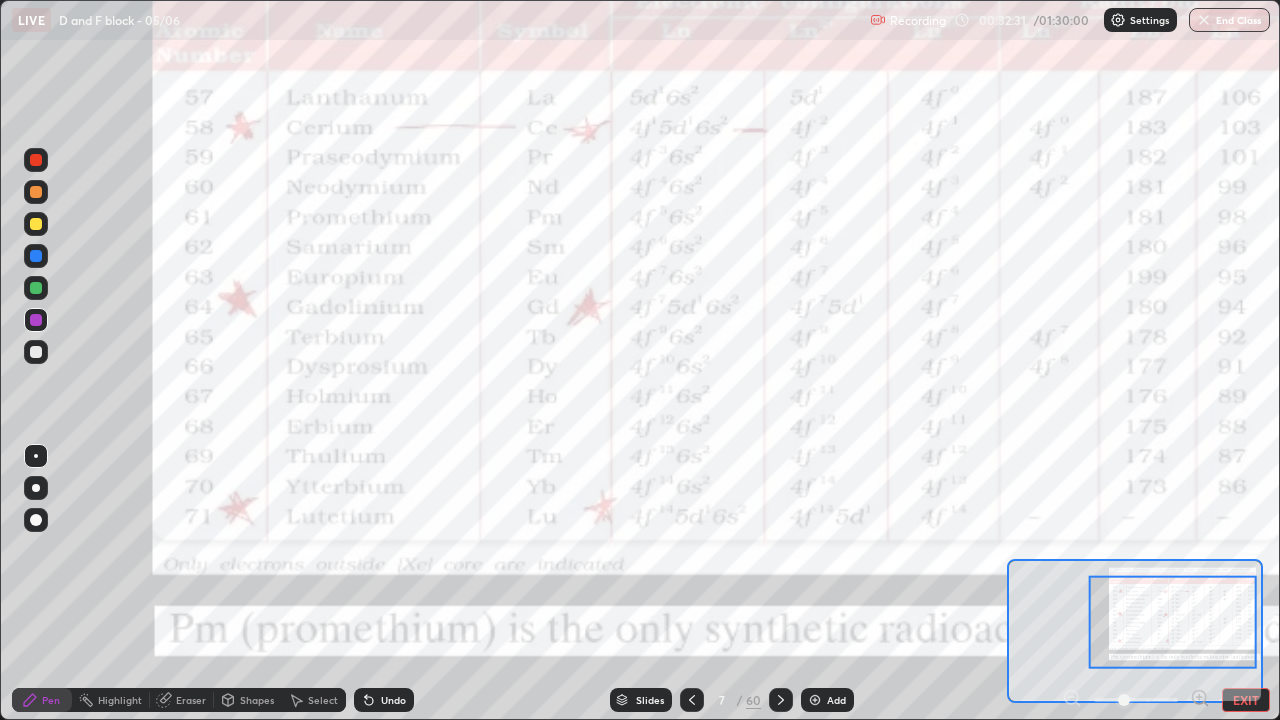 click at bounding box center (815, 700) 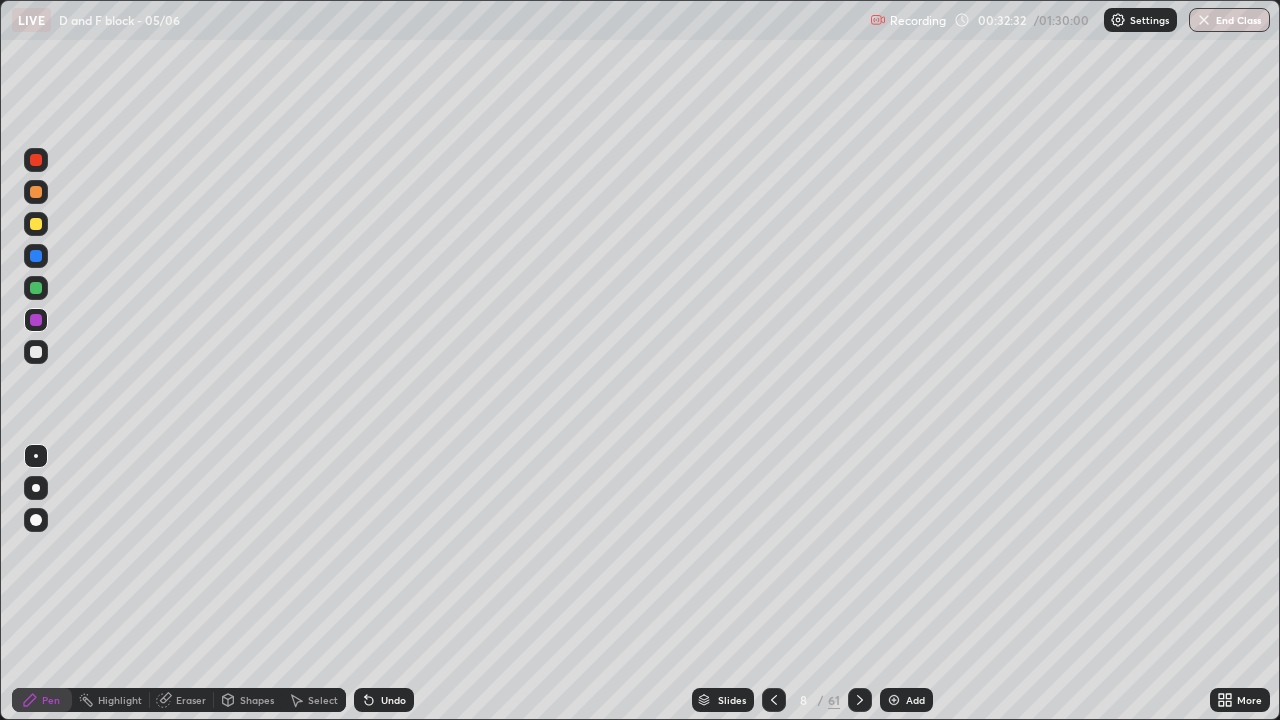 click 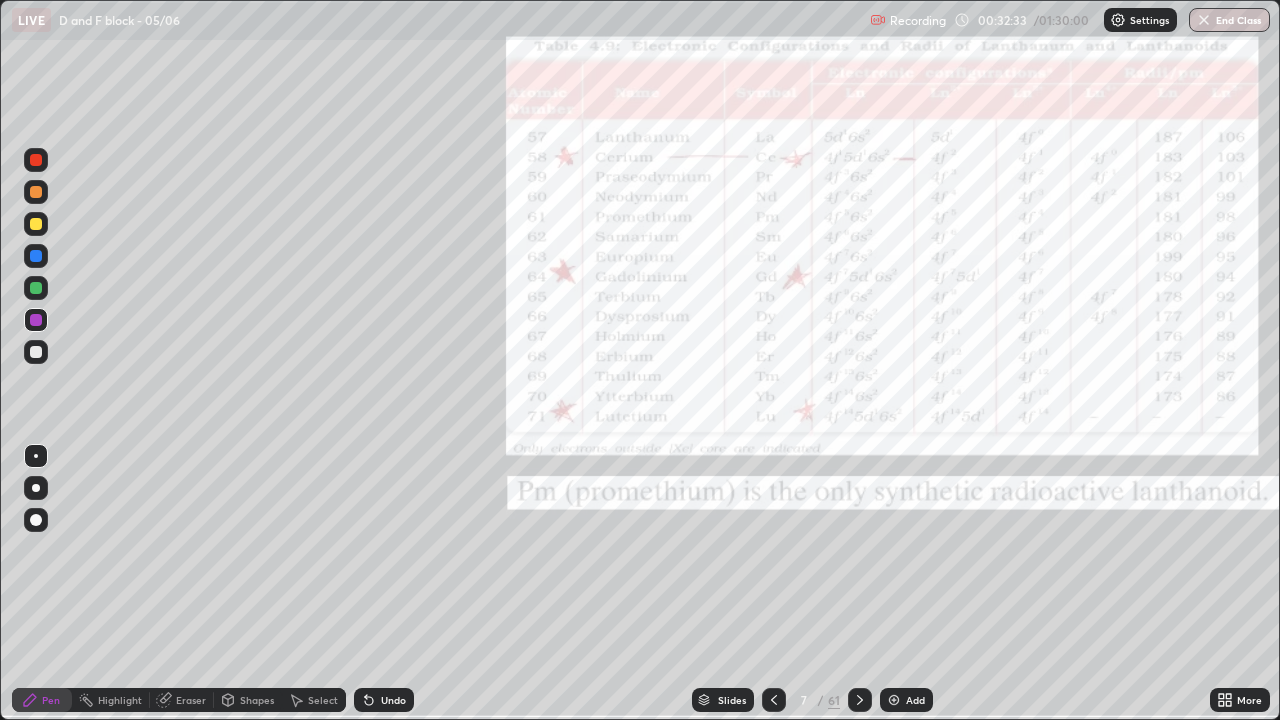 click 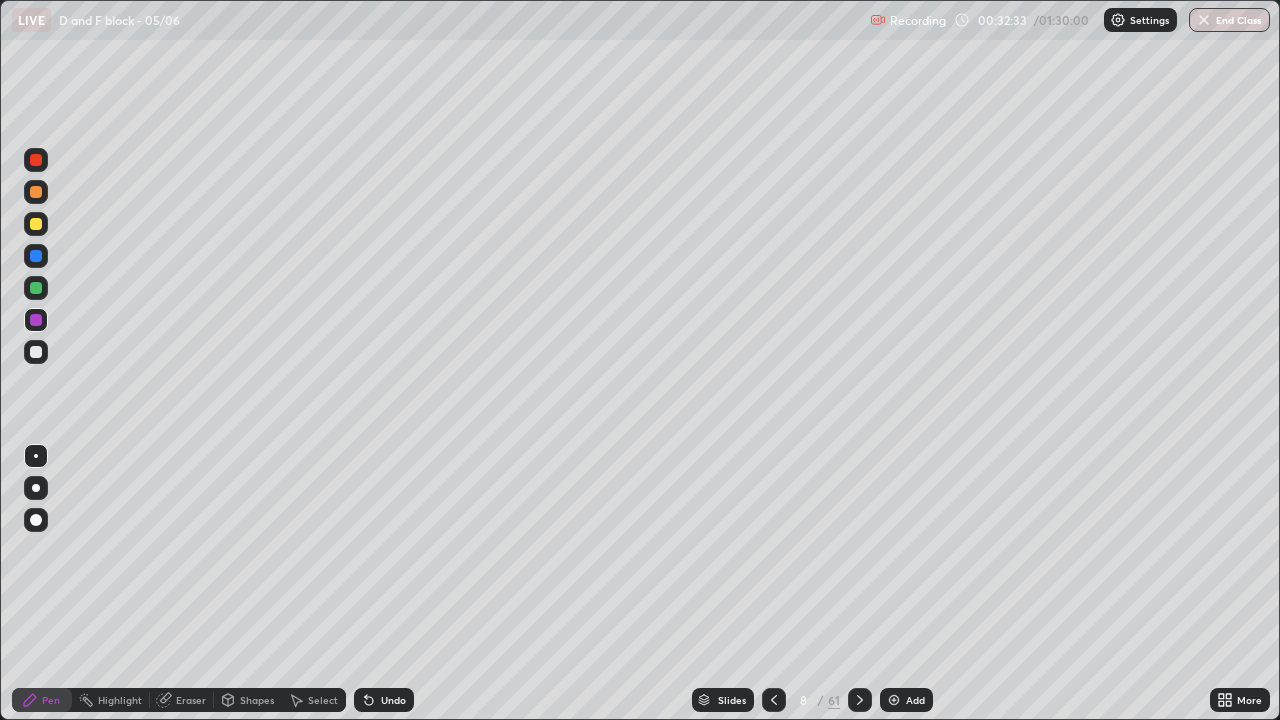 click 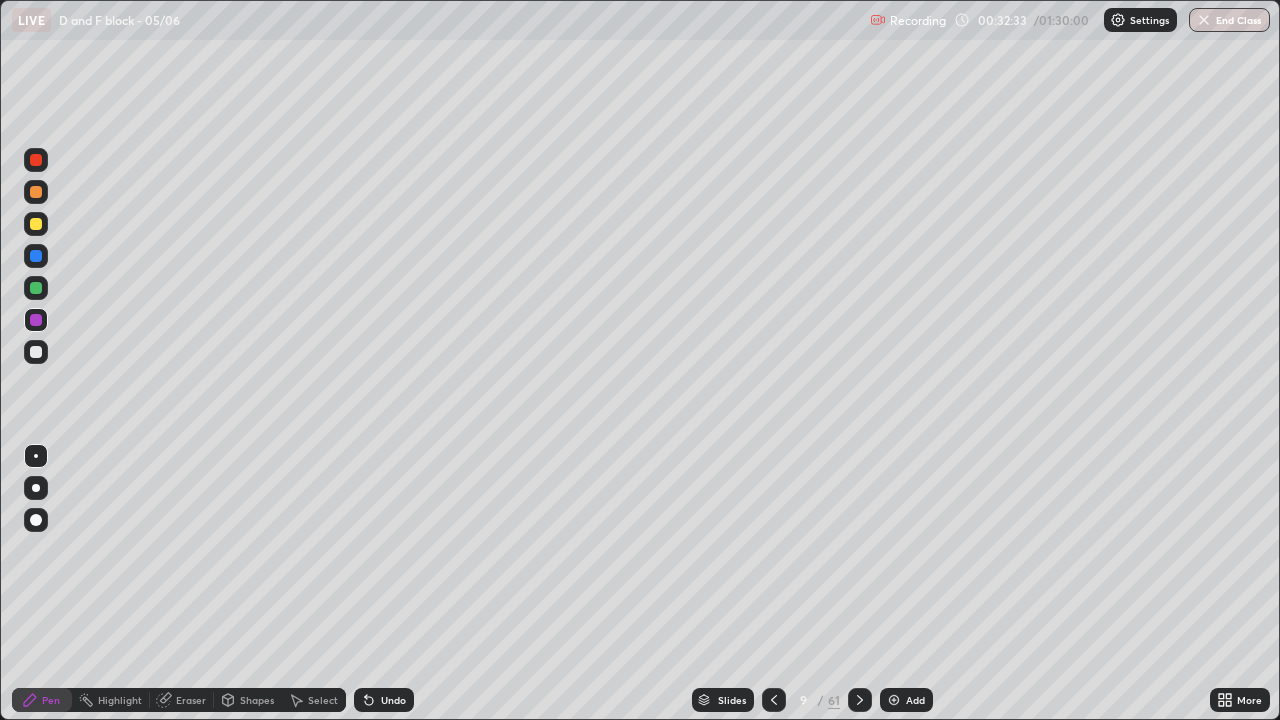 click 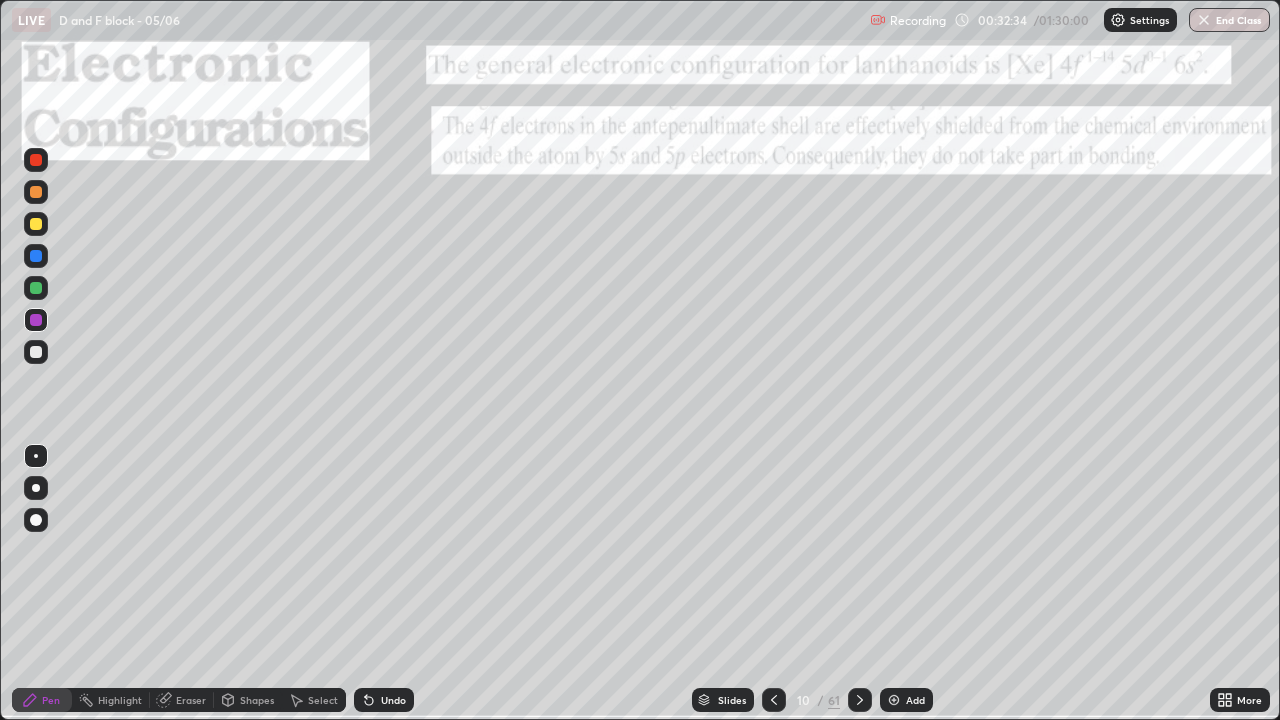 click 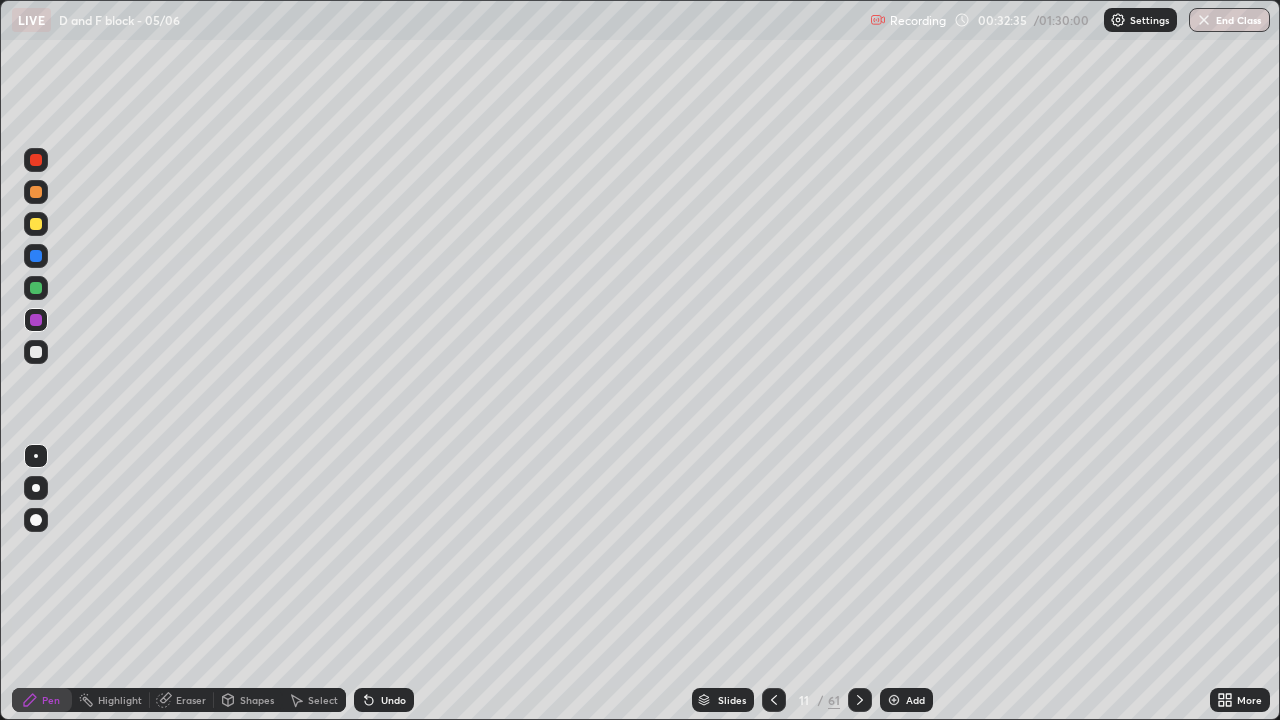 click 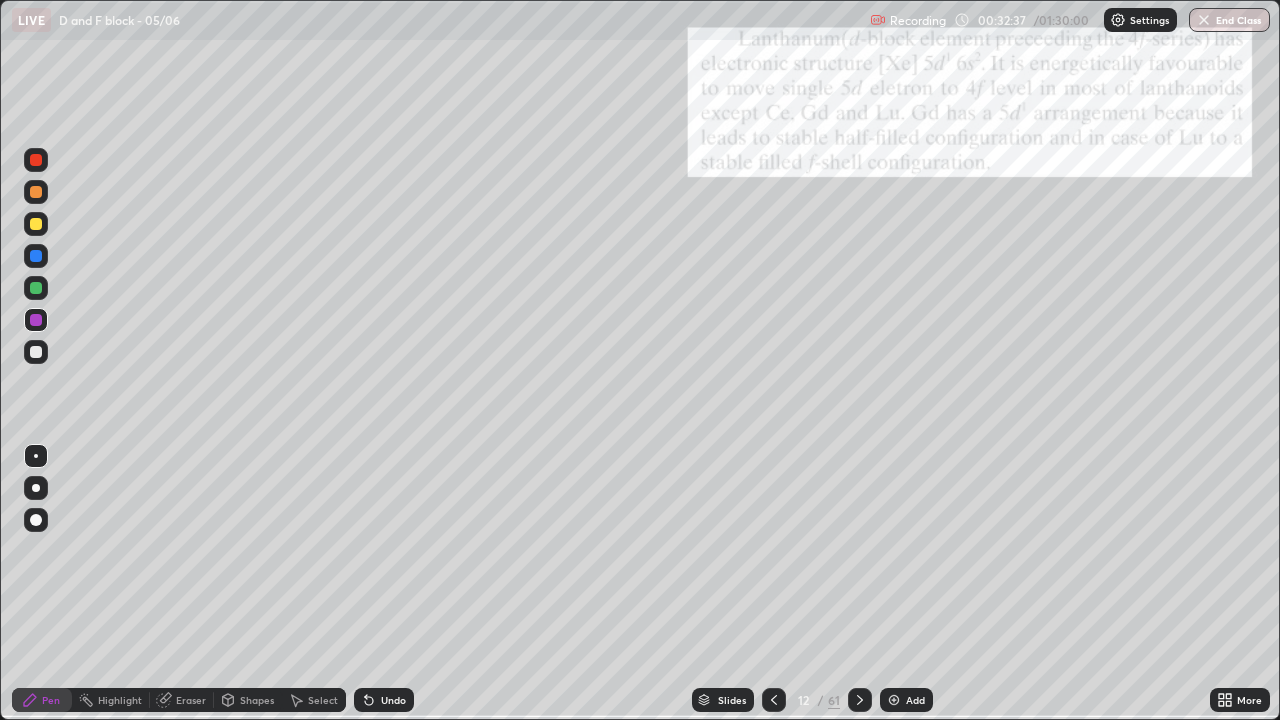 click 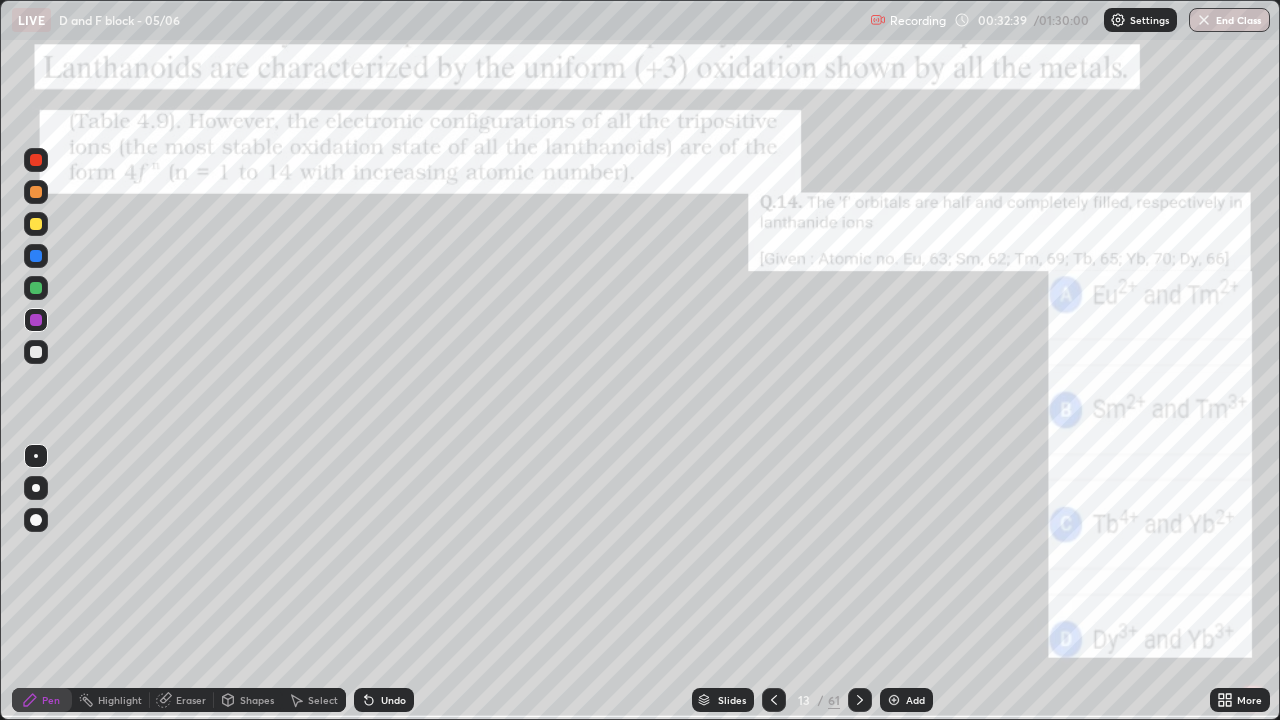 click at bounding box center [894, 700] 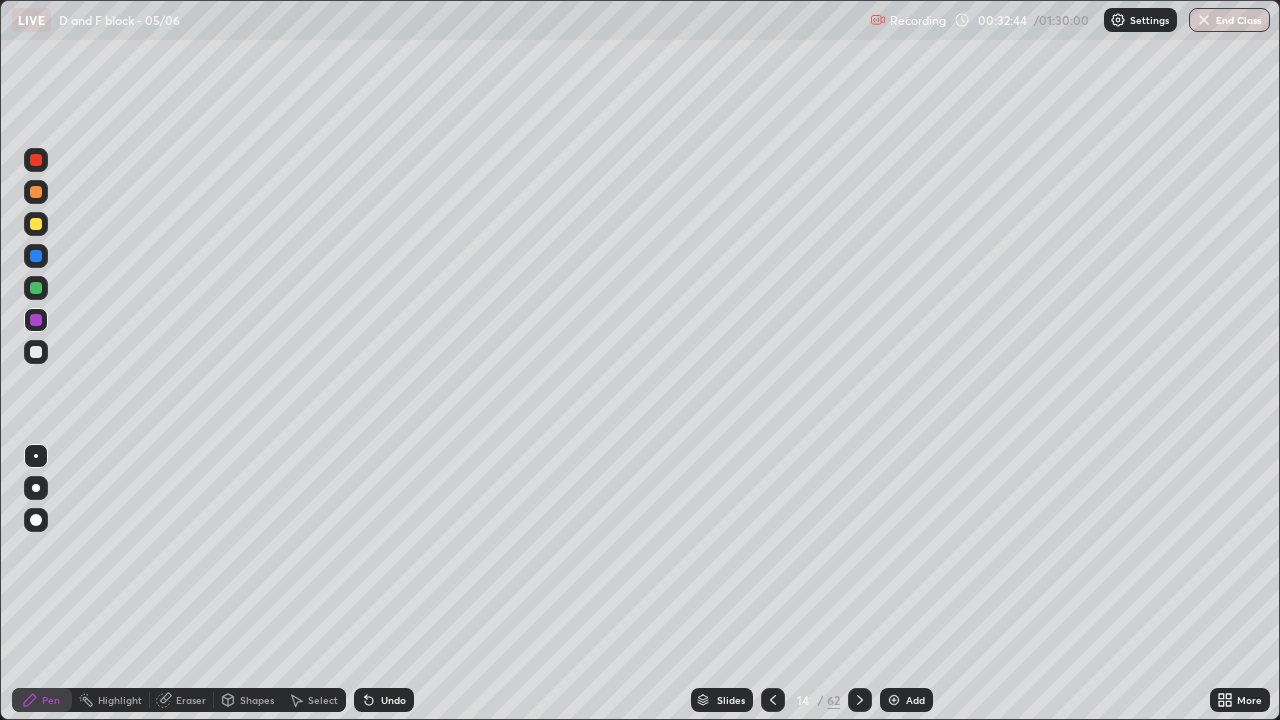click at bounding box center (36, 352) 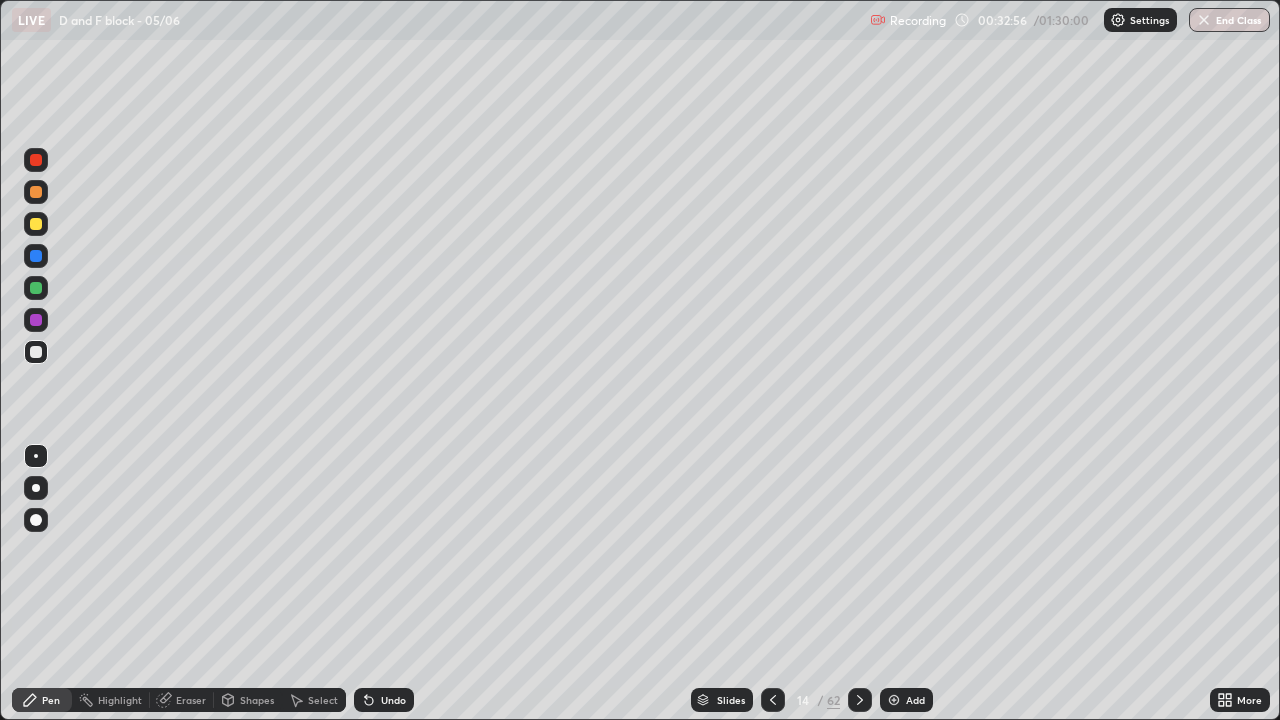 click at bounding box center [36, 224] 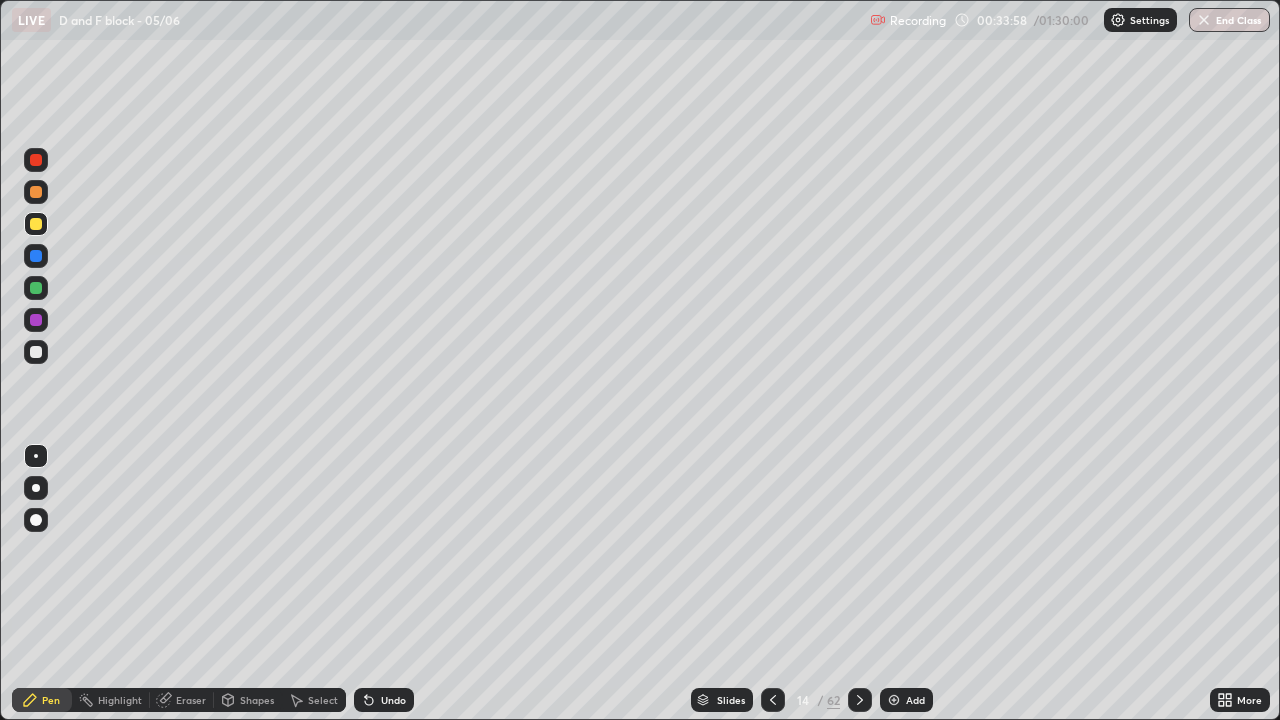 click at bounding box center (36, 352) 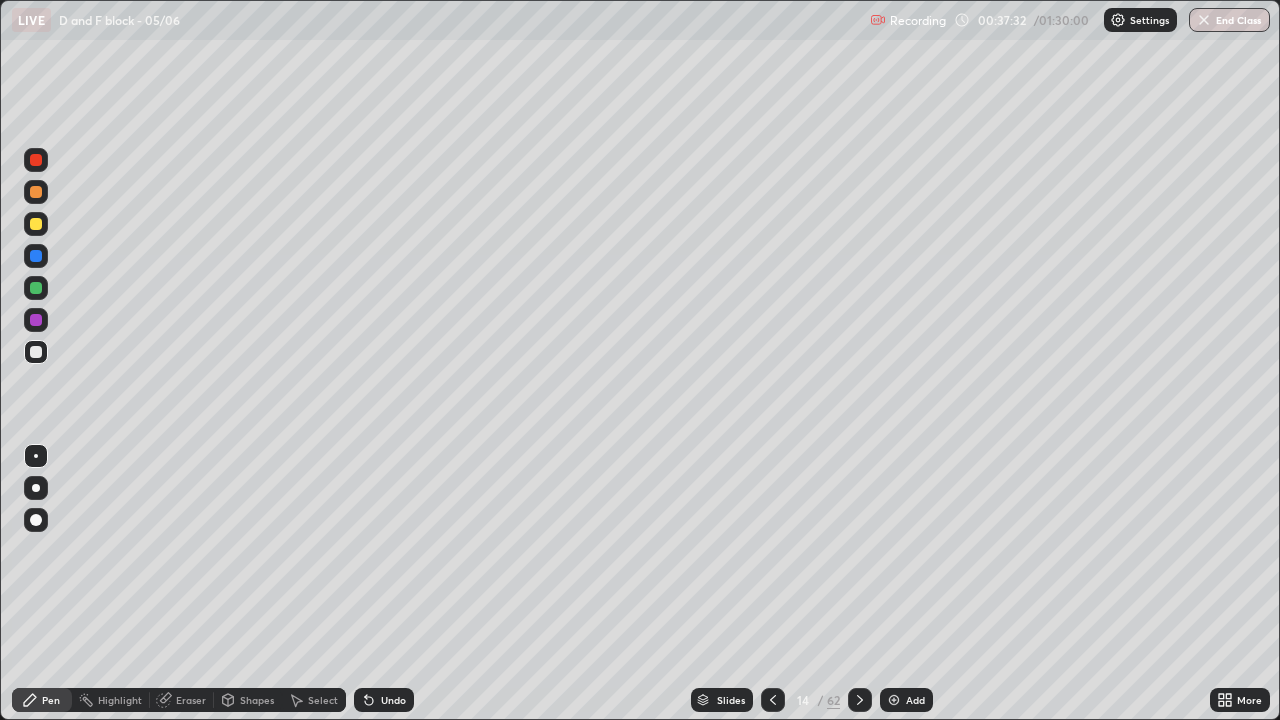 click 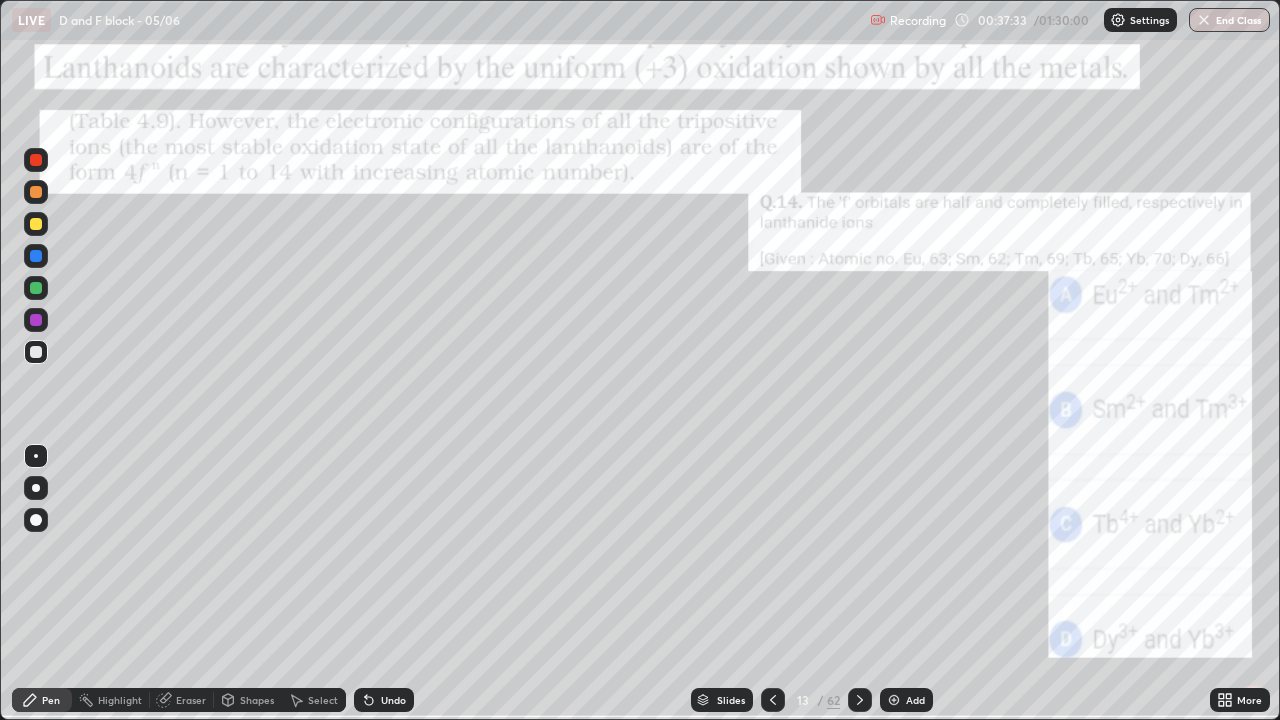 click on "/" at bounding box center [820, 700] 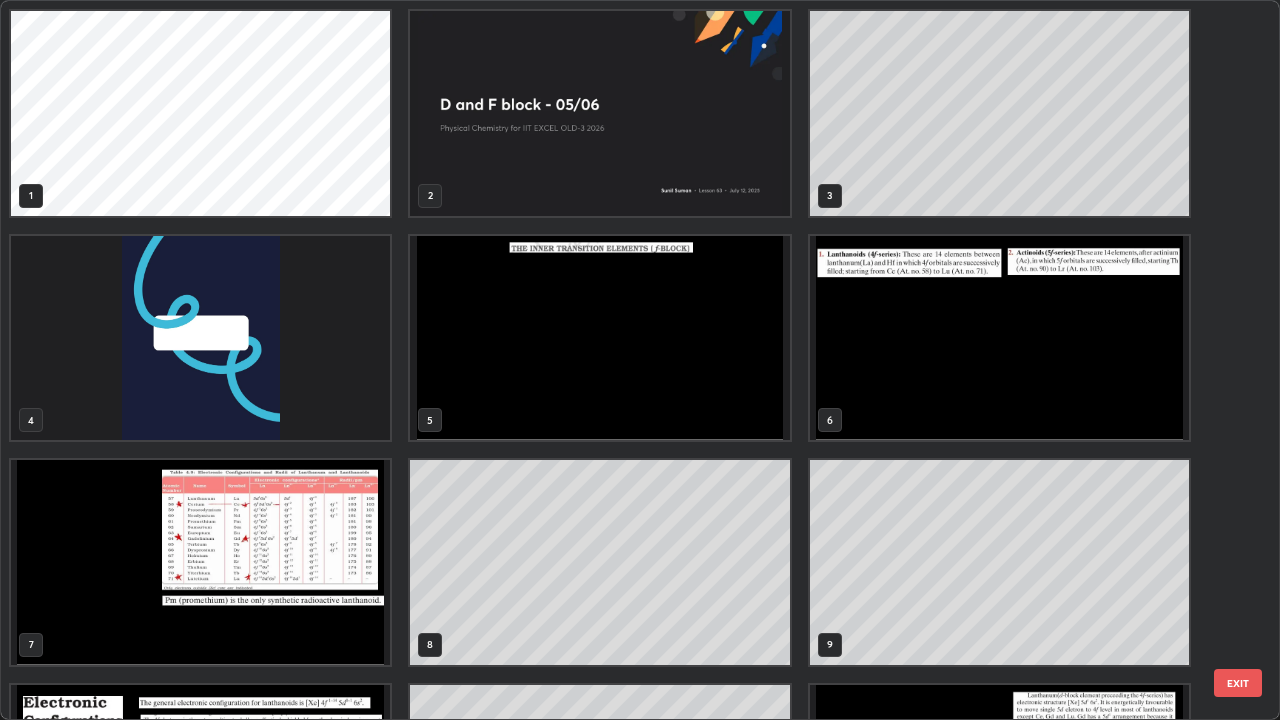 scroll, scrollTop: 405, scrollLeft: 0, axis: vertical 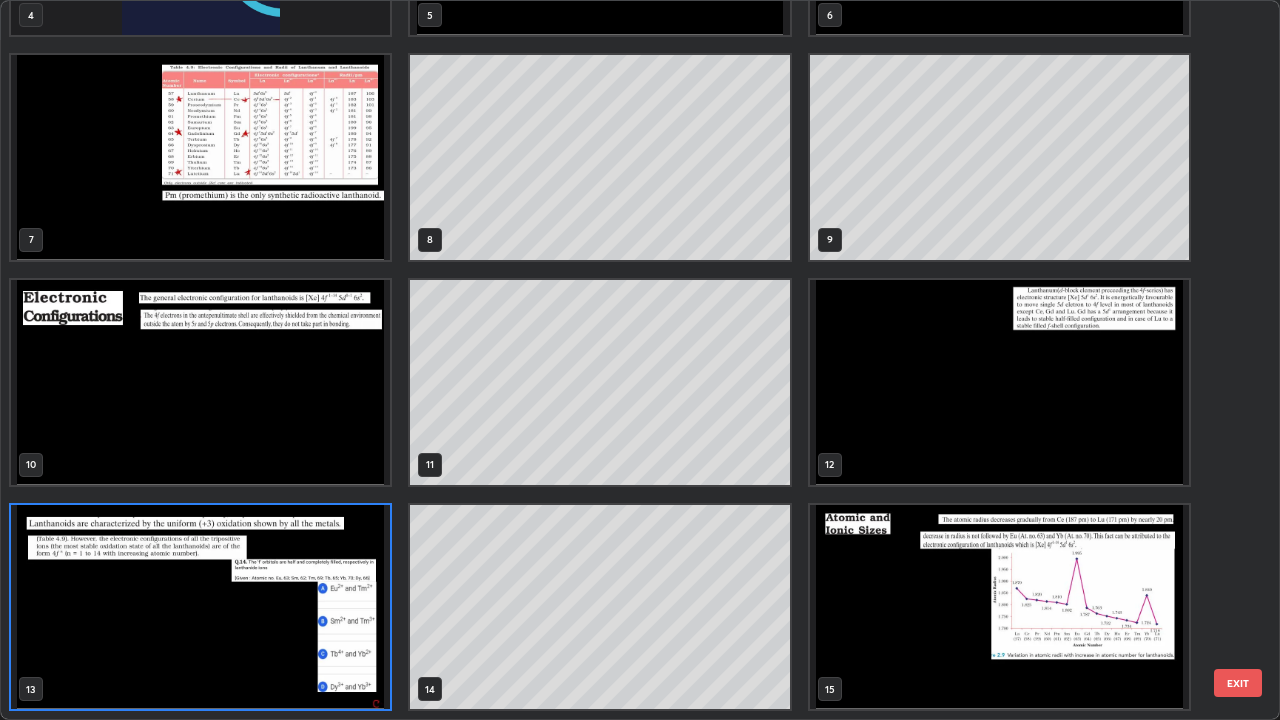 click at bounding box center [200, 157] 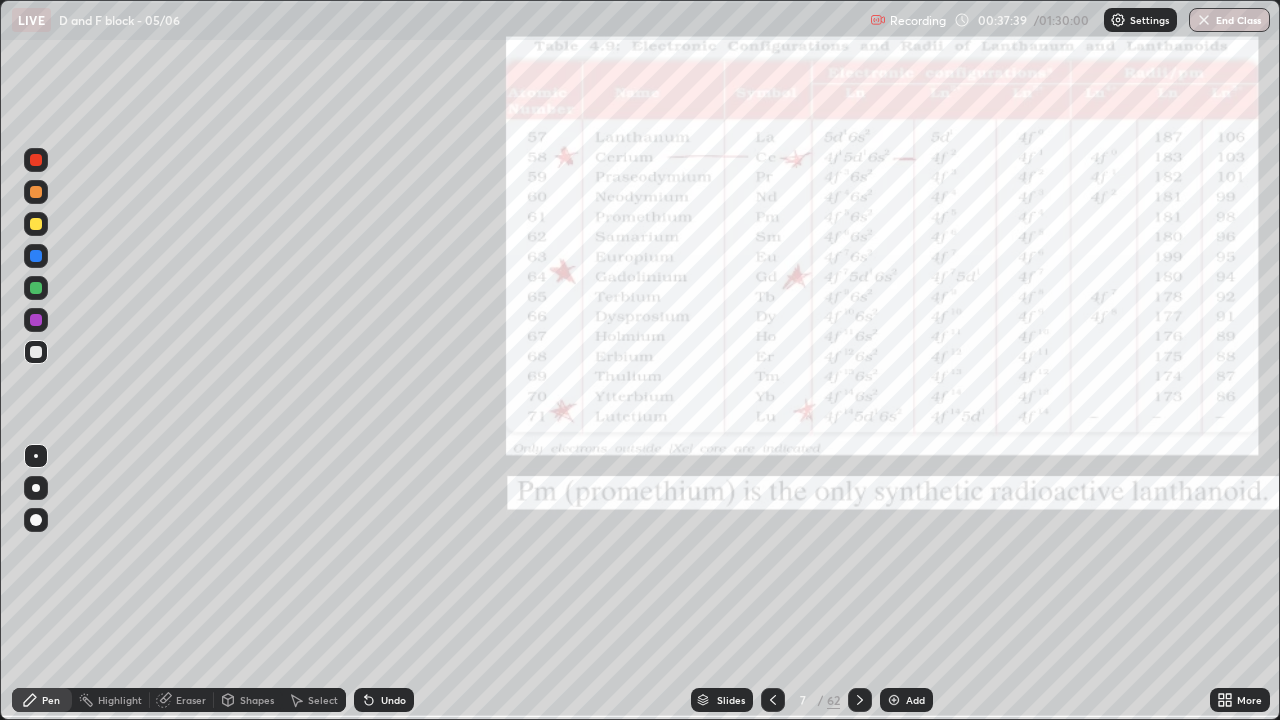 click at bounding box center [36, 192] 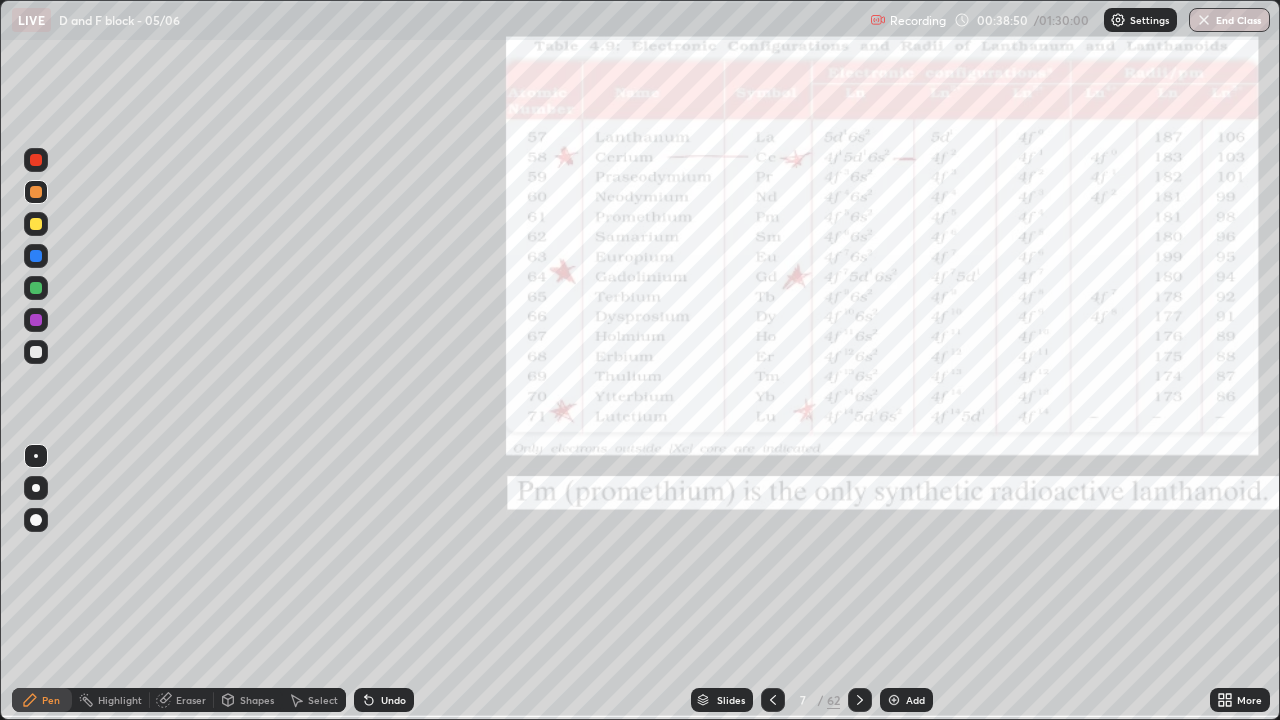 click 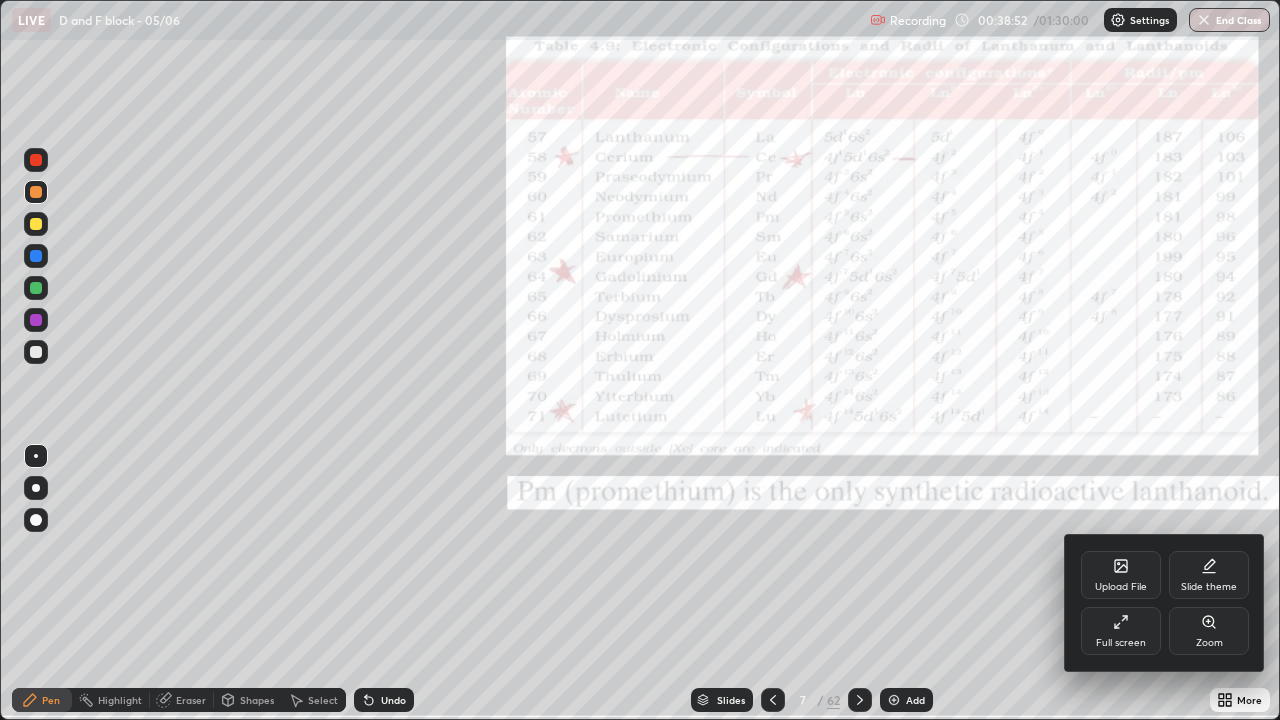 click 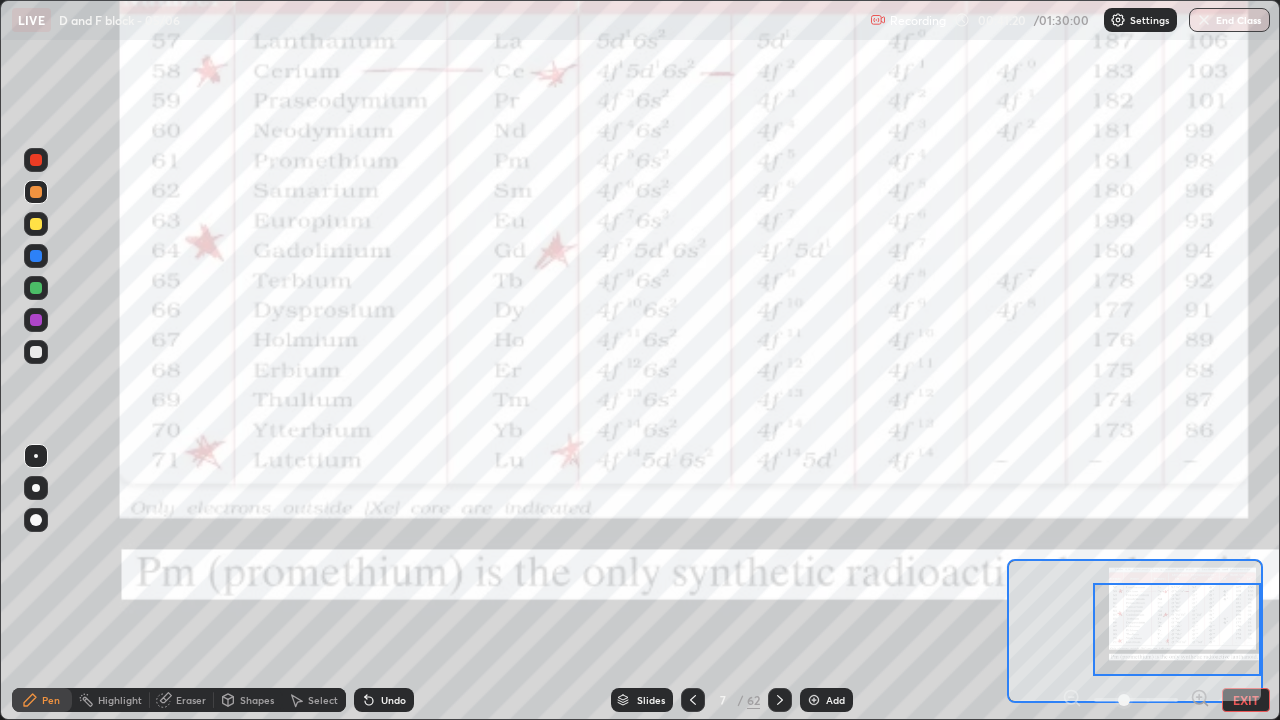 click at bounding box center (814, 700) 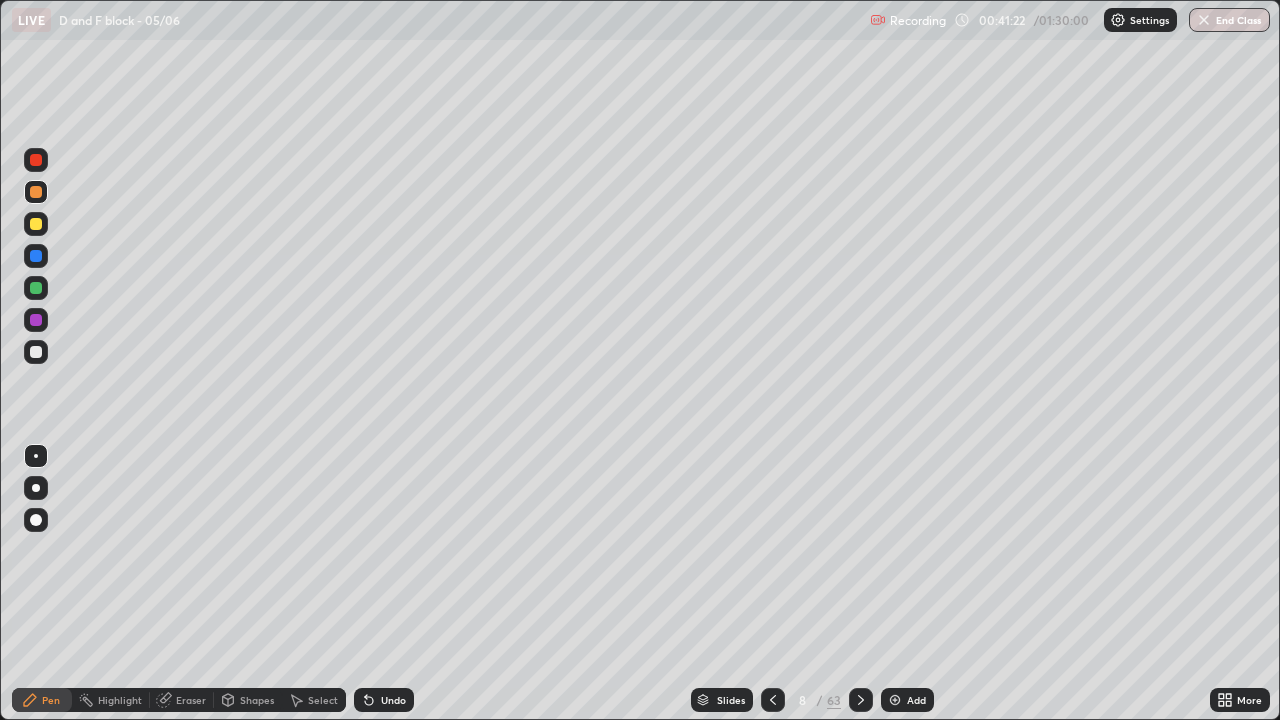 click 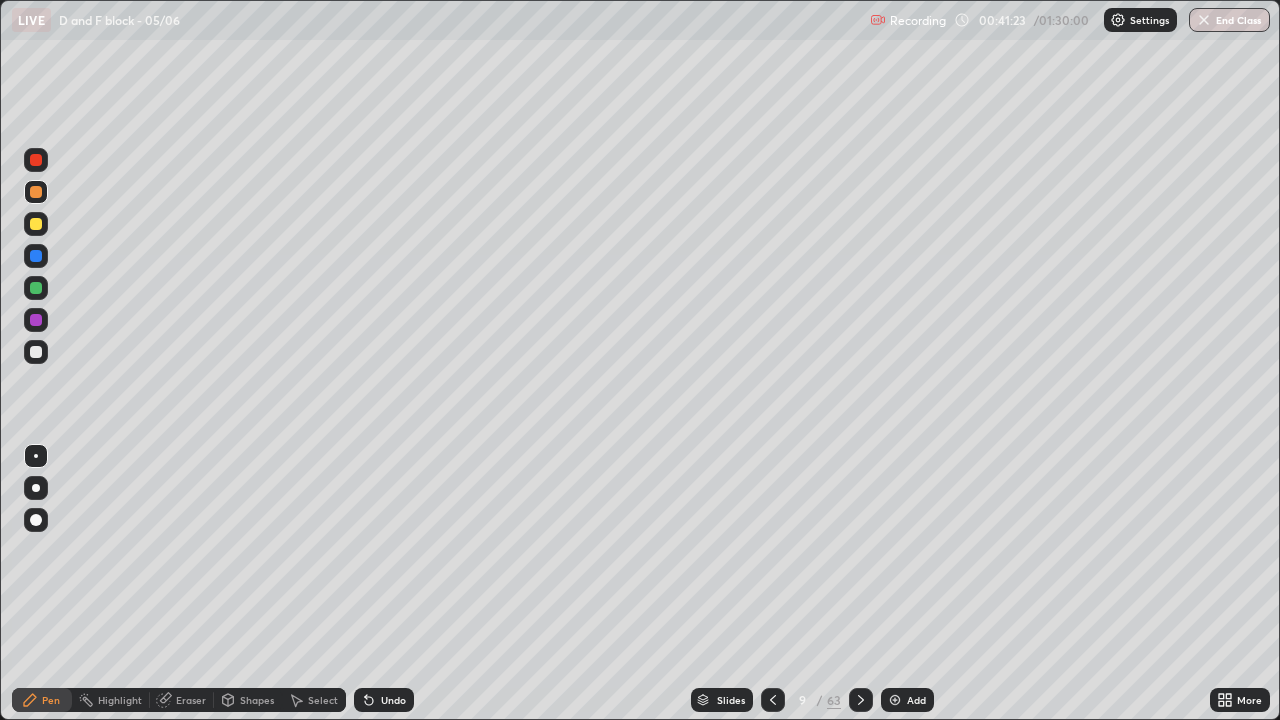 click at bounding box center [861, 700] 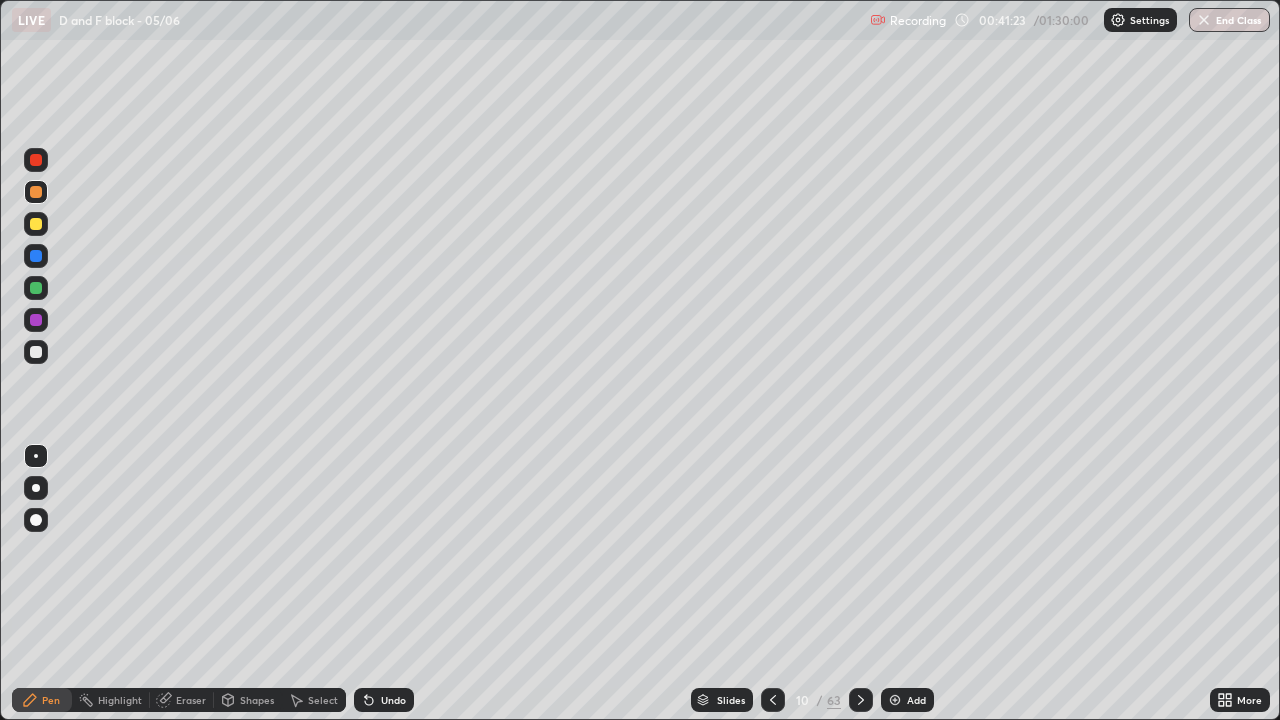 click at bounding box center (861, 700) 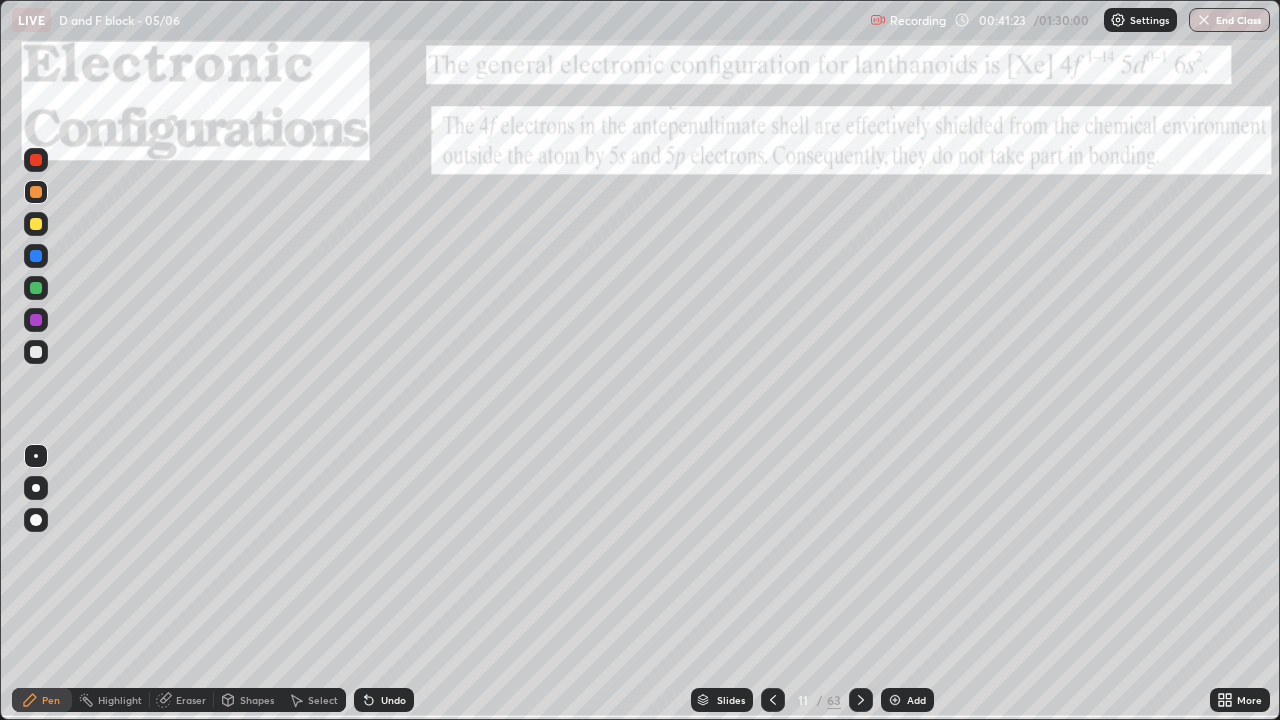 click at bounding box center [861, 700] 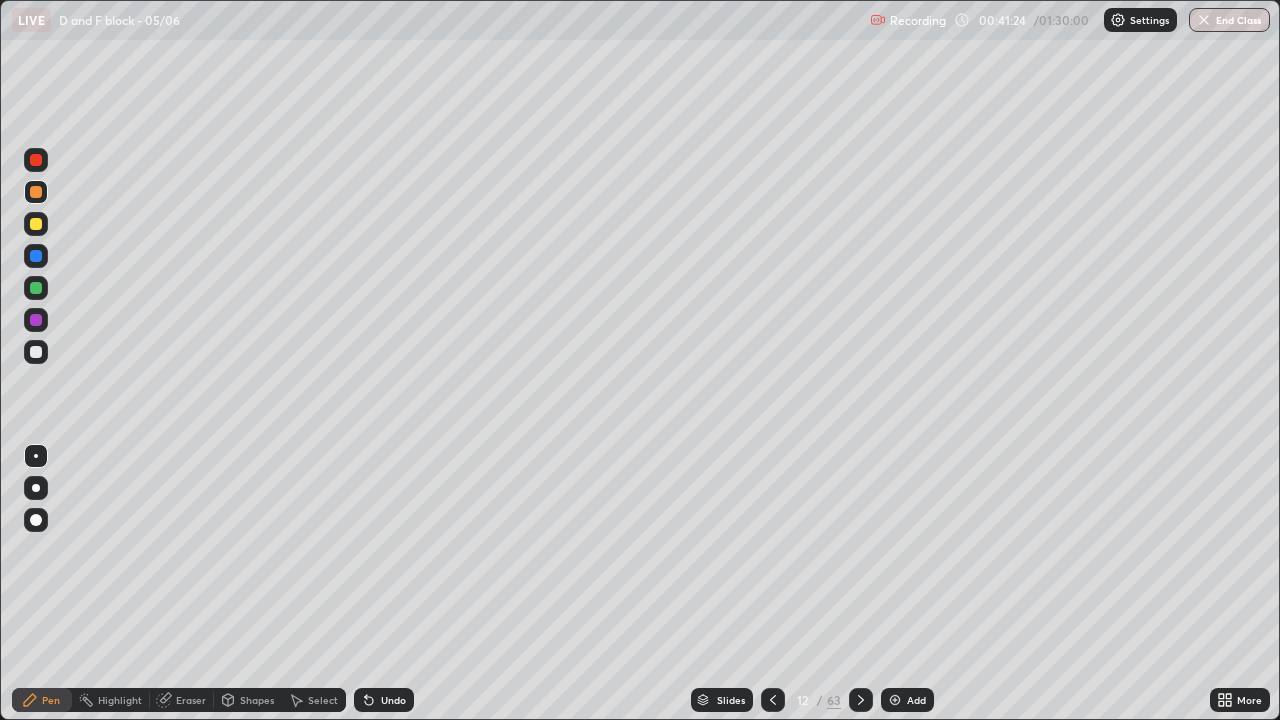 click at bounding box center (861, 700) 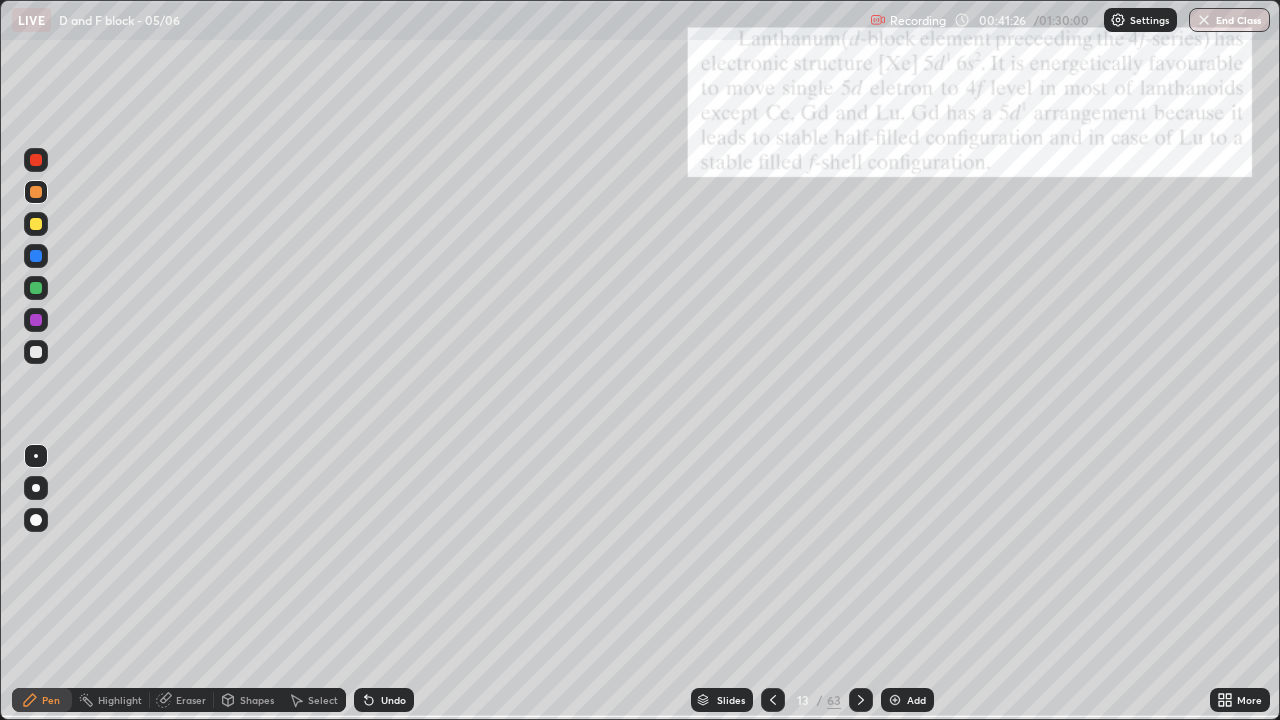 click 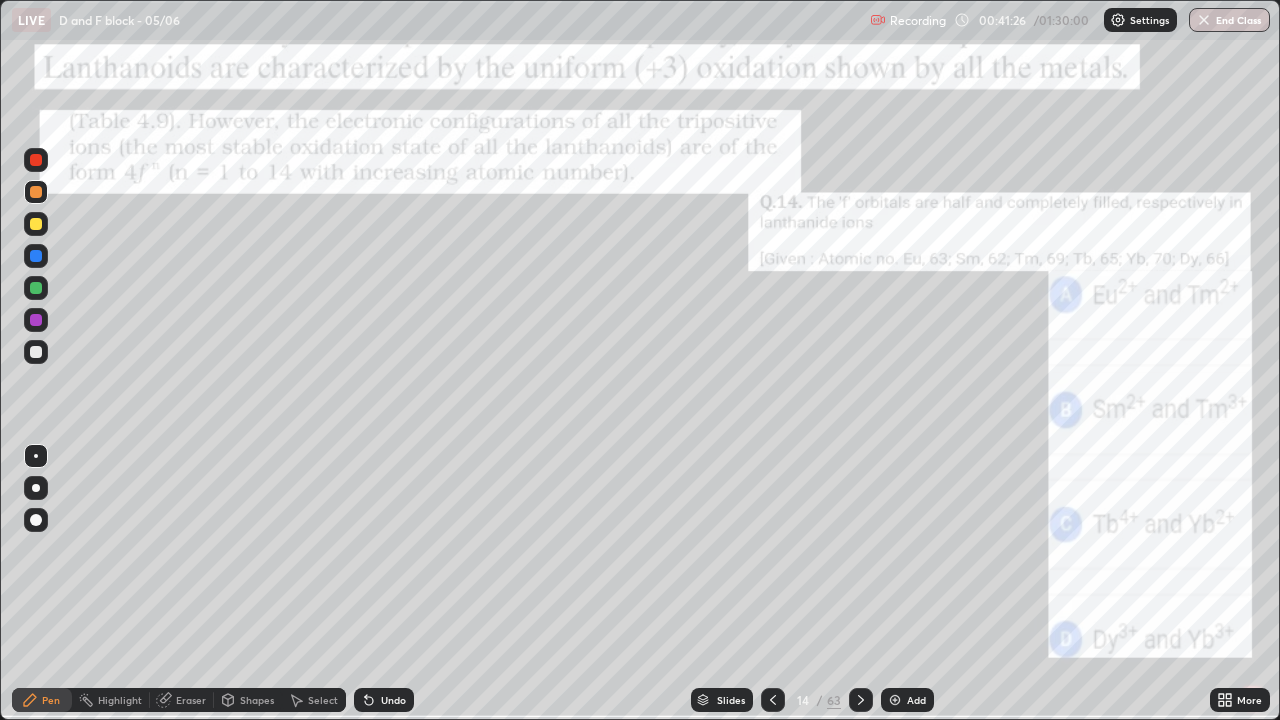 click 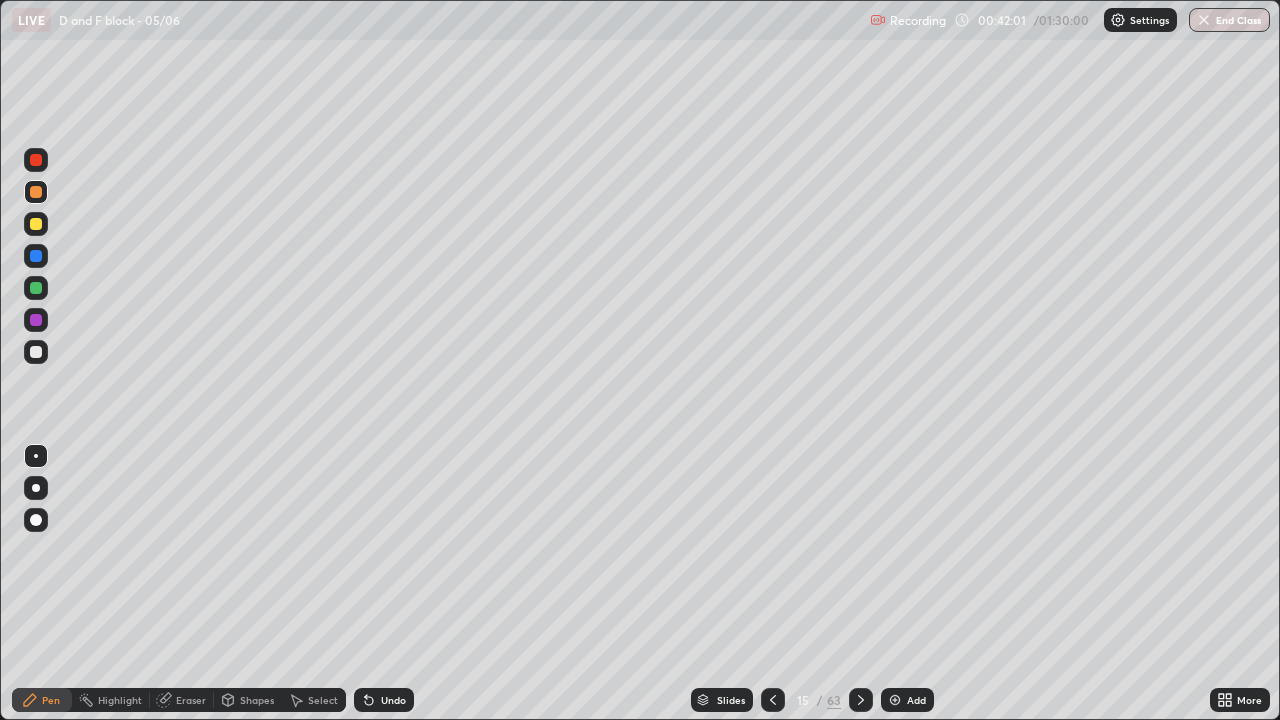 click at bounding box center [36, 288] 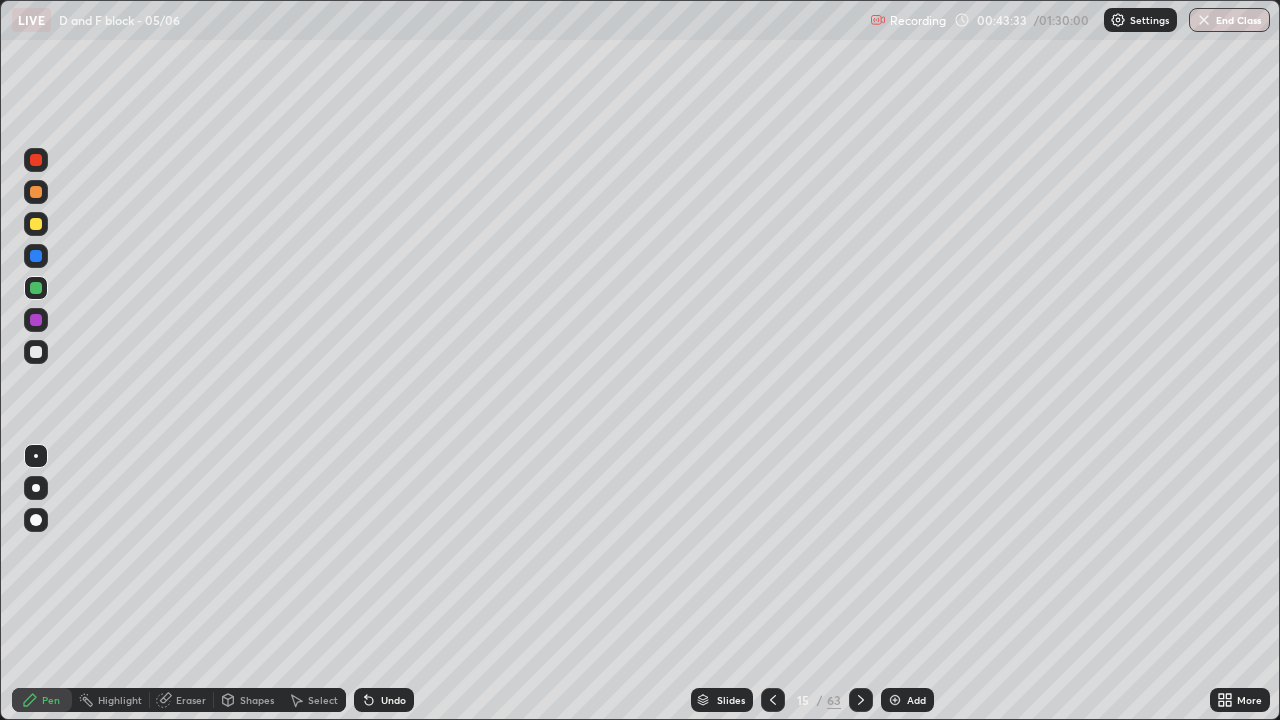 click 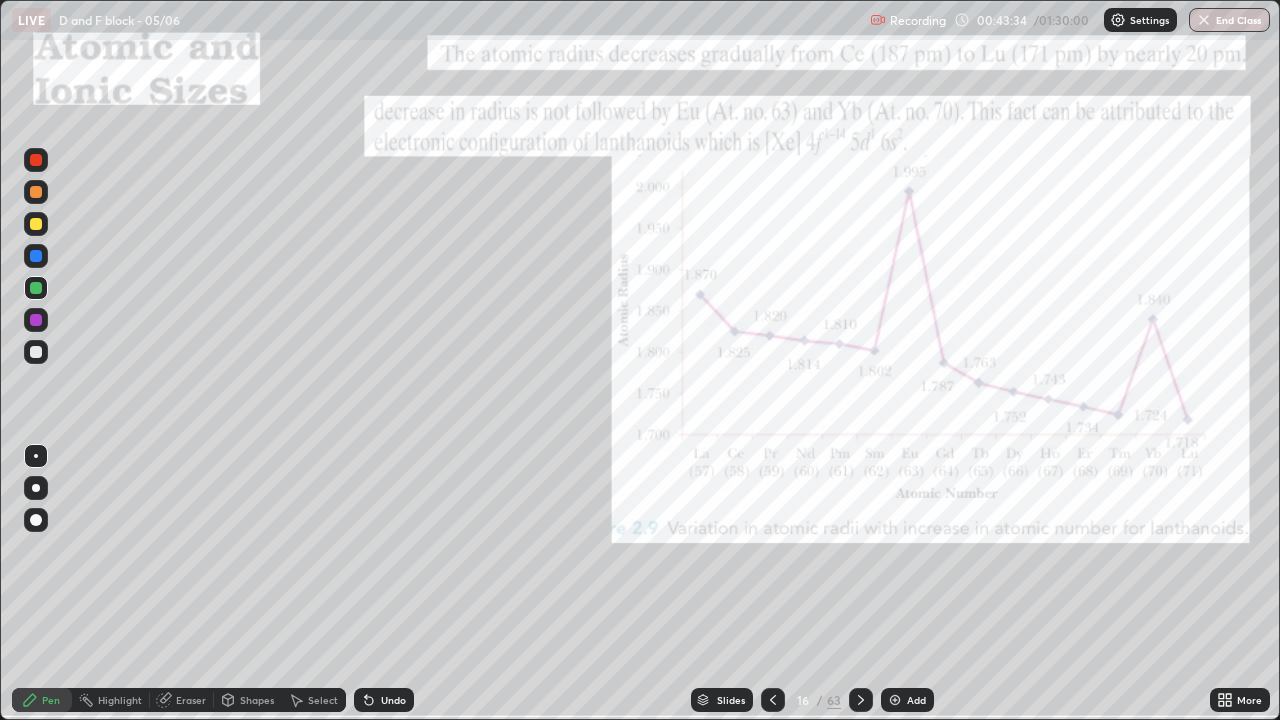 click on "/" at bounding box center (820, 700) 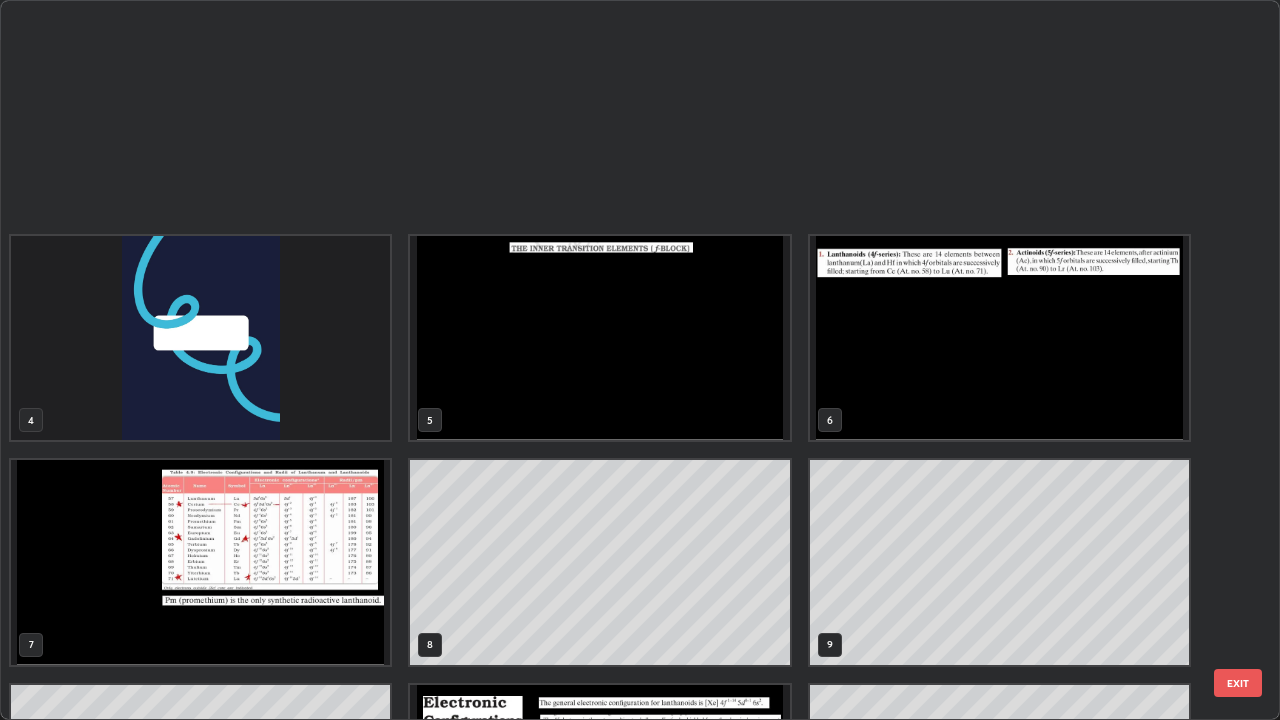 scroll, scrollTop: 629, scrollLeft: 0, axis: vertical 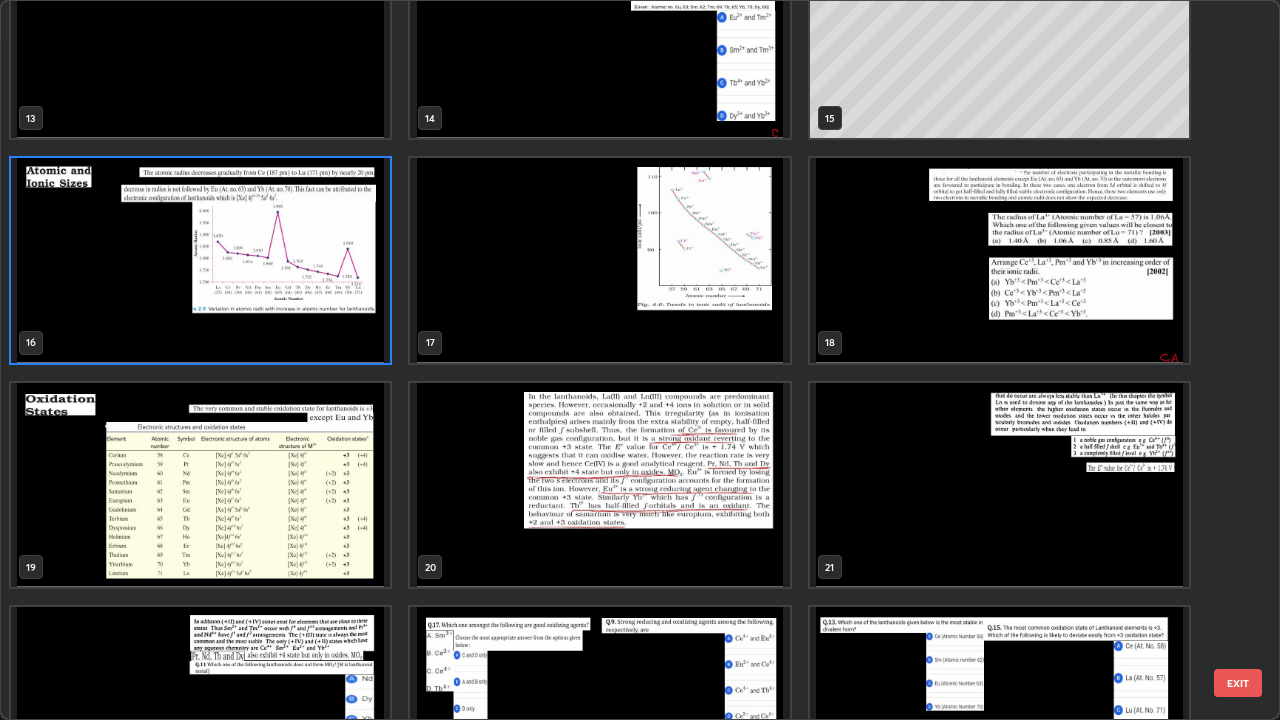 click at bounding box center (200, 485) 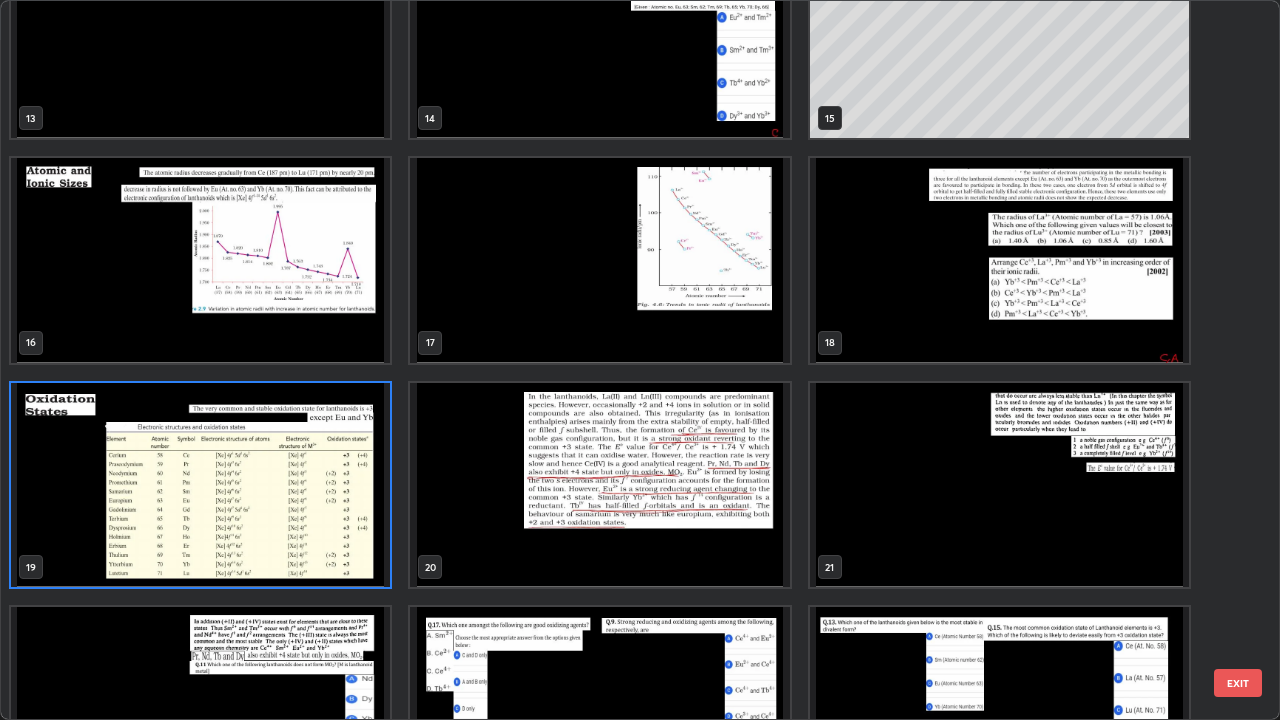 click at bounding box center [200, 485] 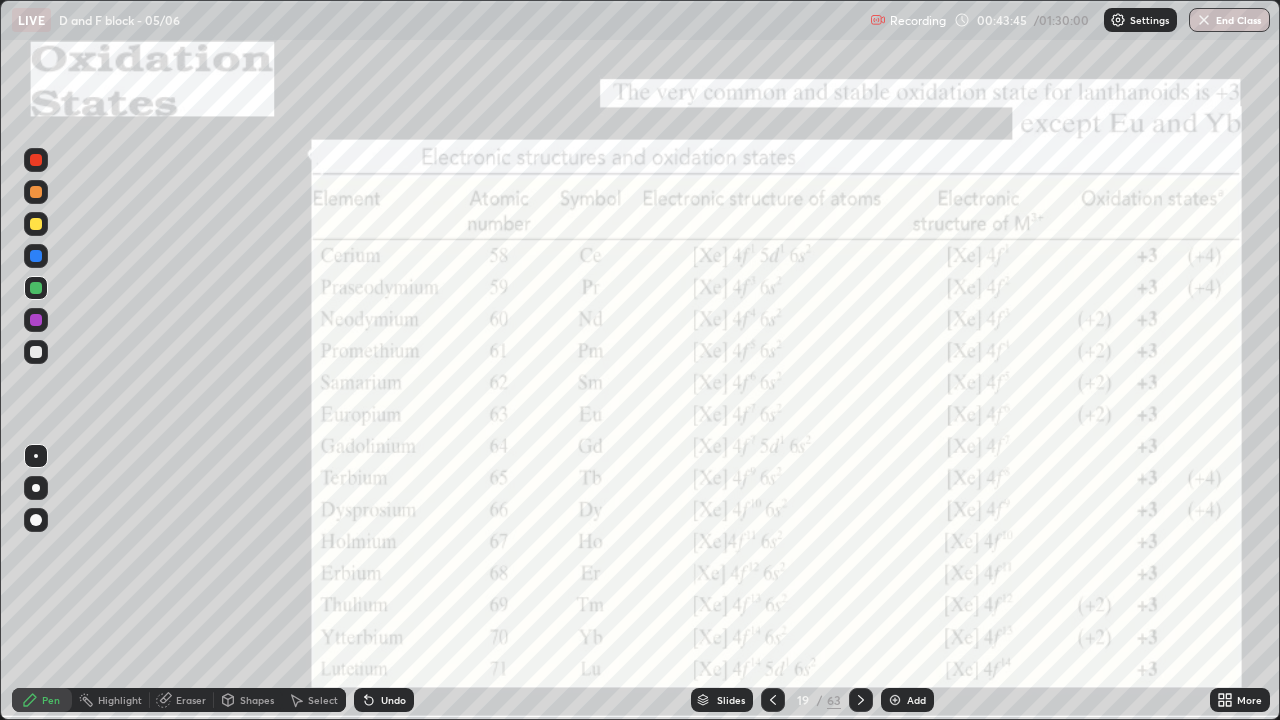 click at bounding box center [36, 192] 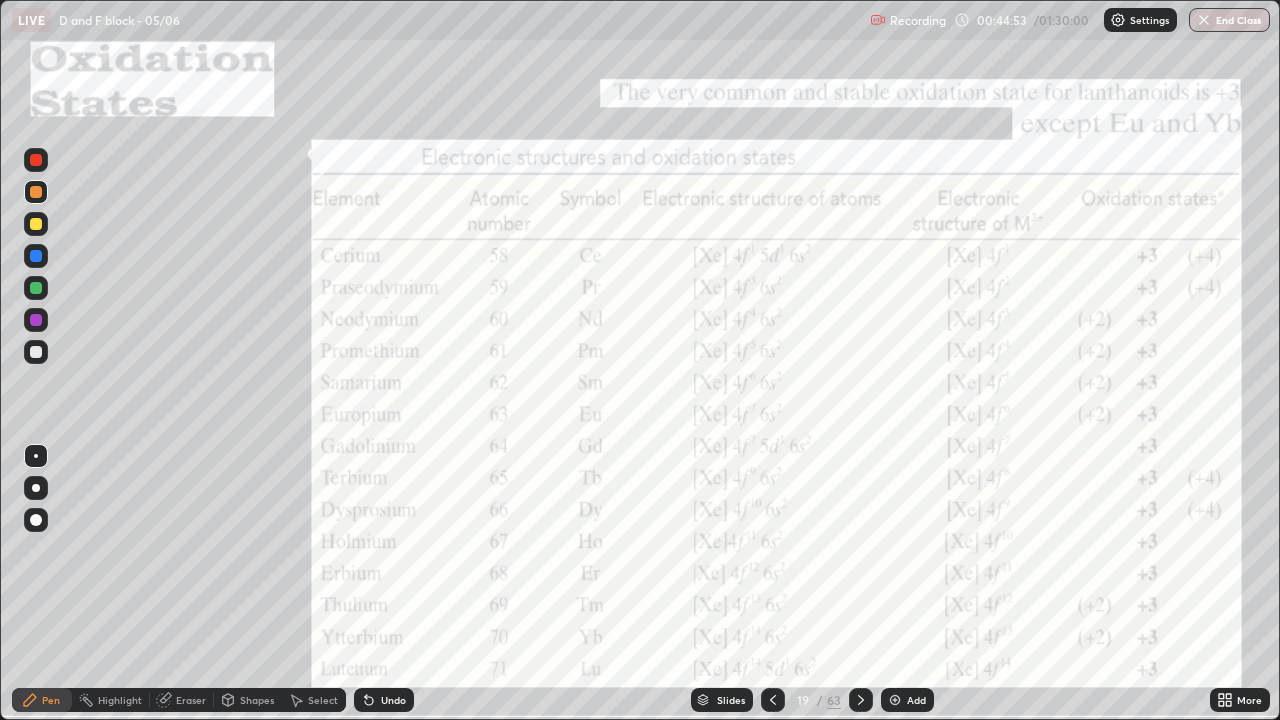 click 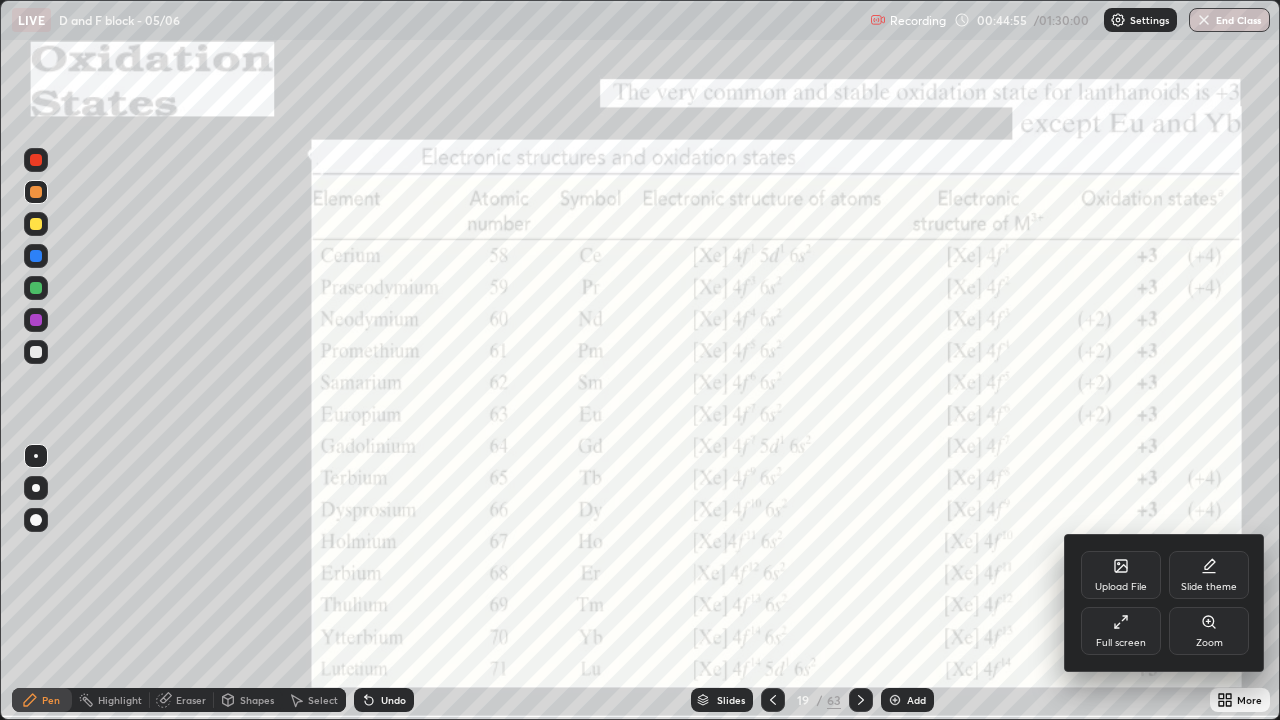click at bounding box center (640, 360) 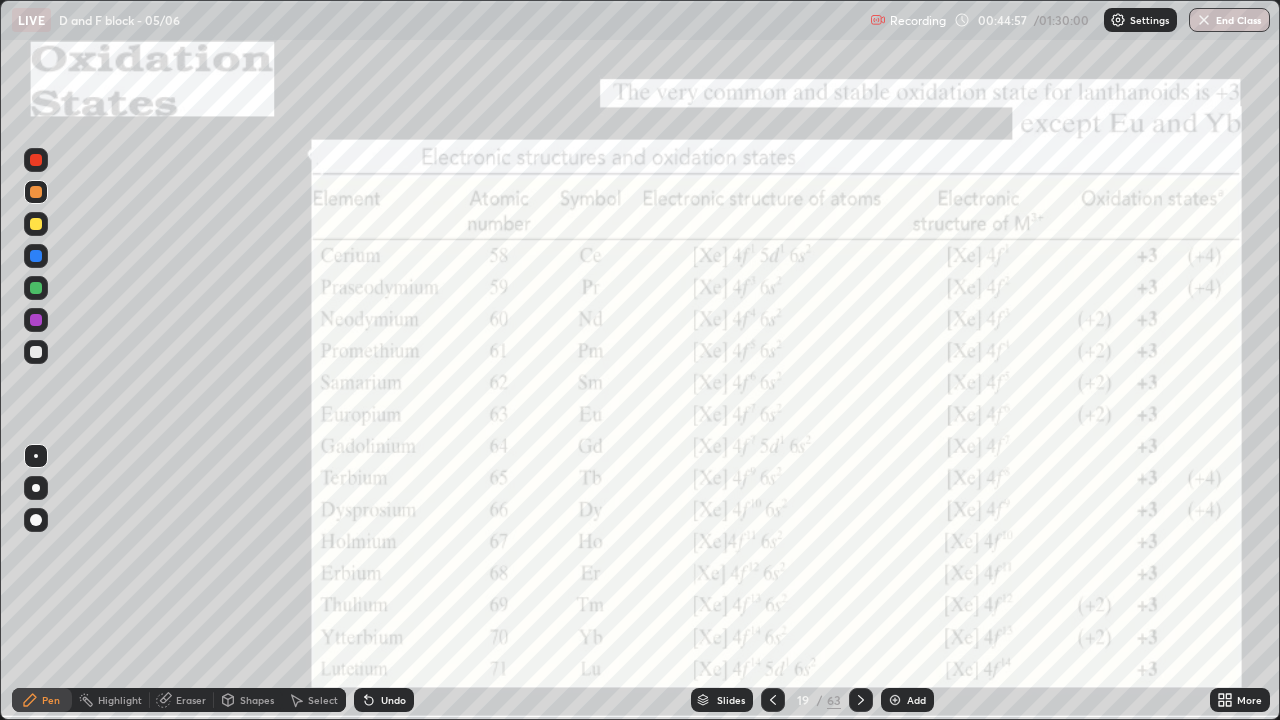 click at bounding box center [895, 700] 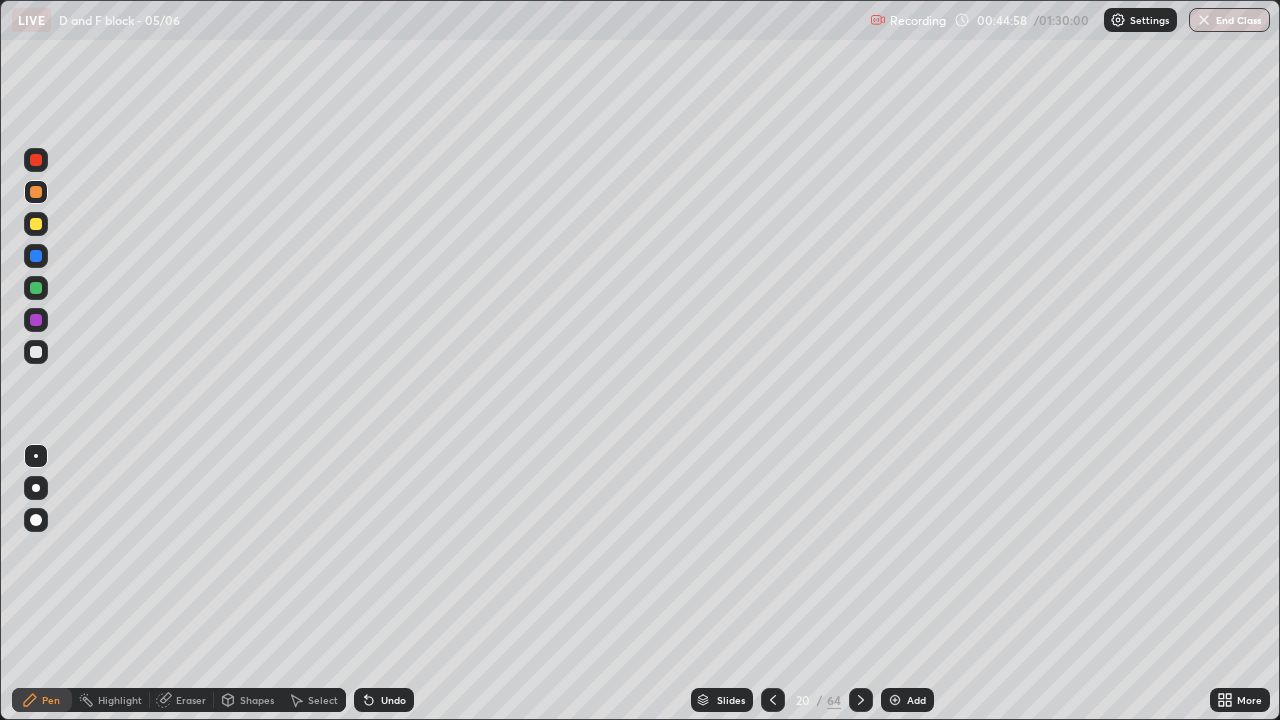 click 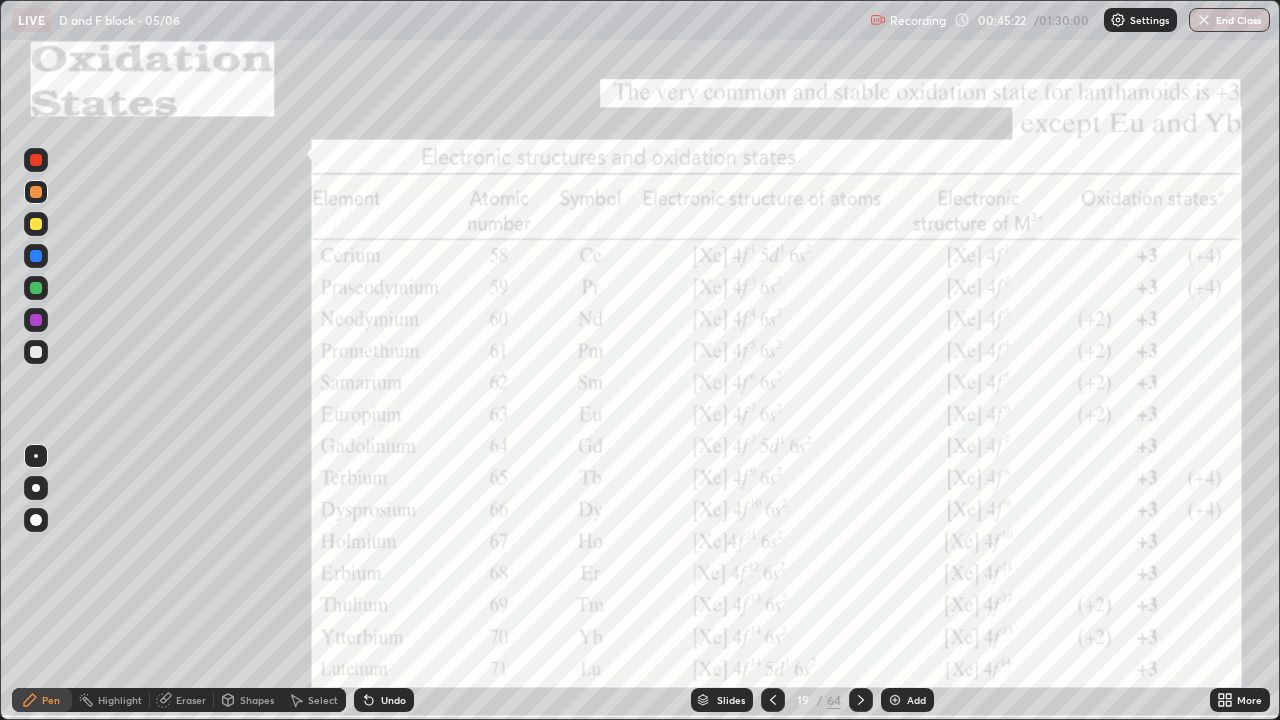 click at bounding box center [895, 700] 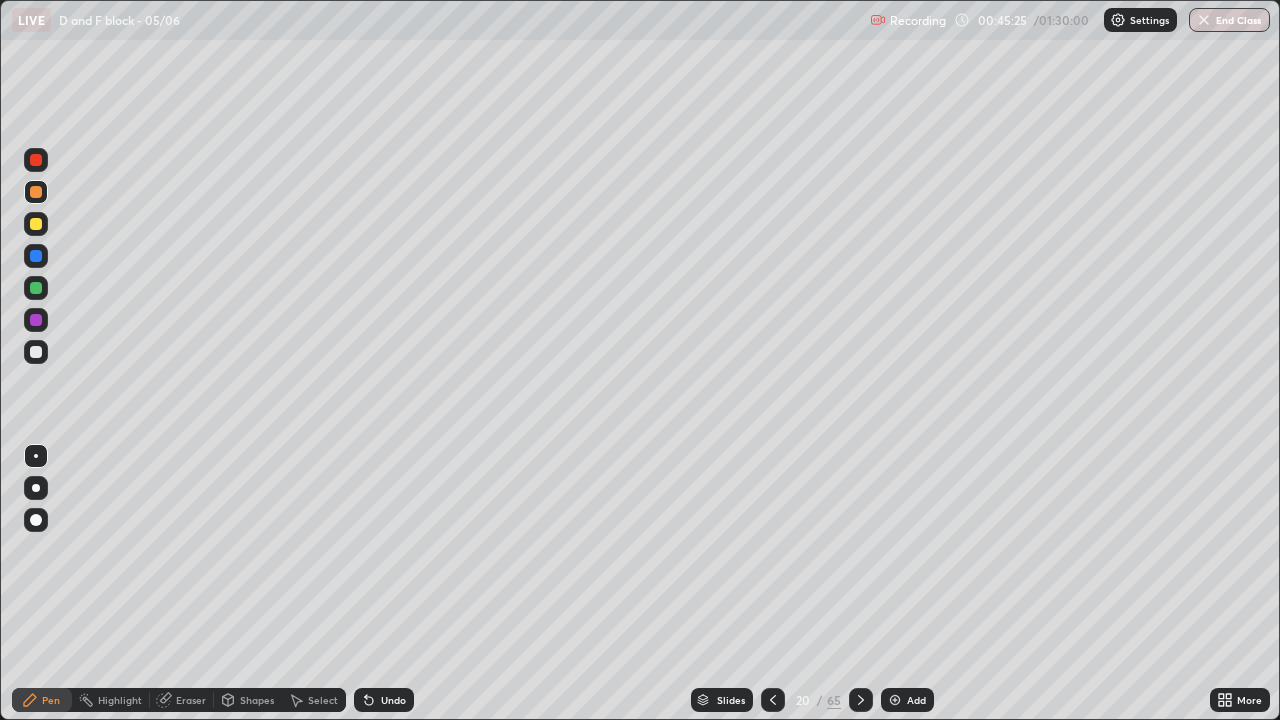 click at bounding box center [36, 352] 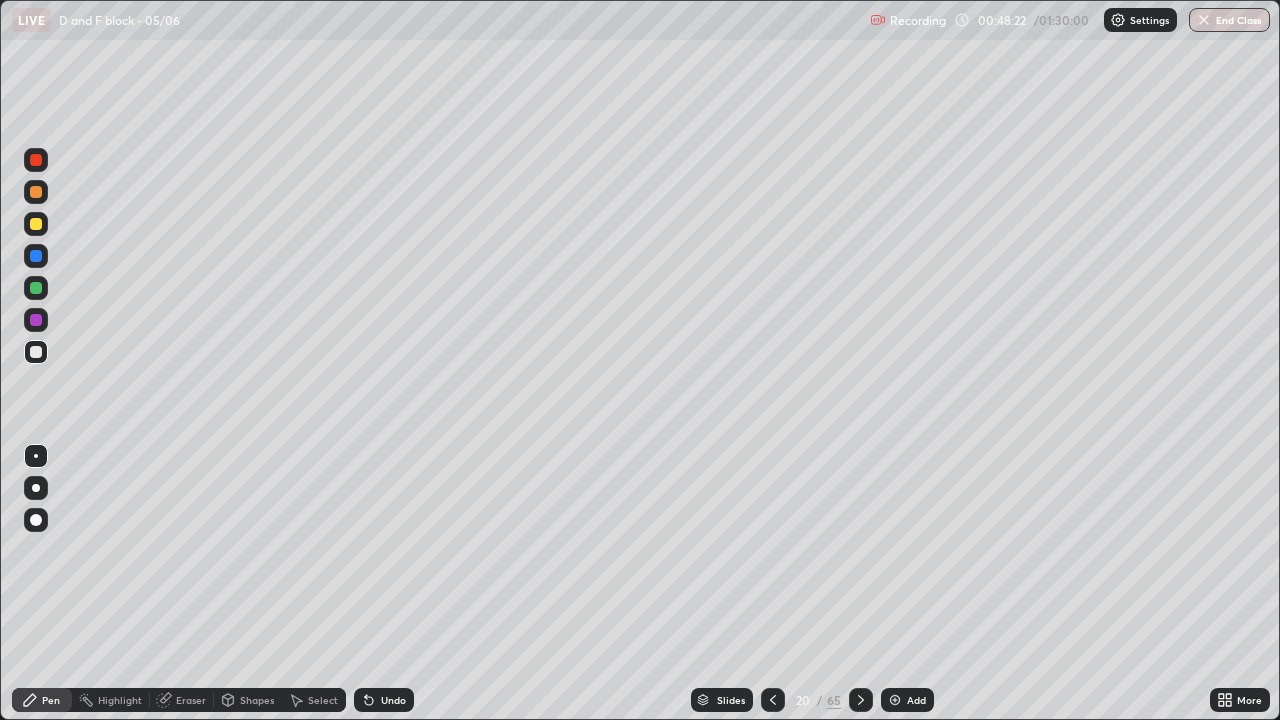 click 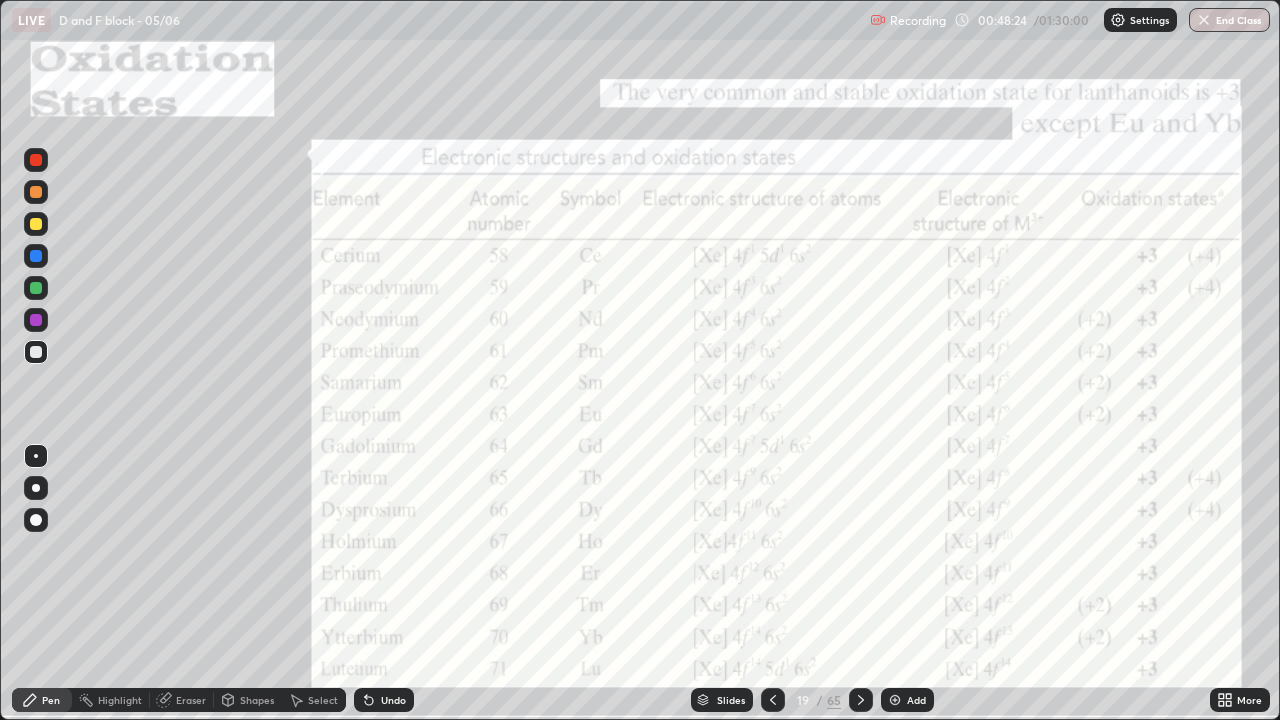 click at bounding box center (773, 700) 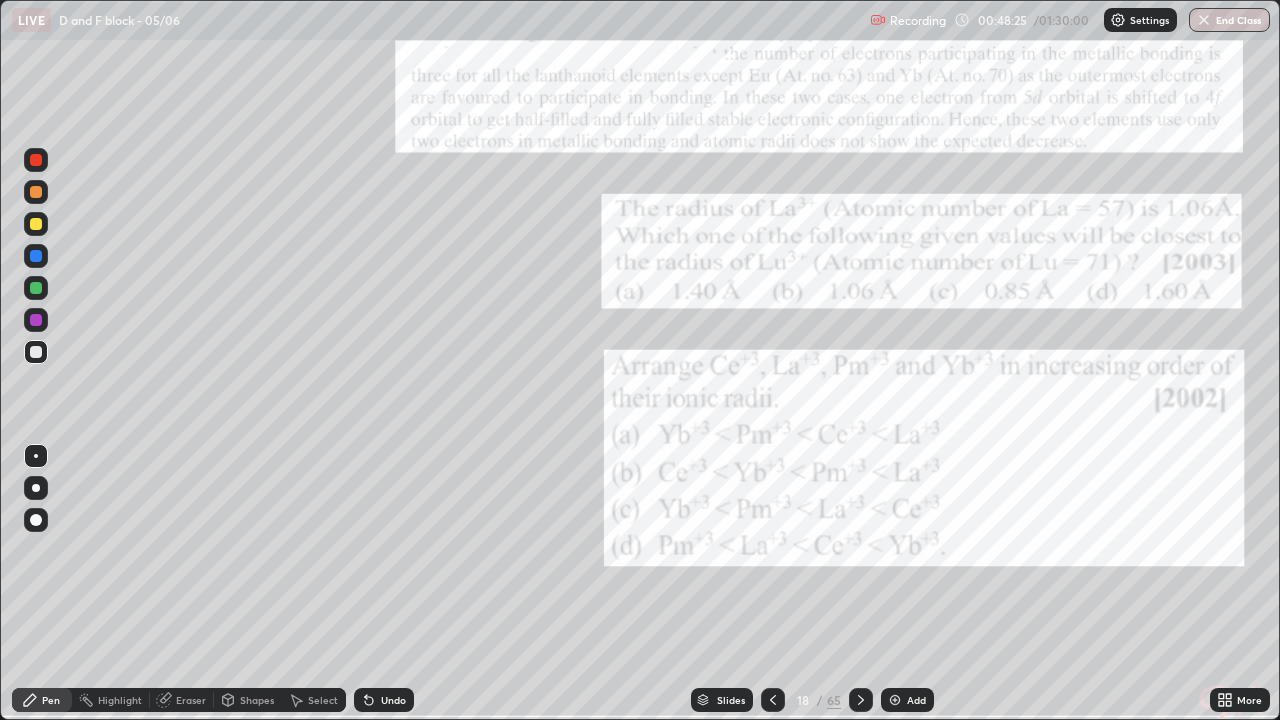 click 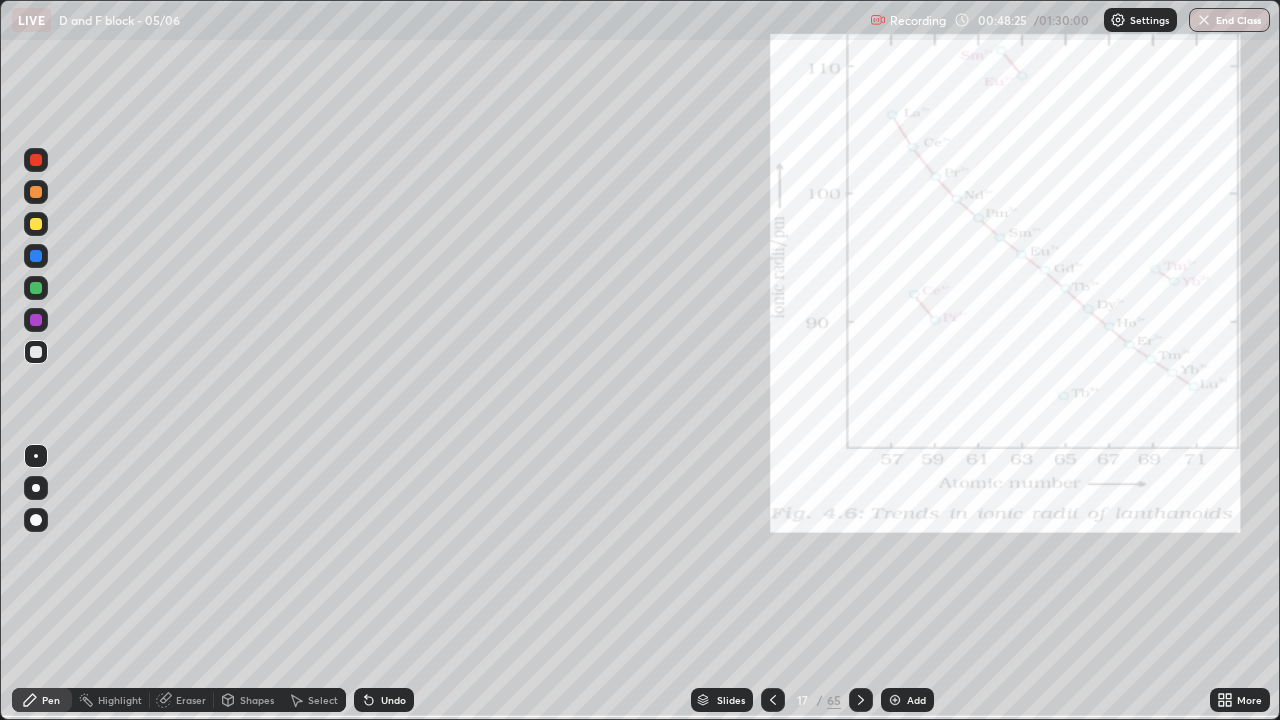 click 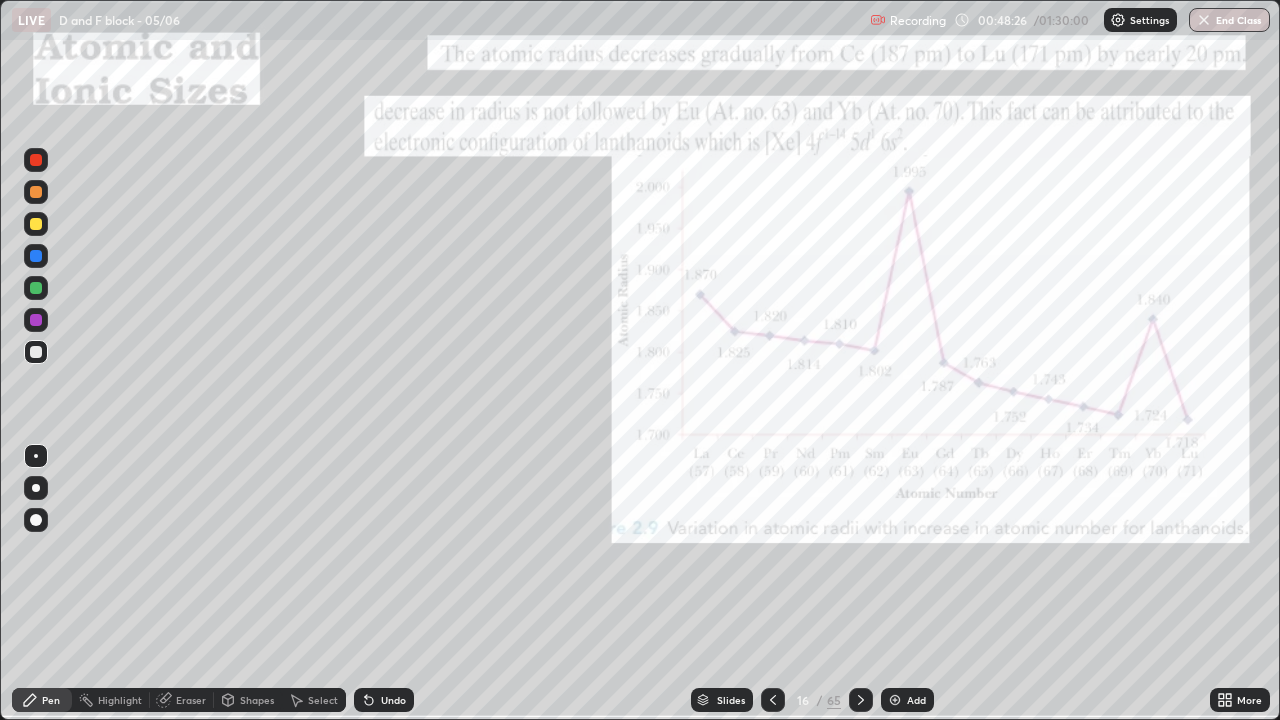 click 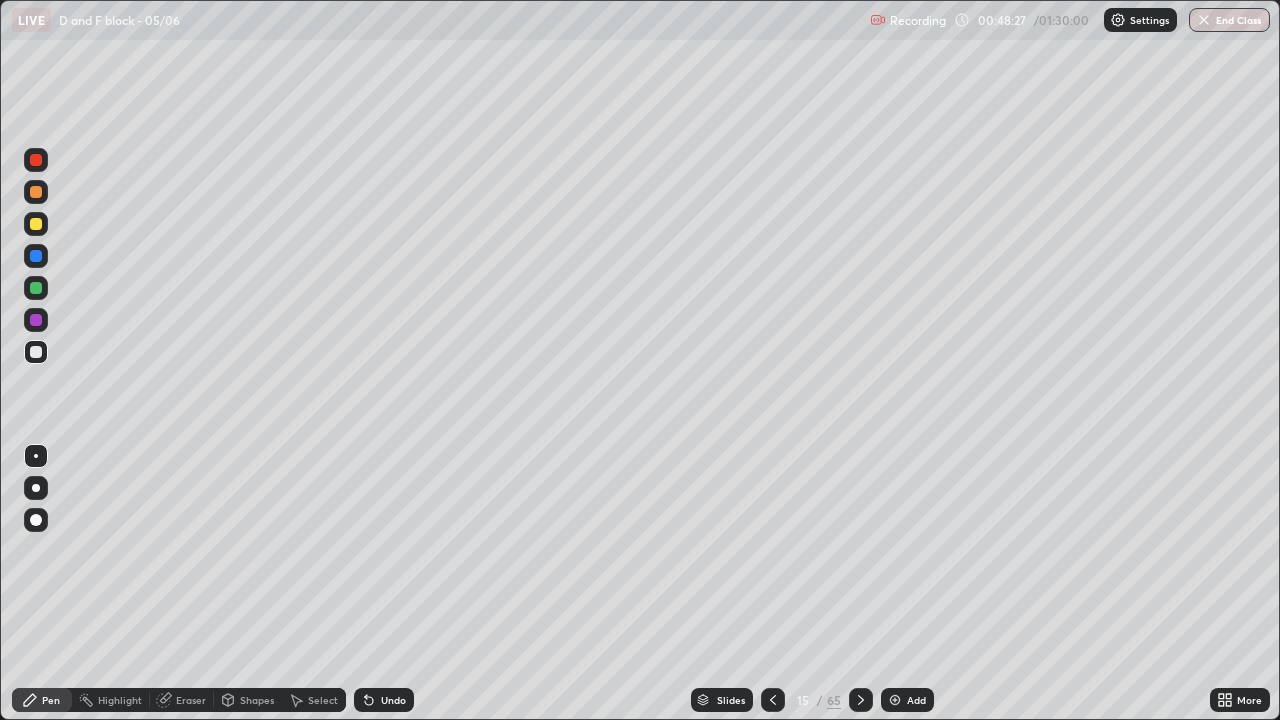 click on "/" at bounding box center [820, 700] 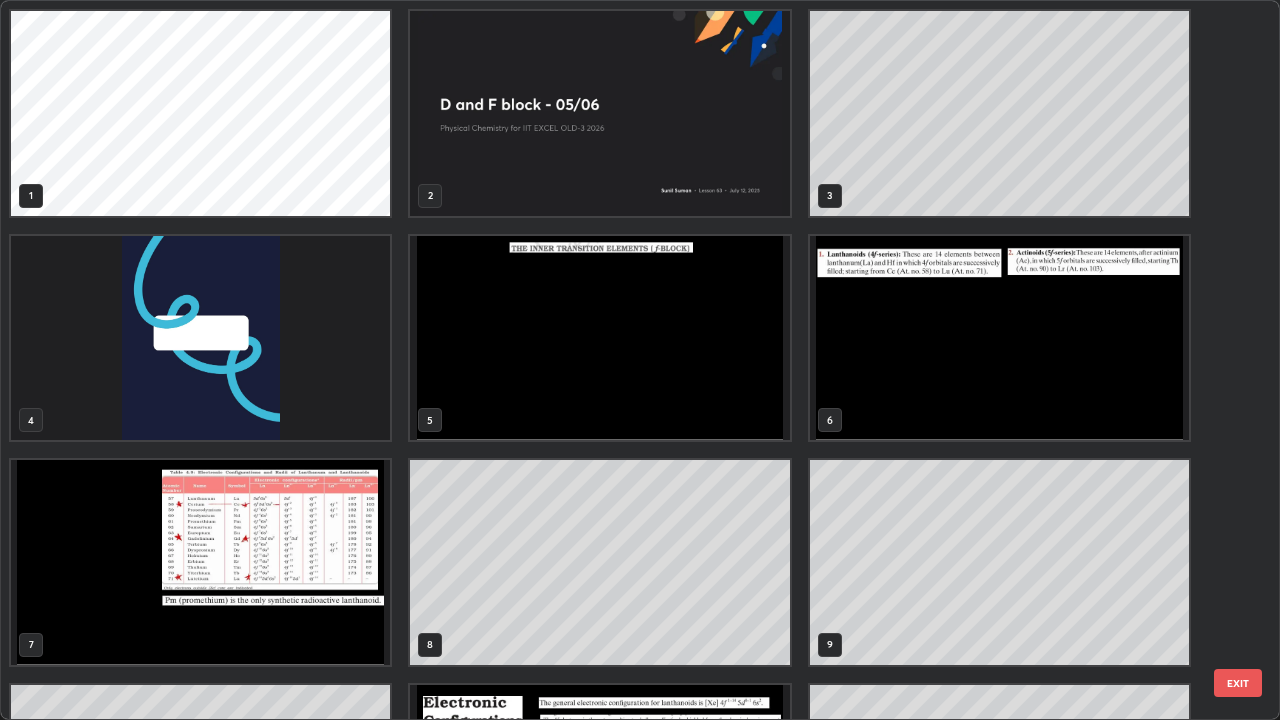 scroll, scrollTop: 405, scrollLeft: 0, axis: vertical 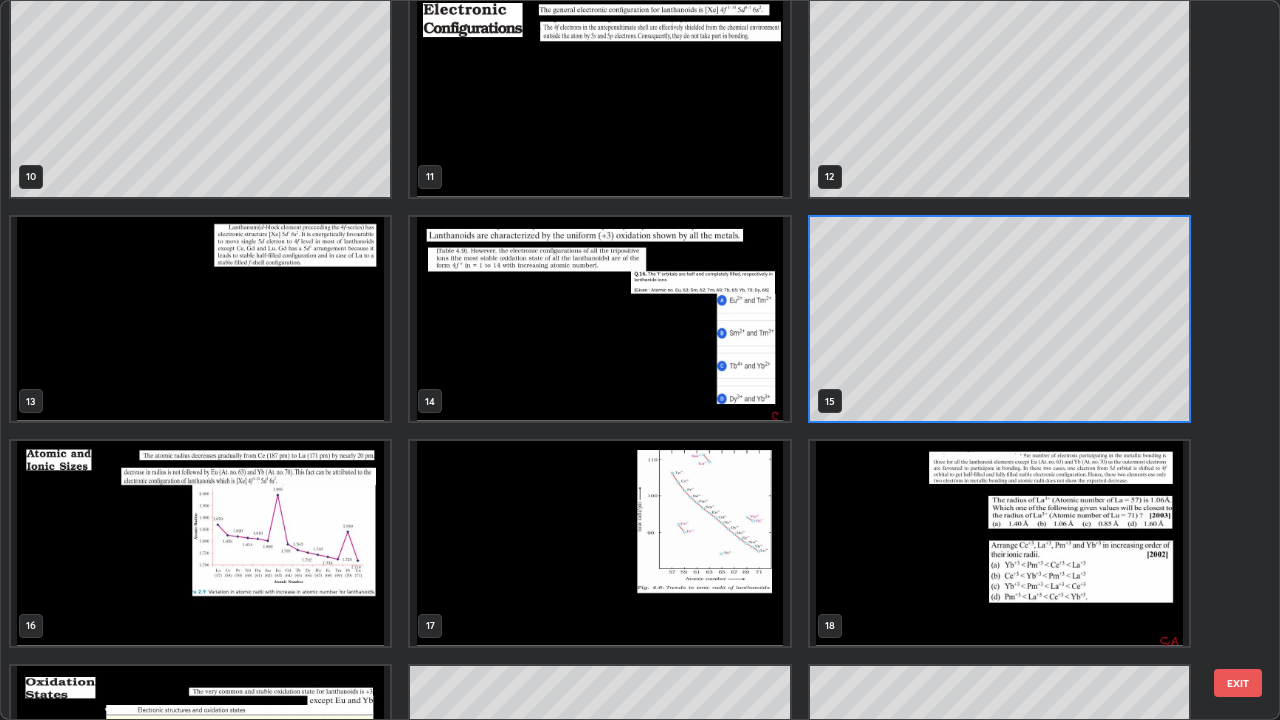 click at bounding box center (599, 319) 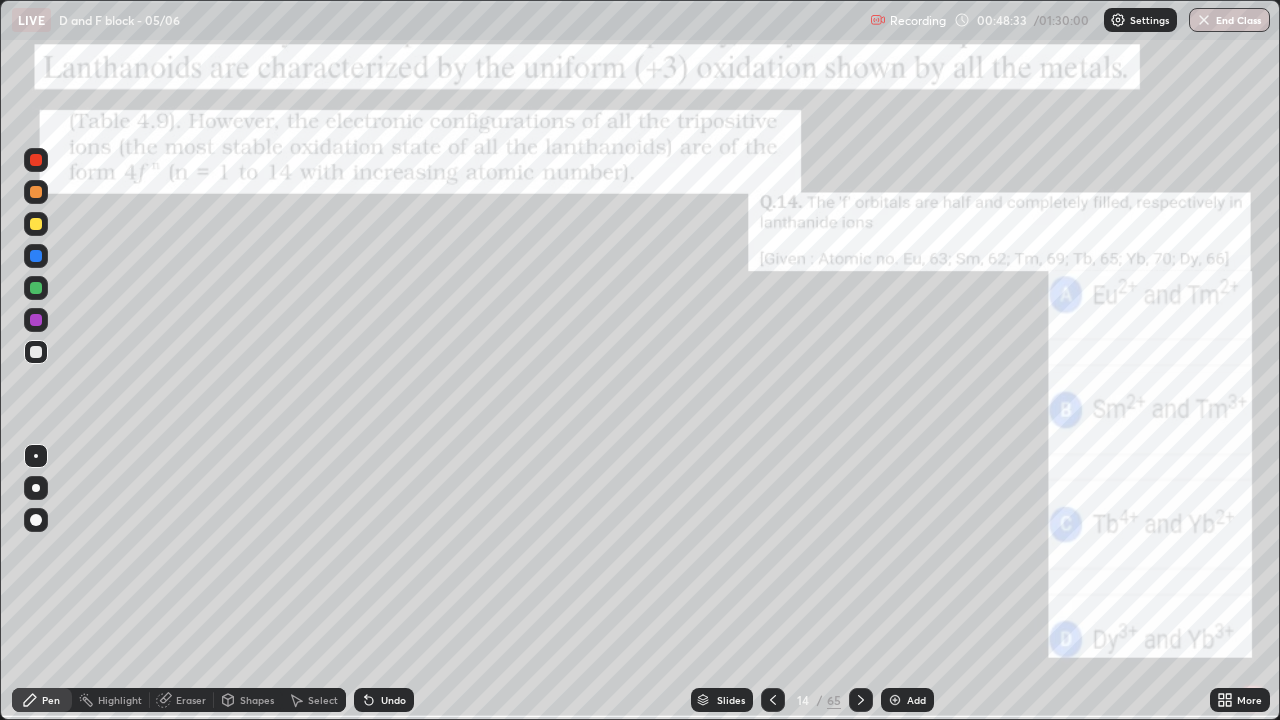 click at bounding box center [599, 319] 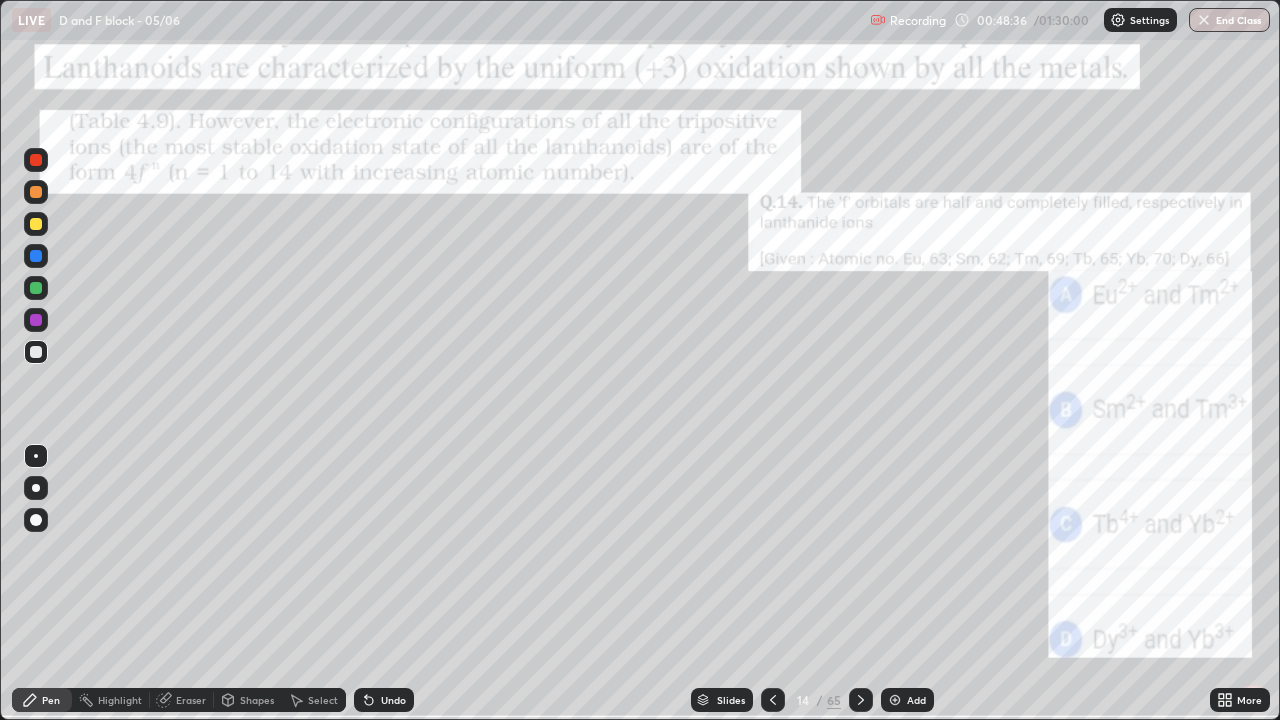 click 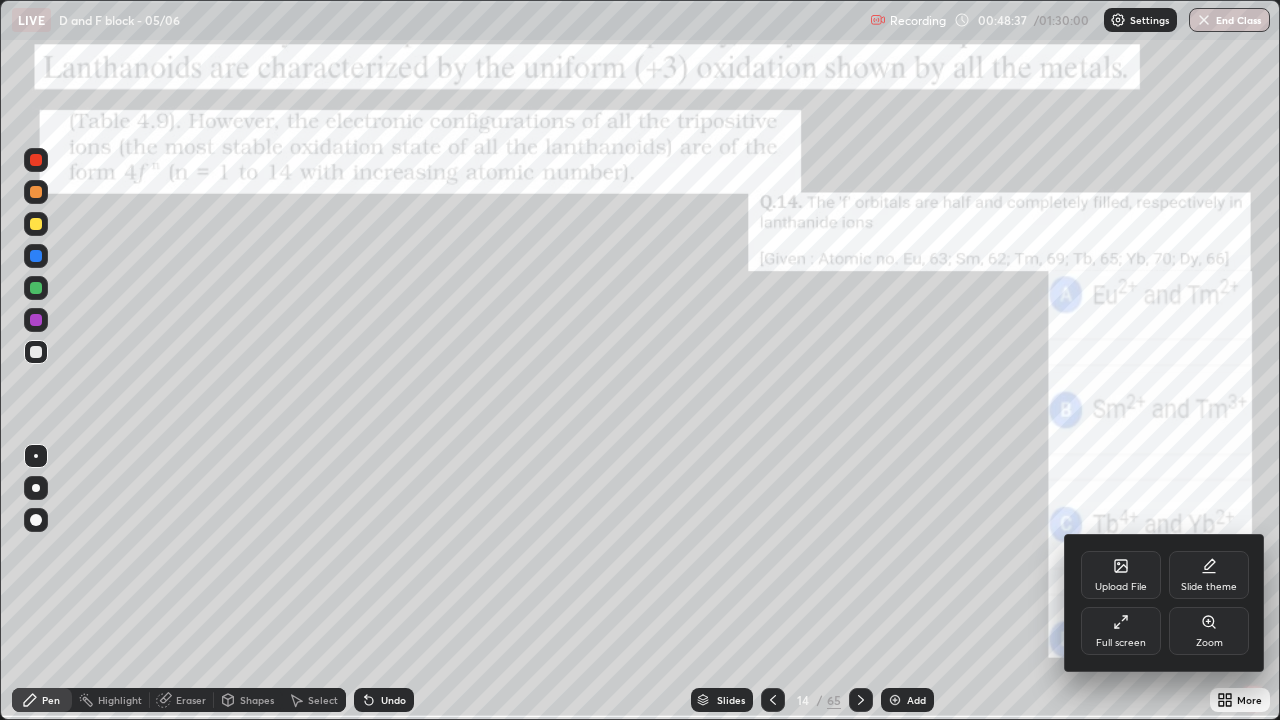 click on "Zoom" at bounding box center (1209, 631) 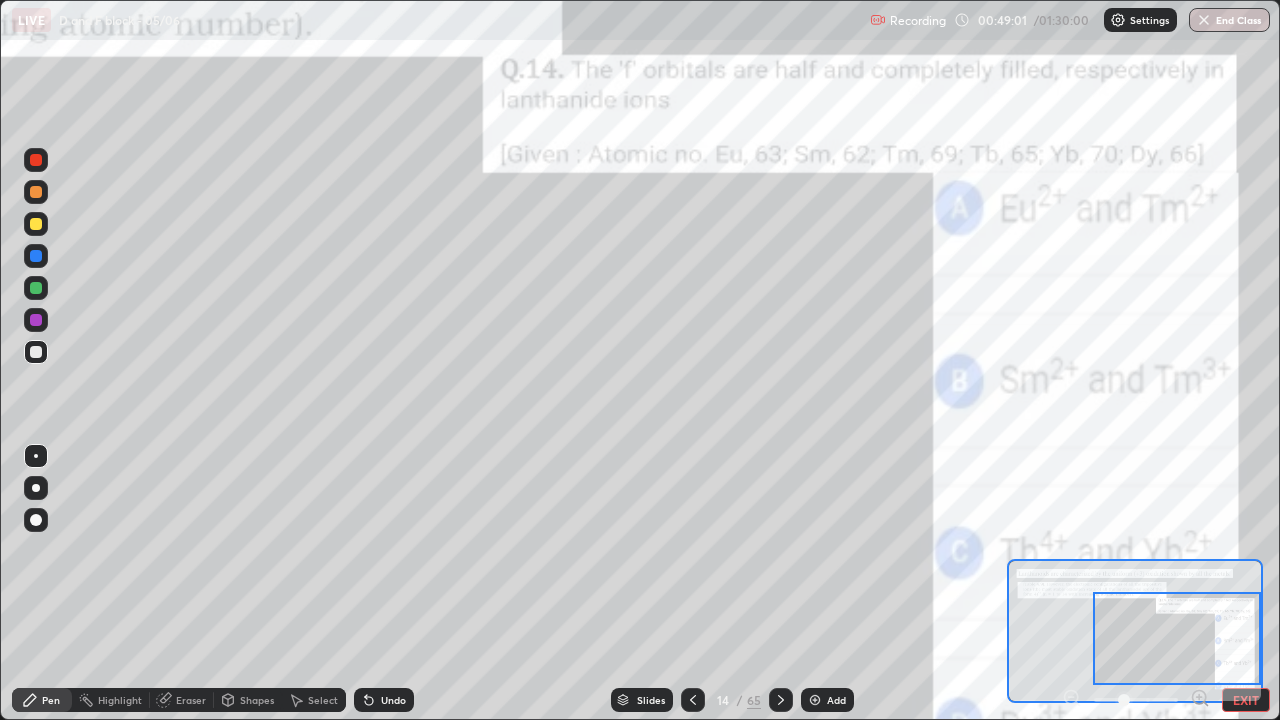 click on "EXIT" at bounding box center (1246, 700) 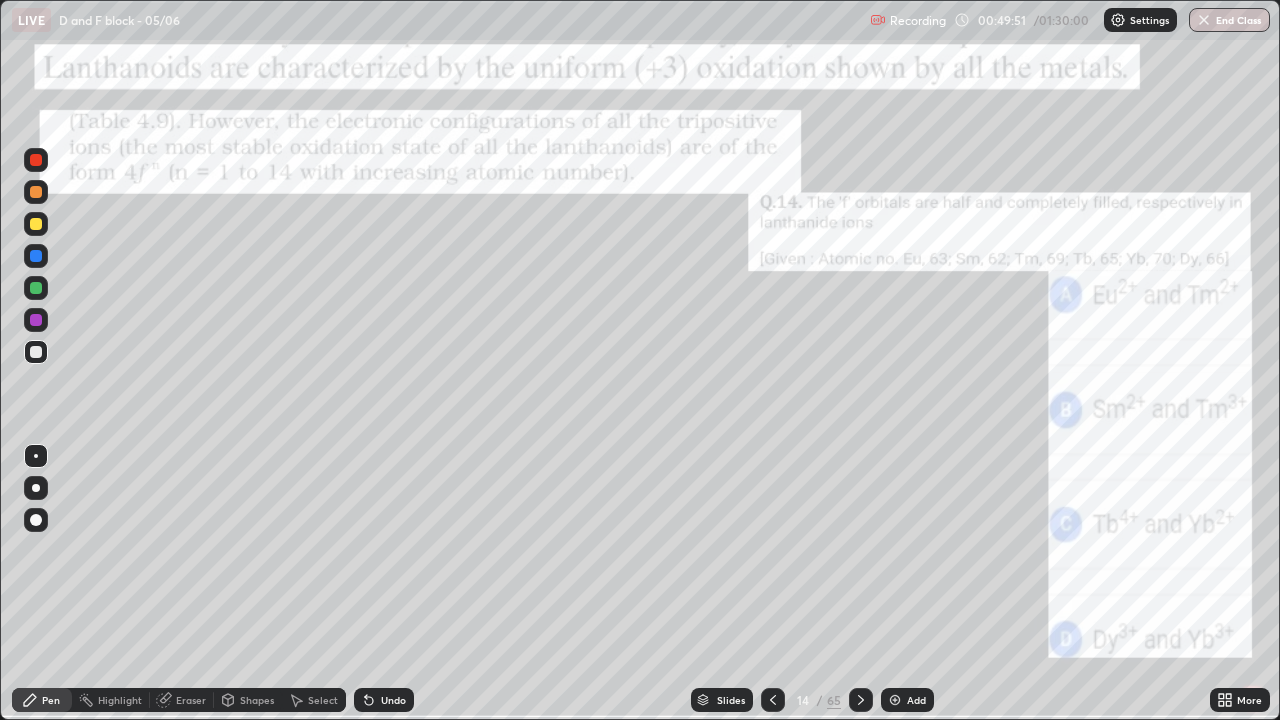 click 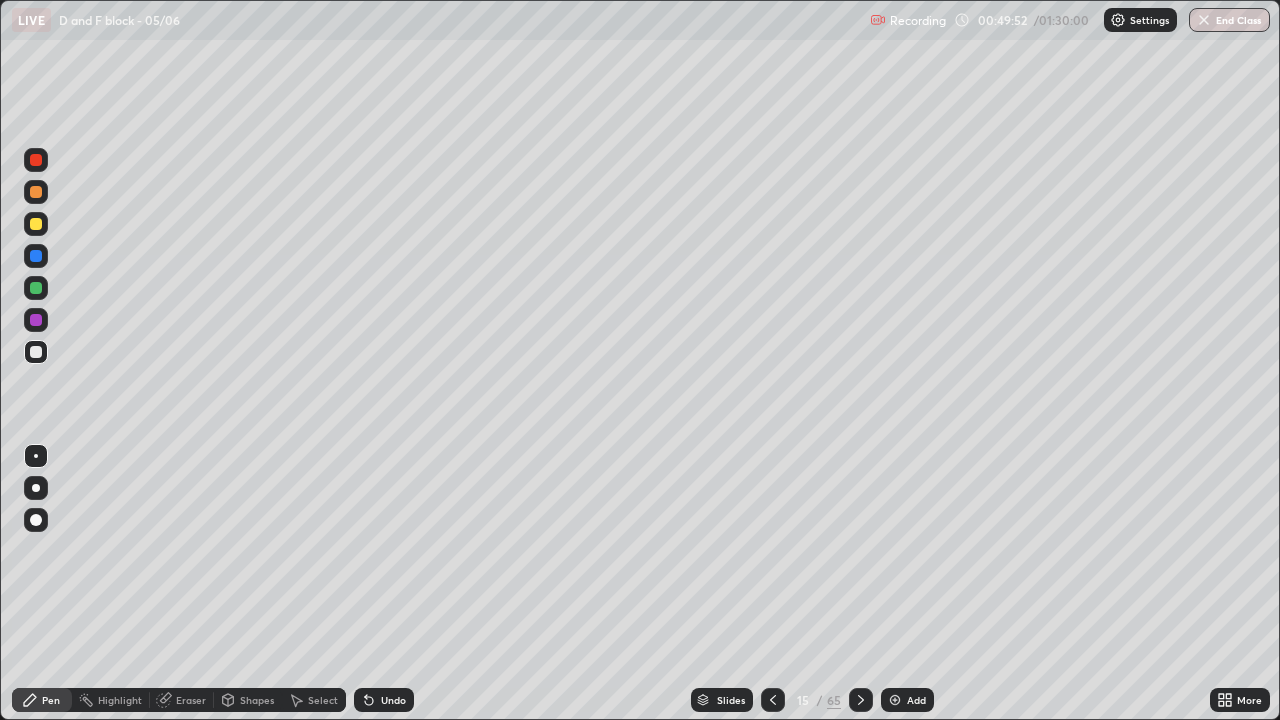 click 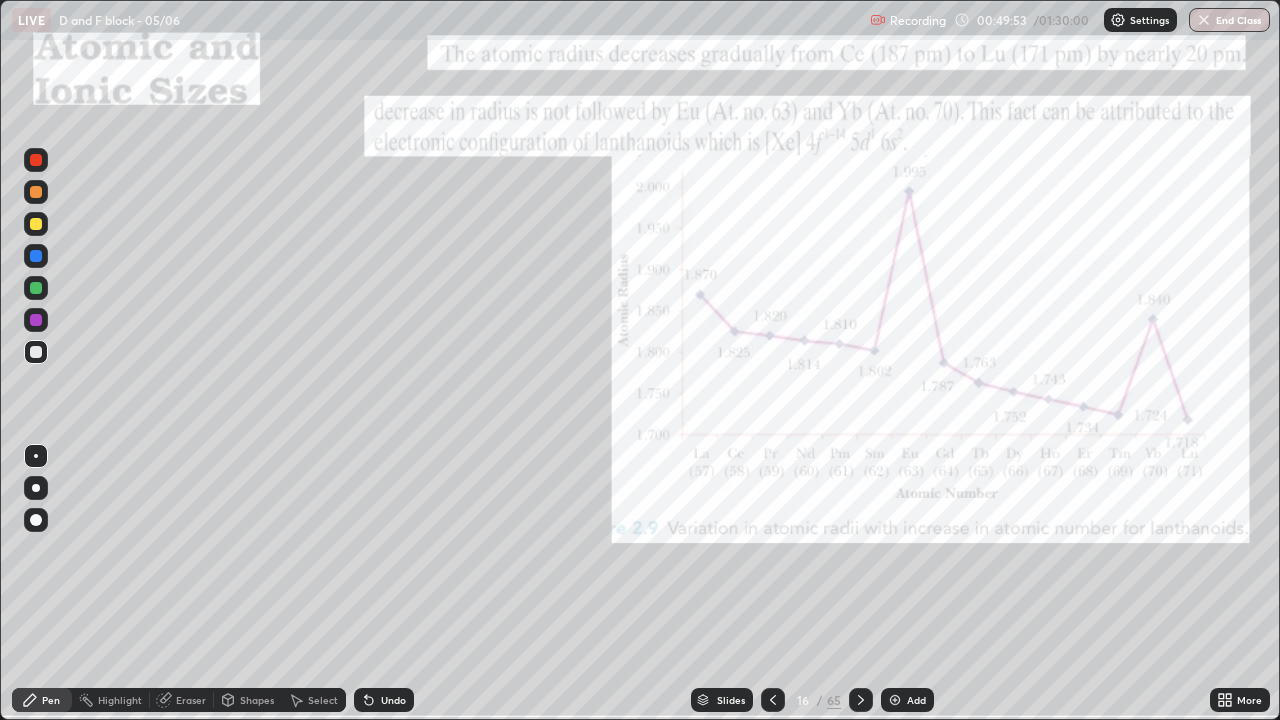 click 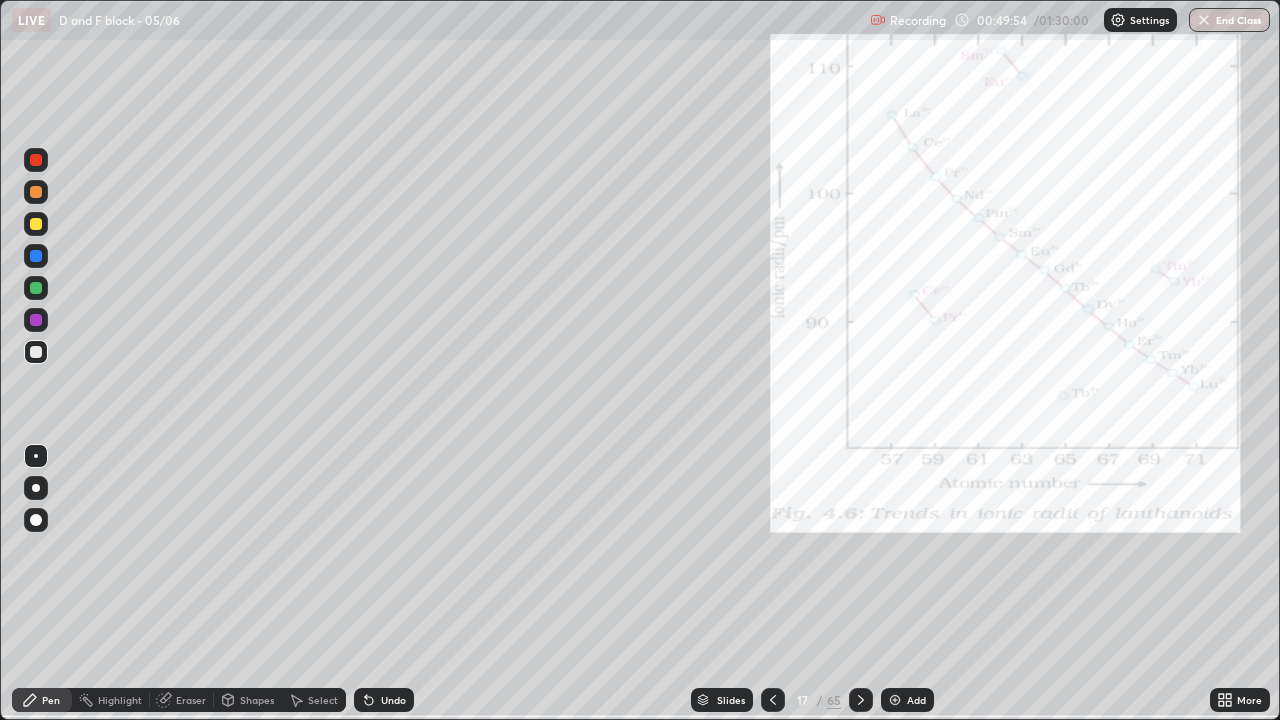 click 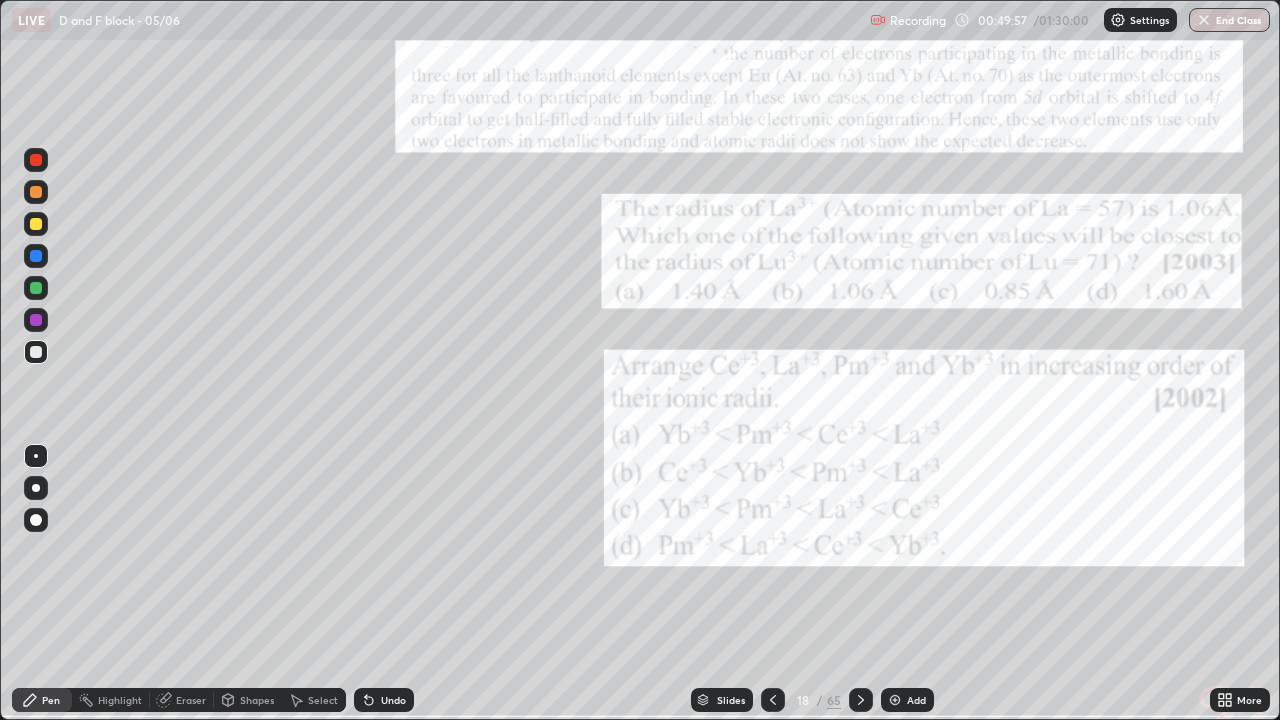 click 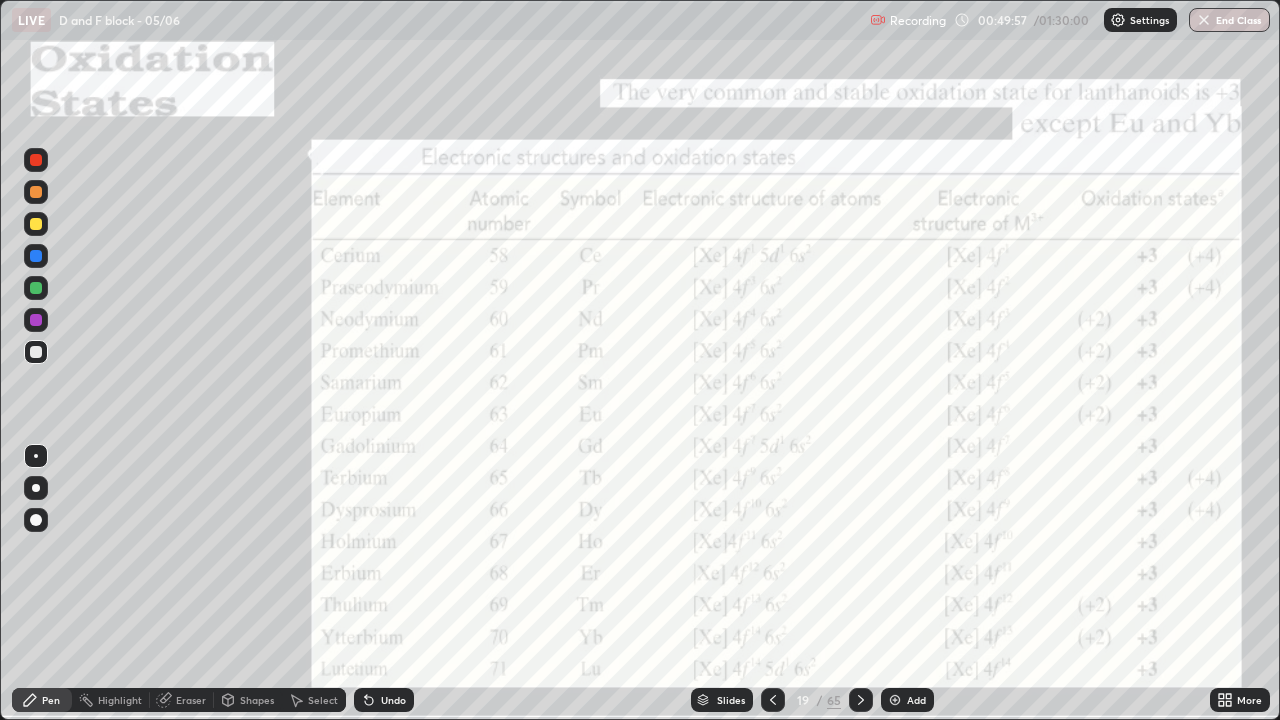 click 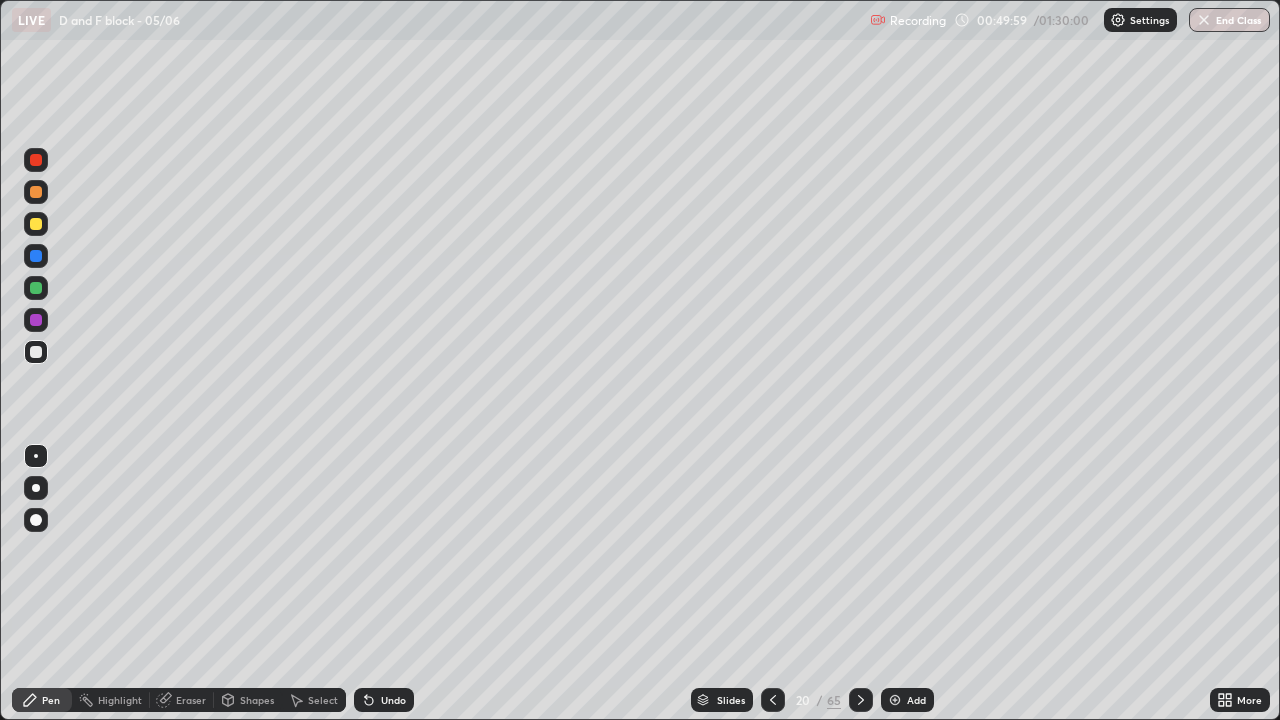 click 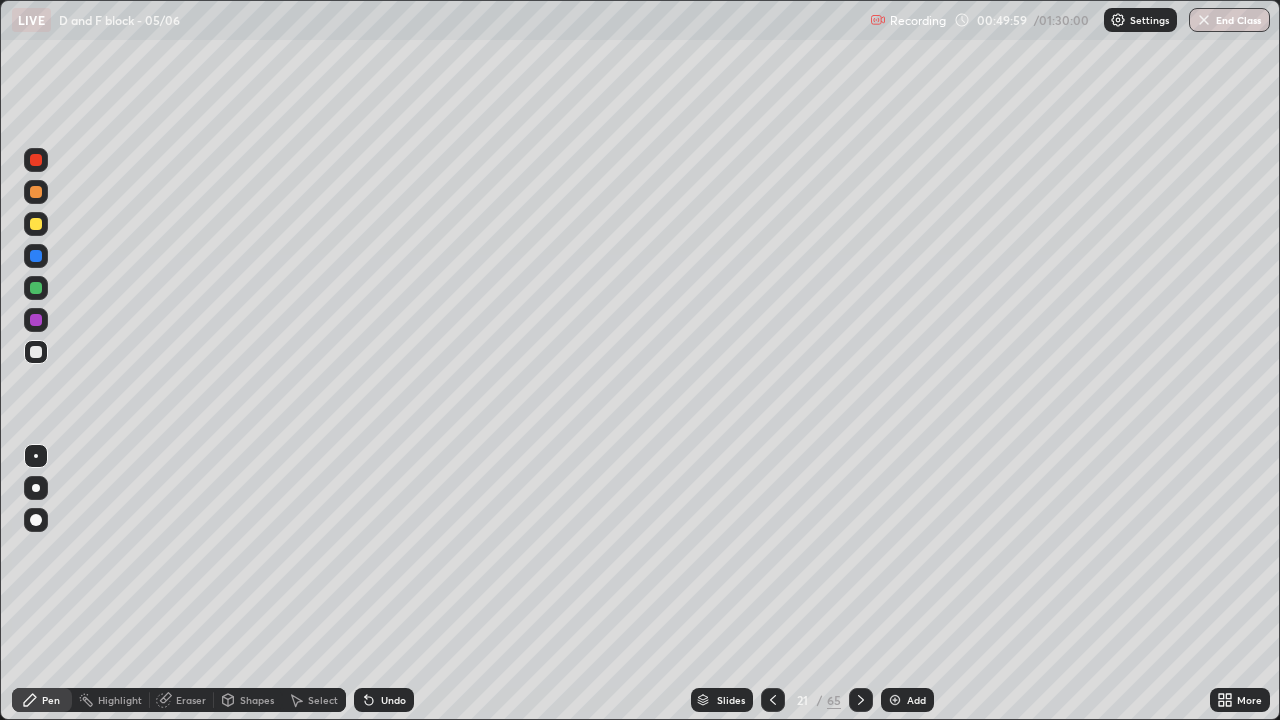 click 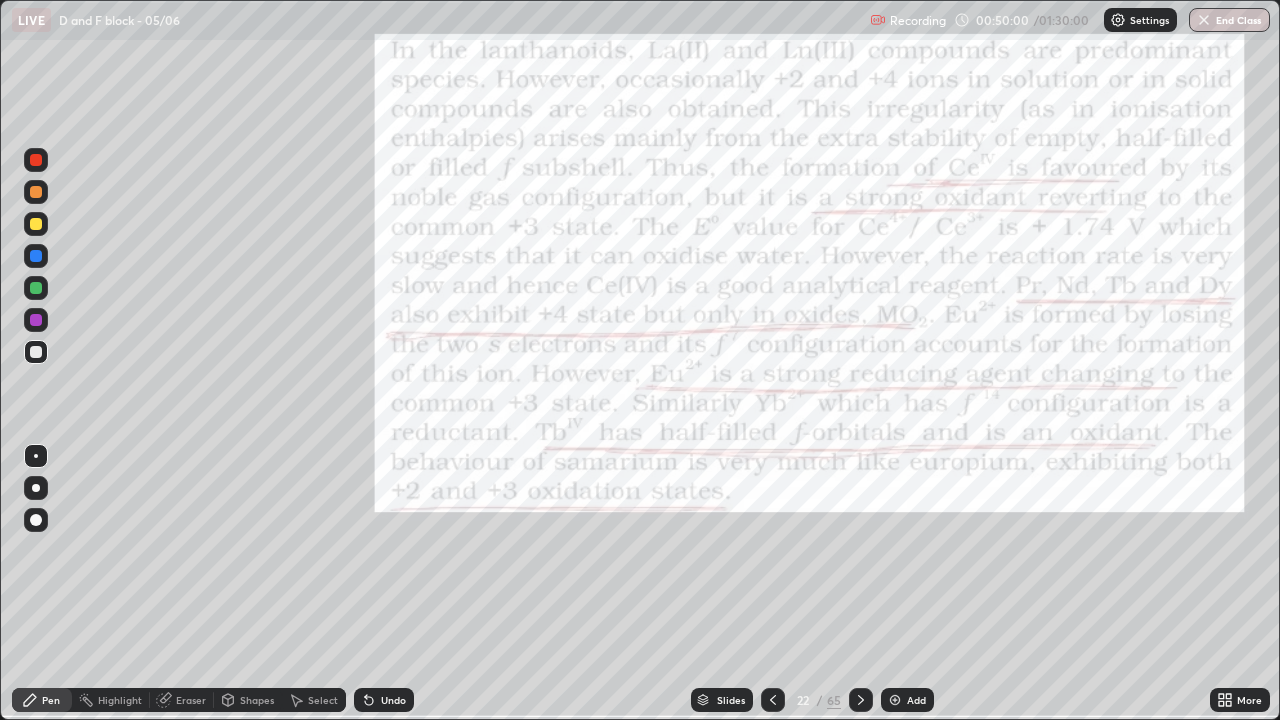 click 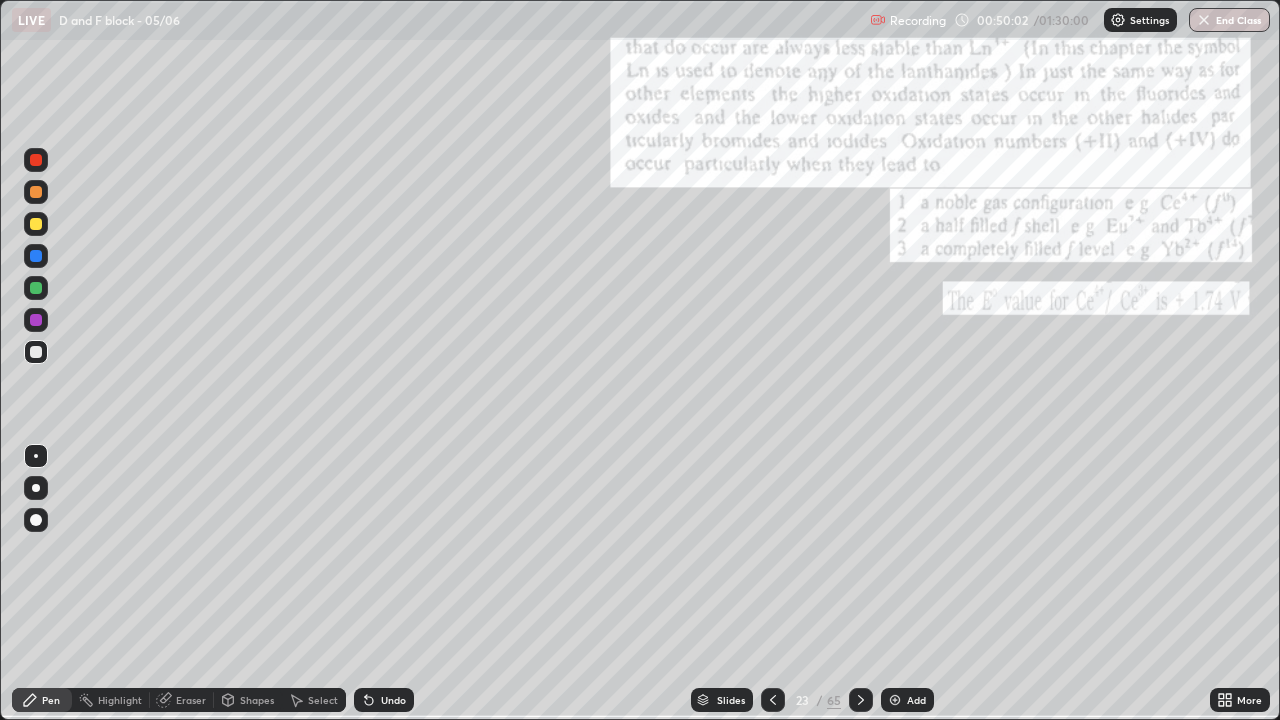 click 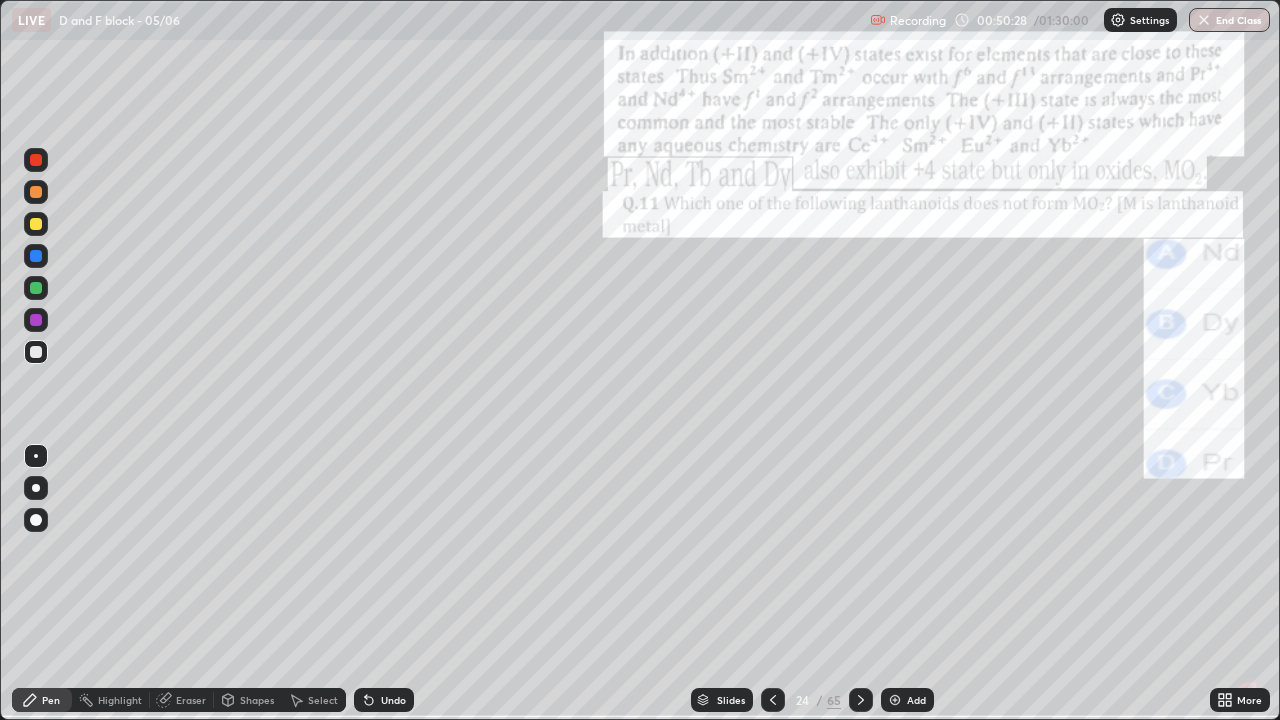 click 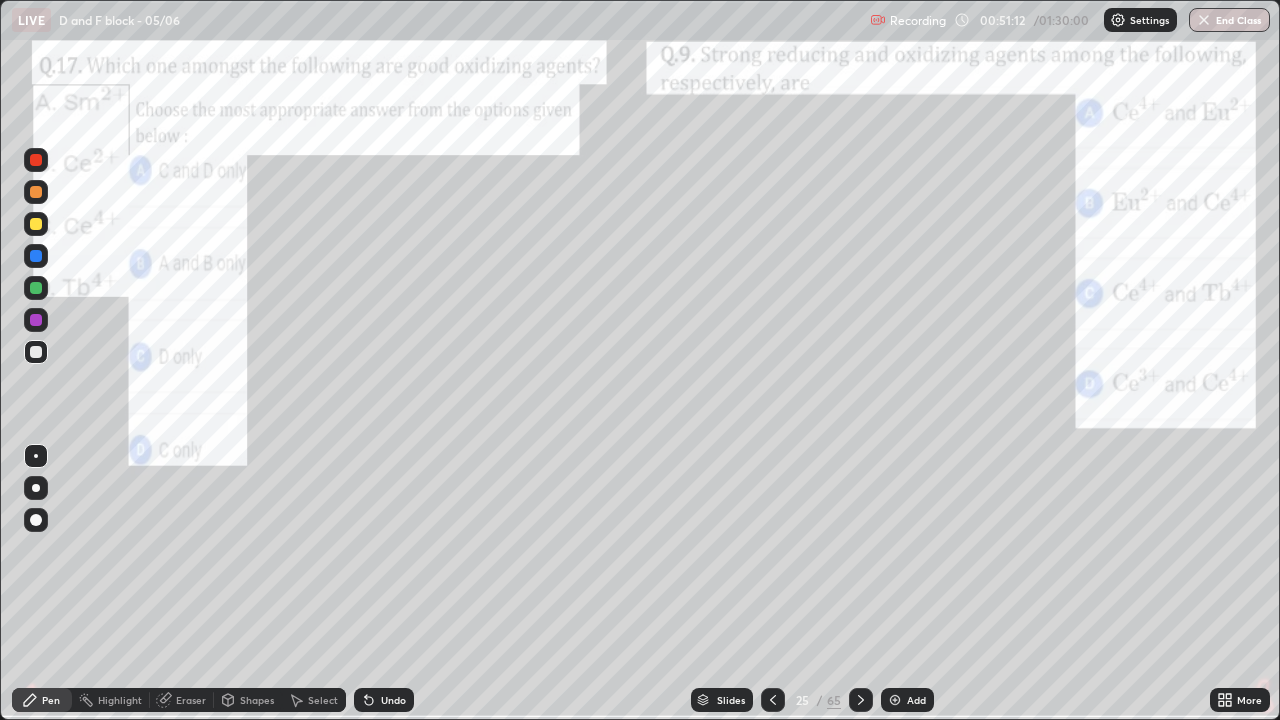 click on "Eraser" at bounding box center (191, 700) 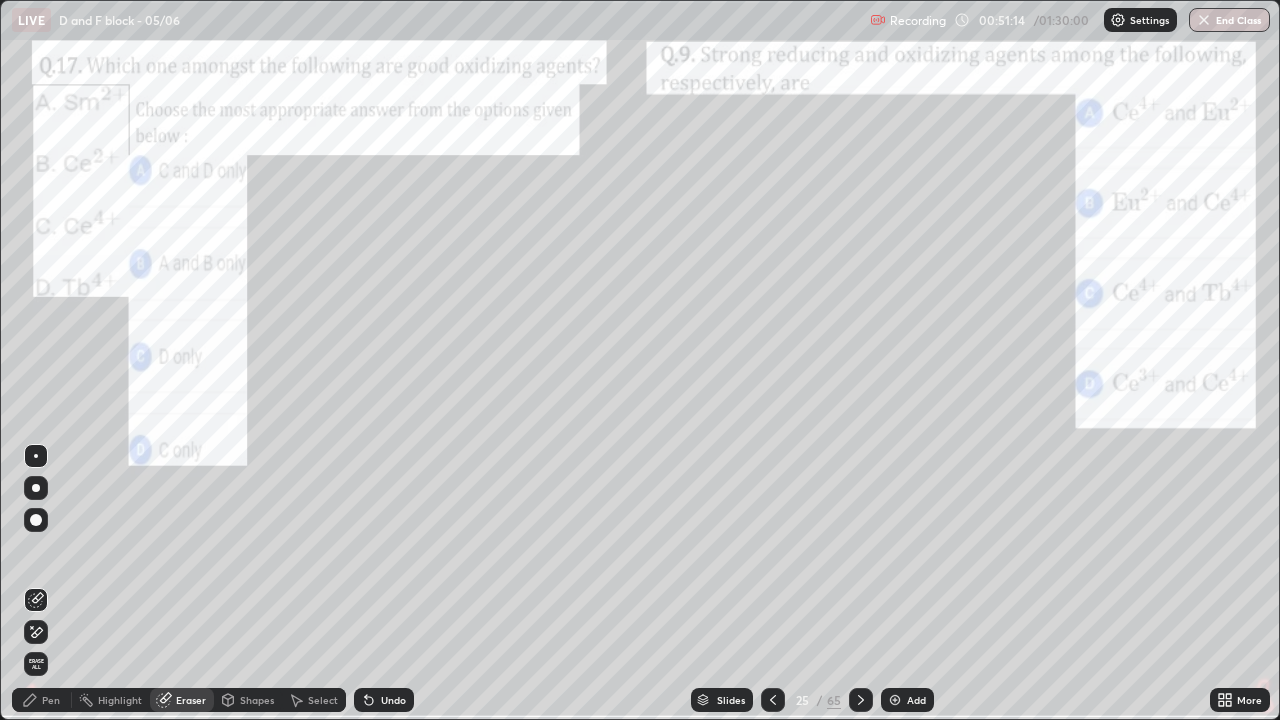click on "Pen" at bounding box center (51, 700) 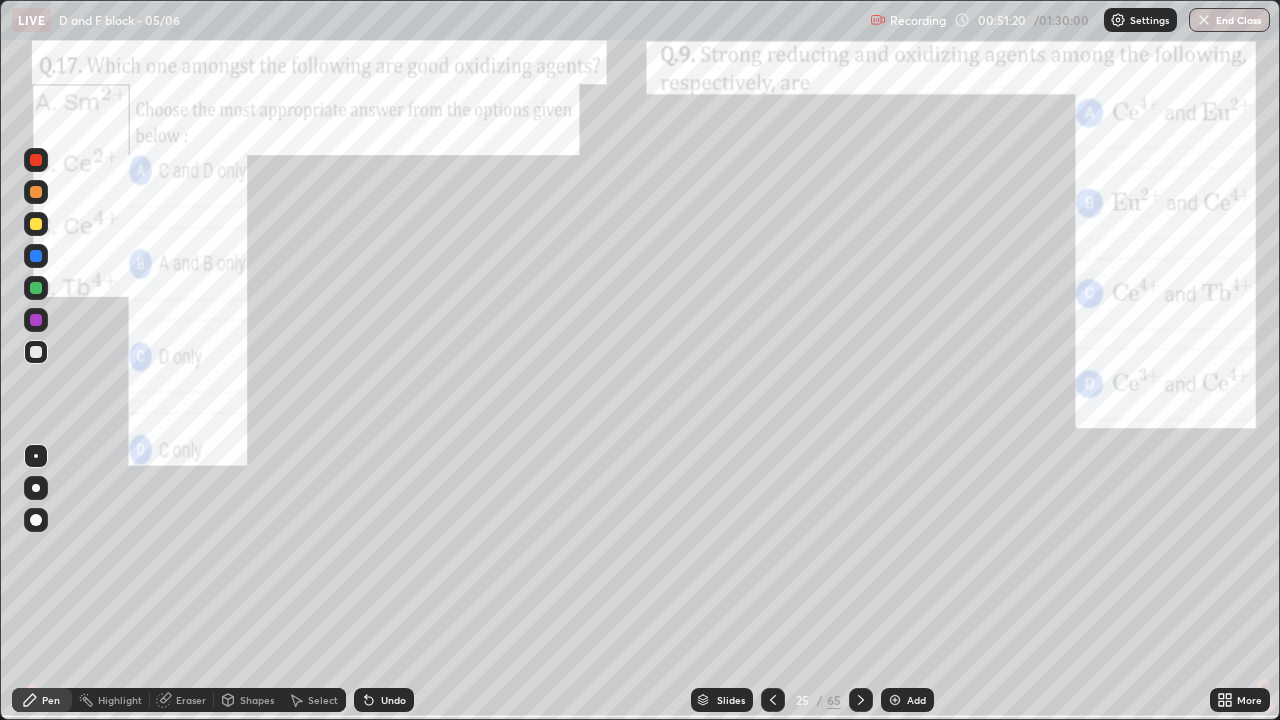 click at bounding box center [36, 288] 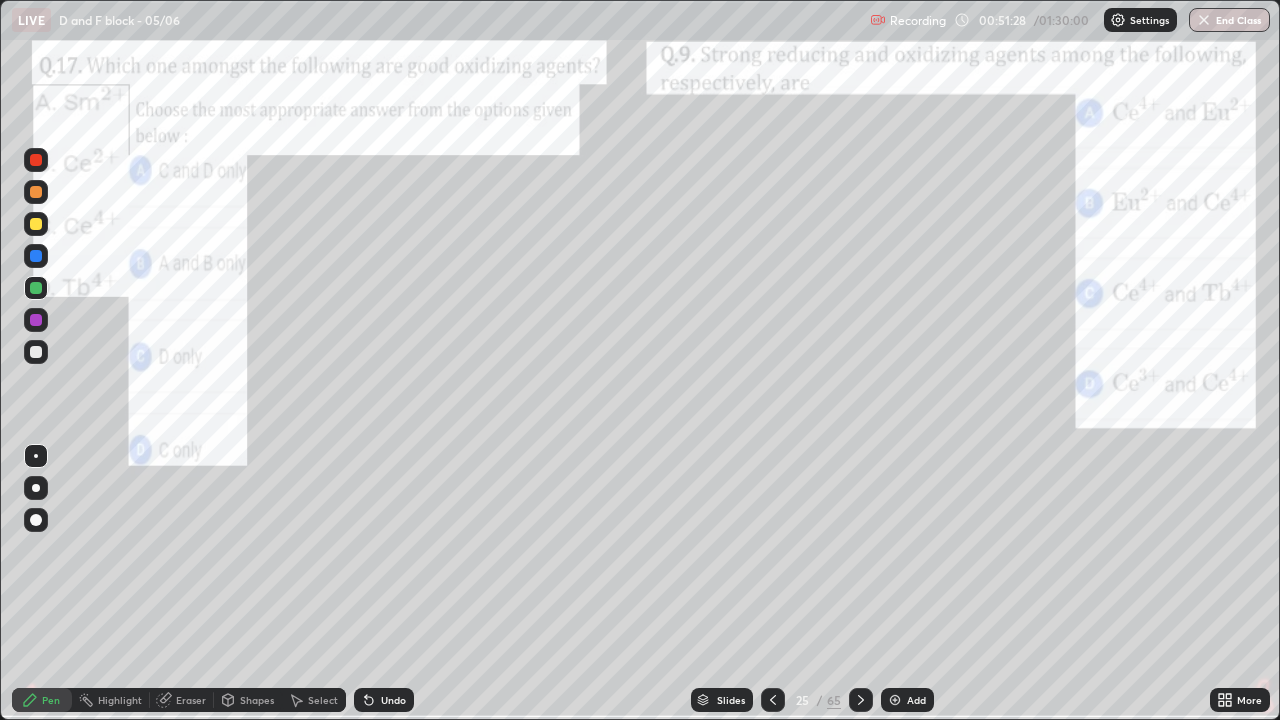 click 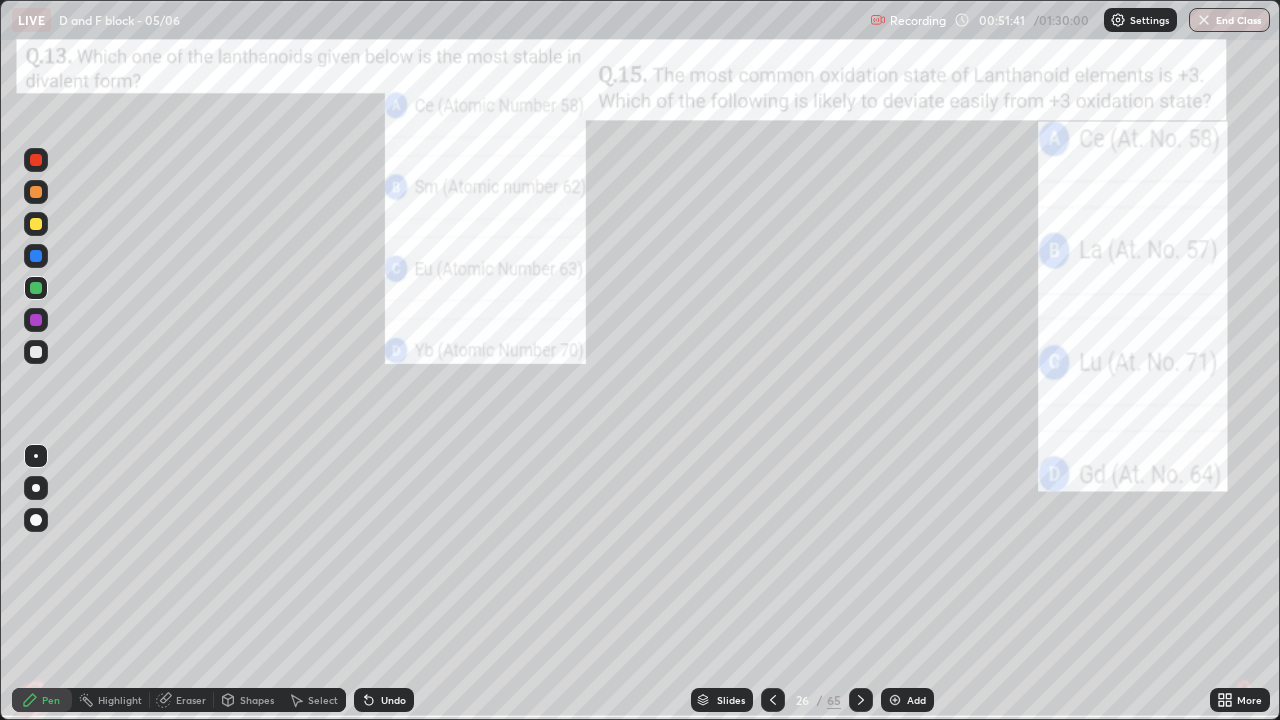 click at bounding box center (36, 224) 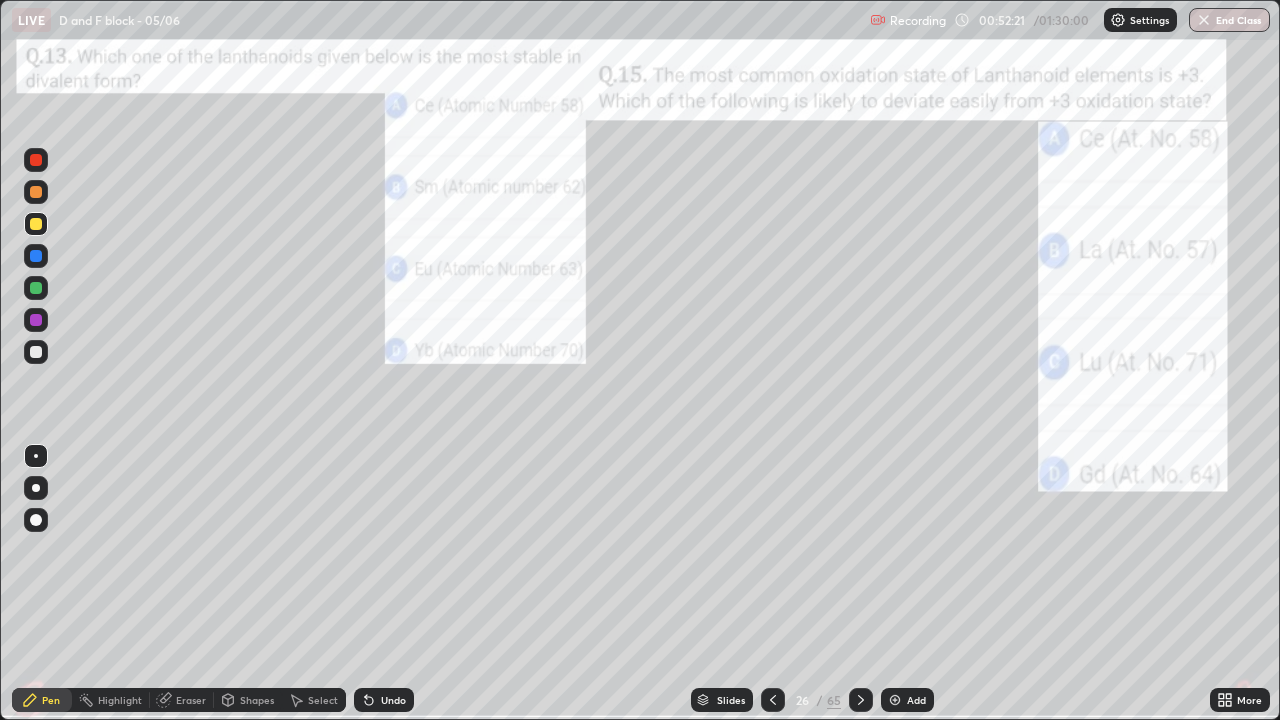 click 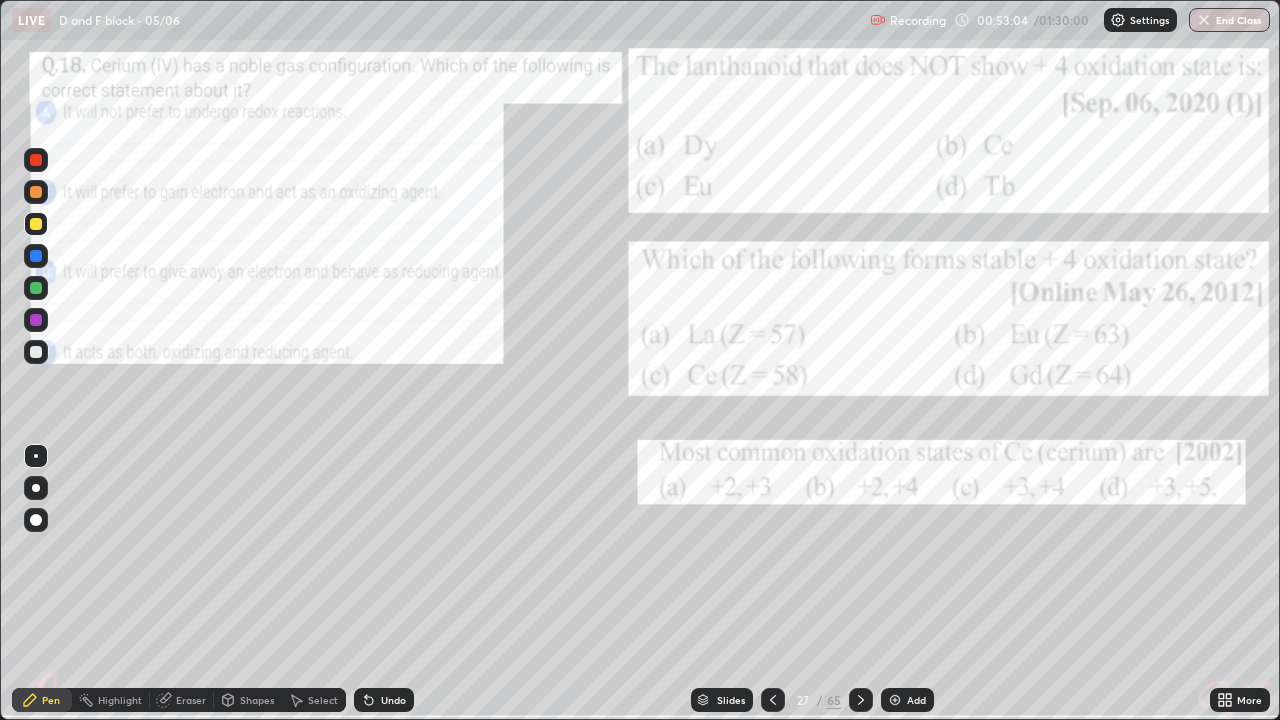 click on "27" at bounding box center (803, 700) 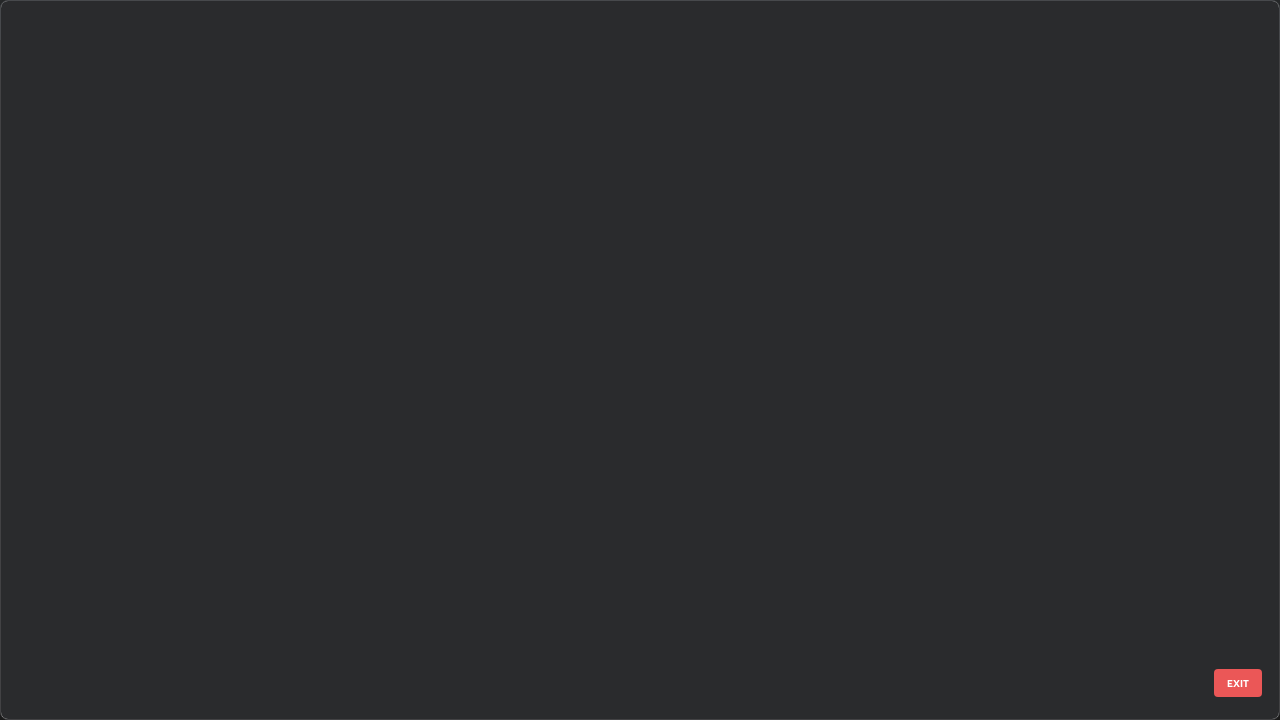 scroll, scrollTop: 1303, scrollLeft: 0, axis: vertical 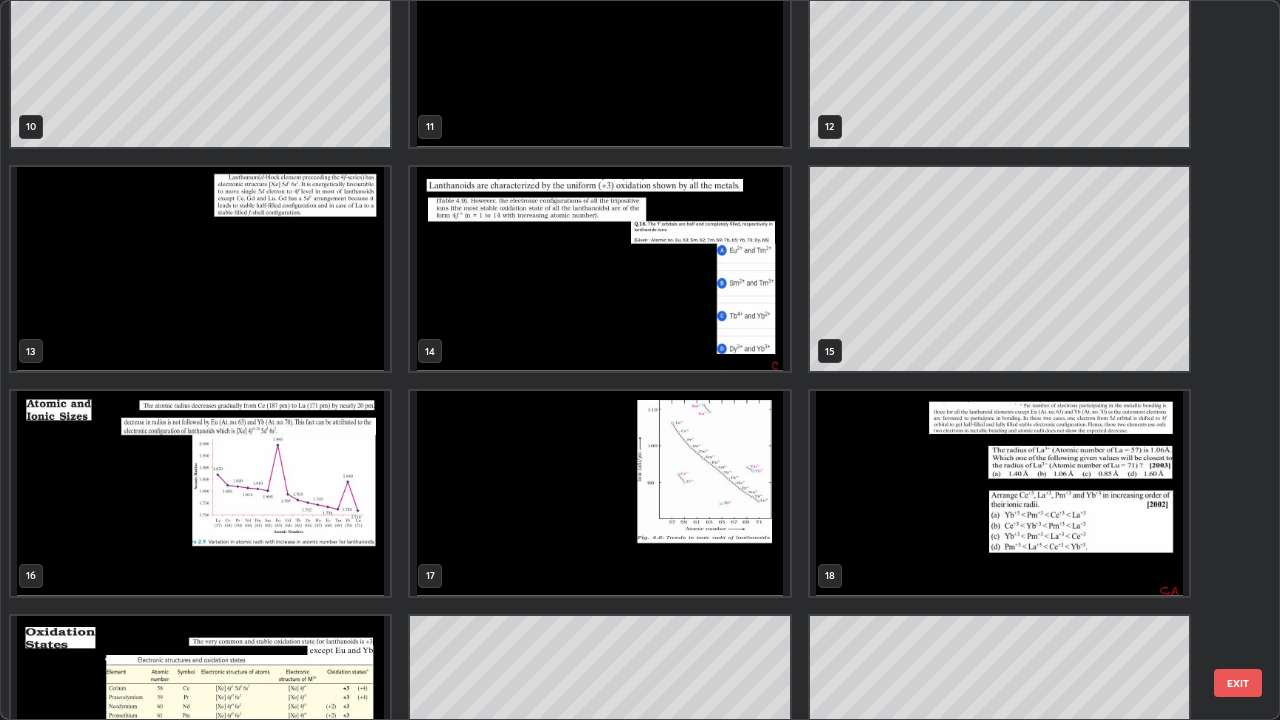 click at bounding box center [200, 493] 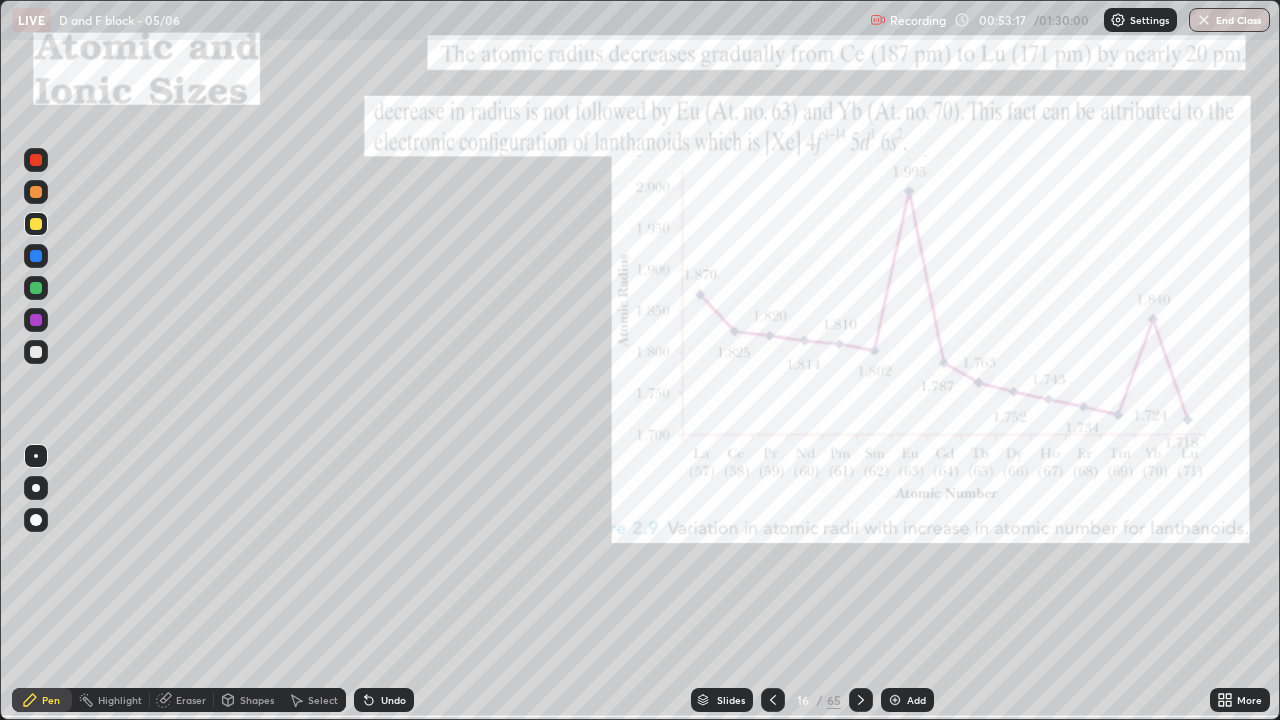 click at bounding box center [200, 493] 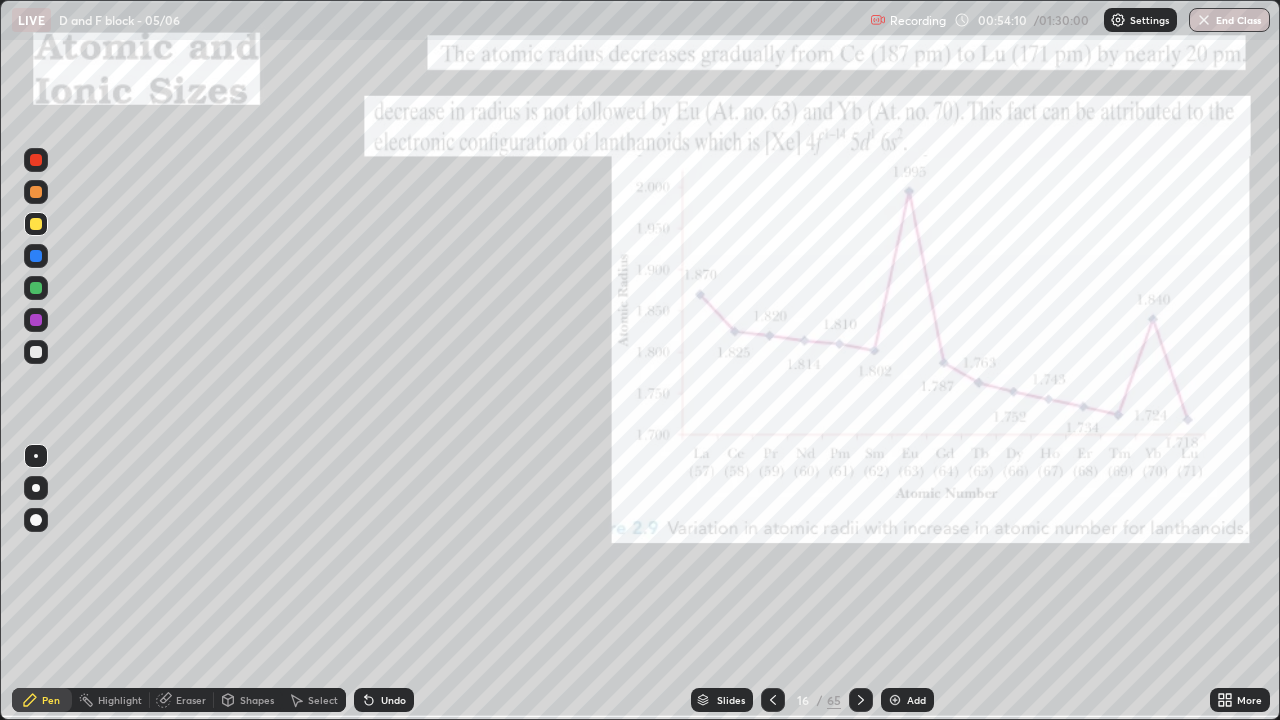 click at bounding box center [36, 224] 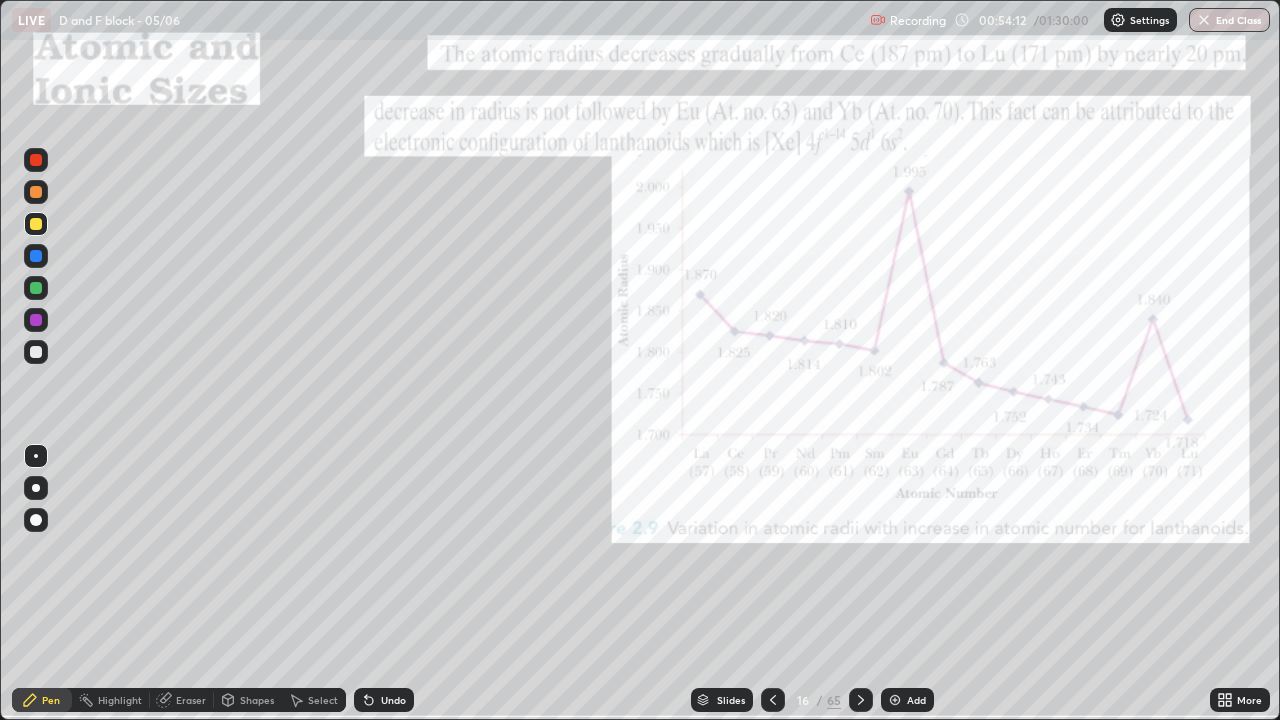 click at bounding box center (36, 192) 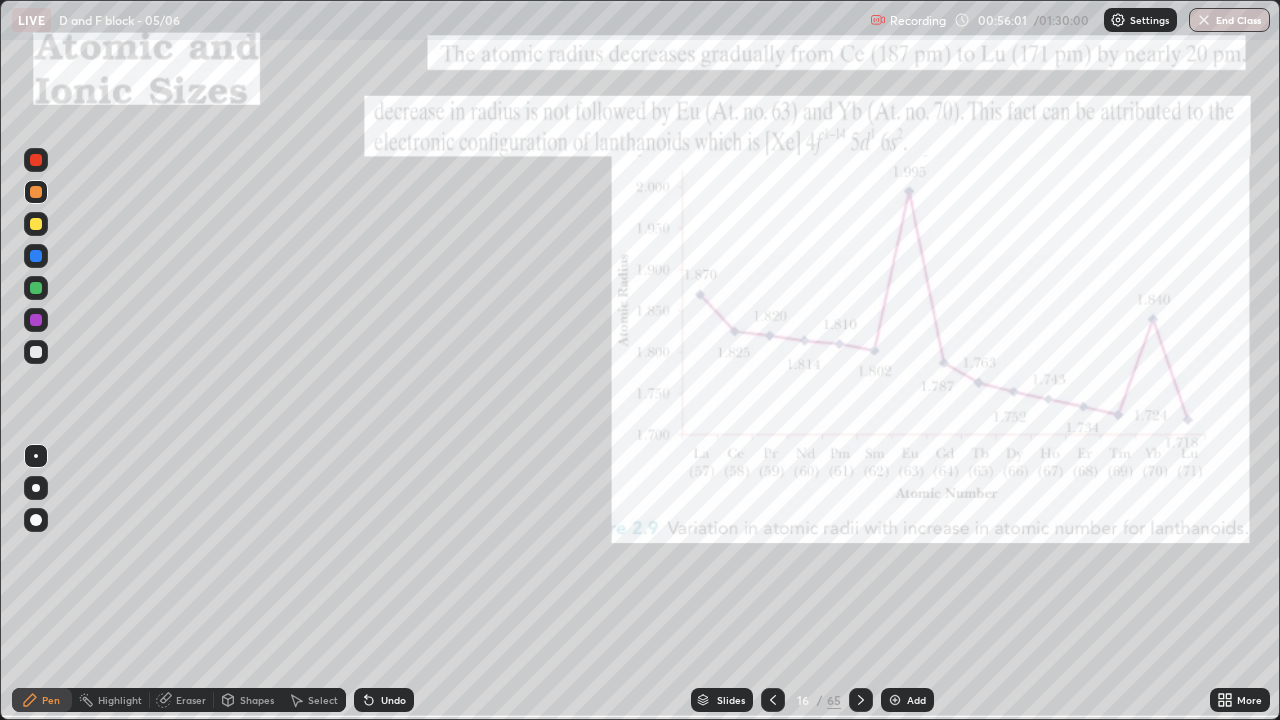 click 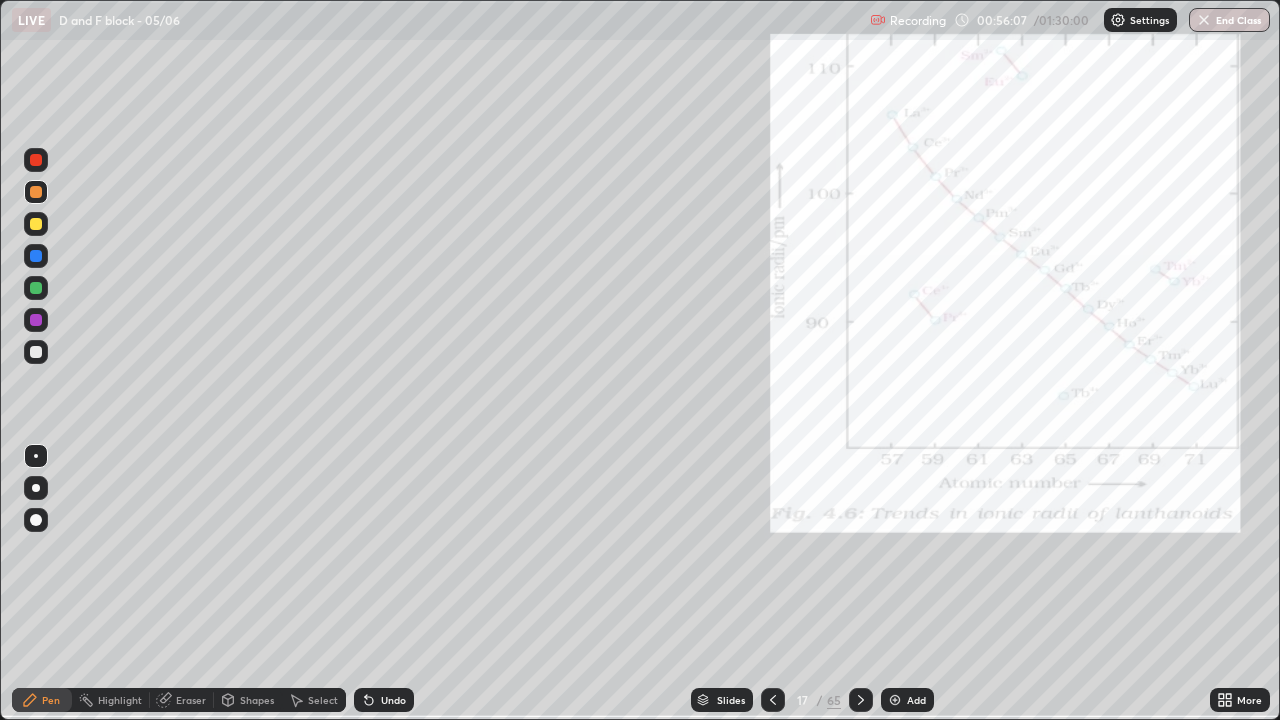 click 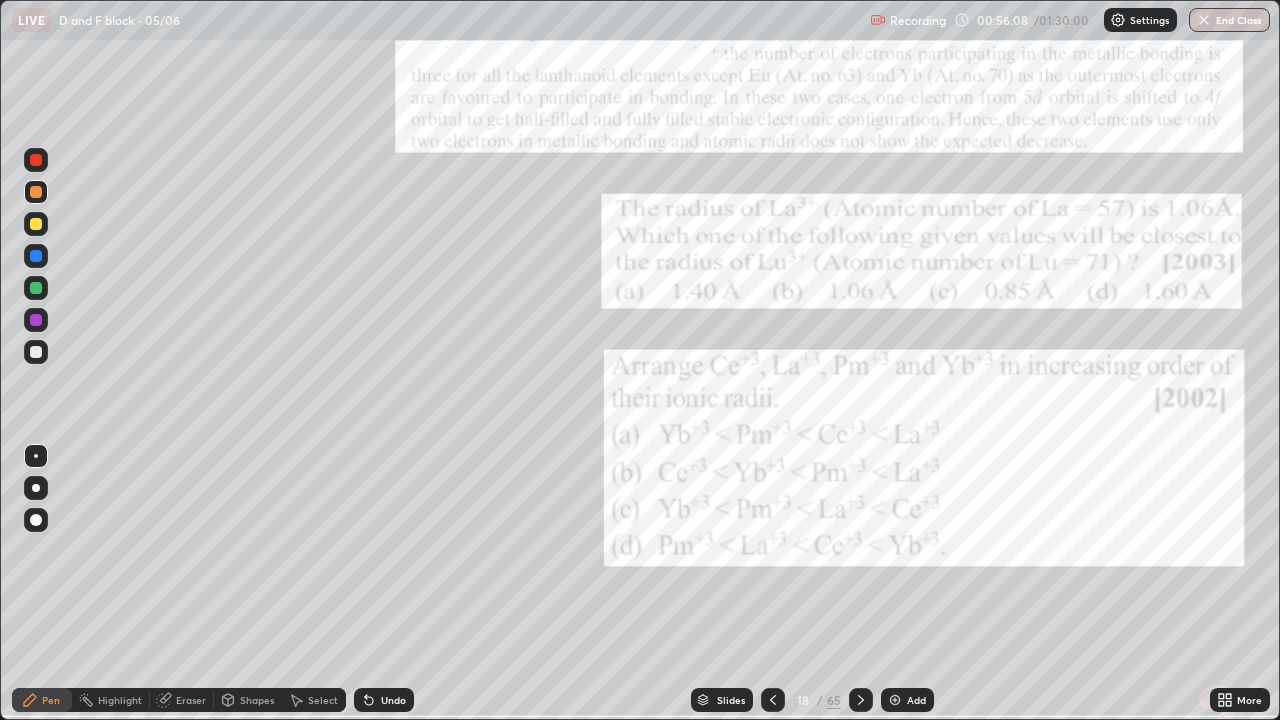 click 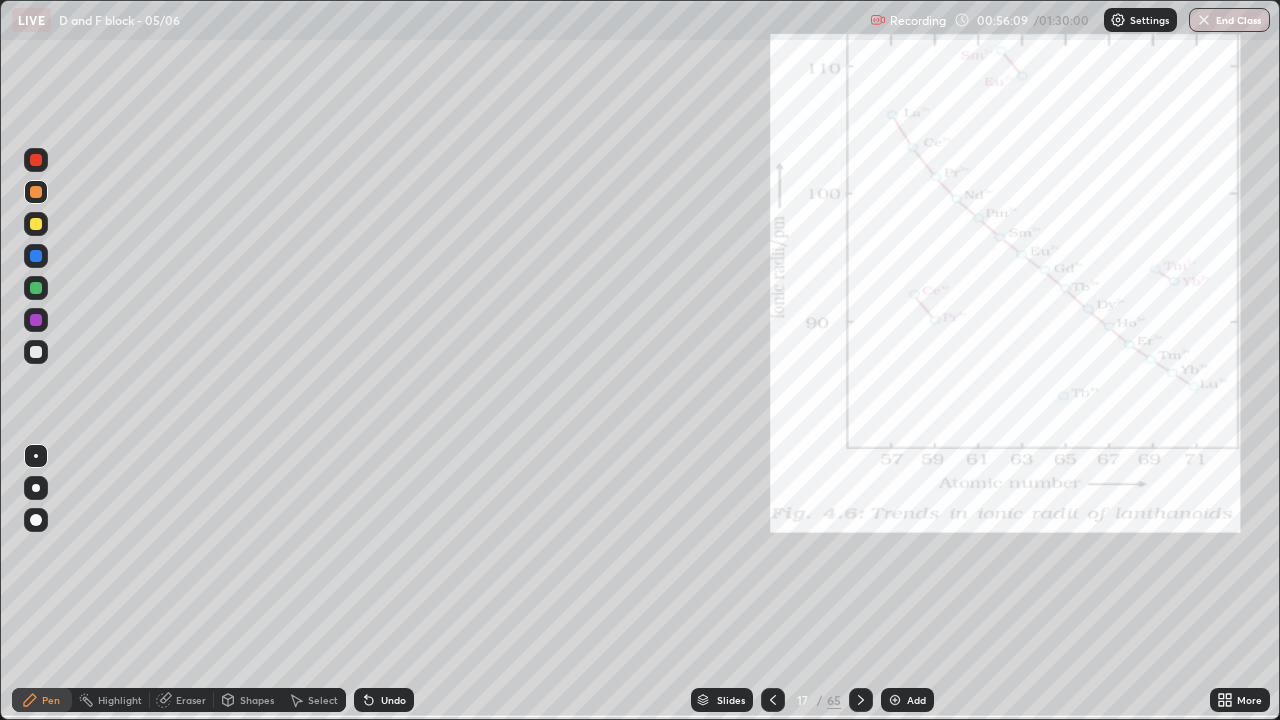 click on "65" at bounding box center (834, 700) 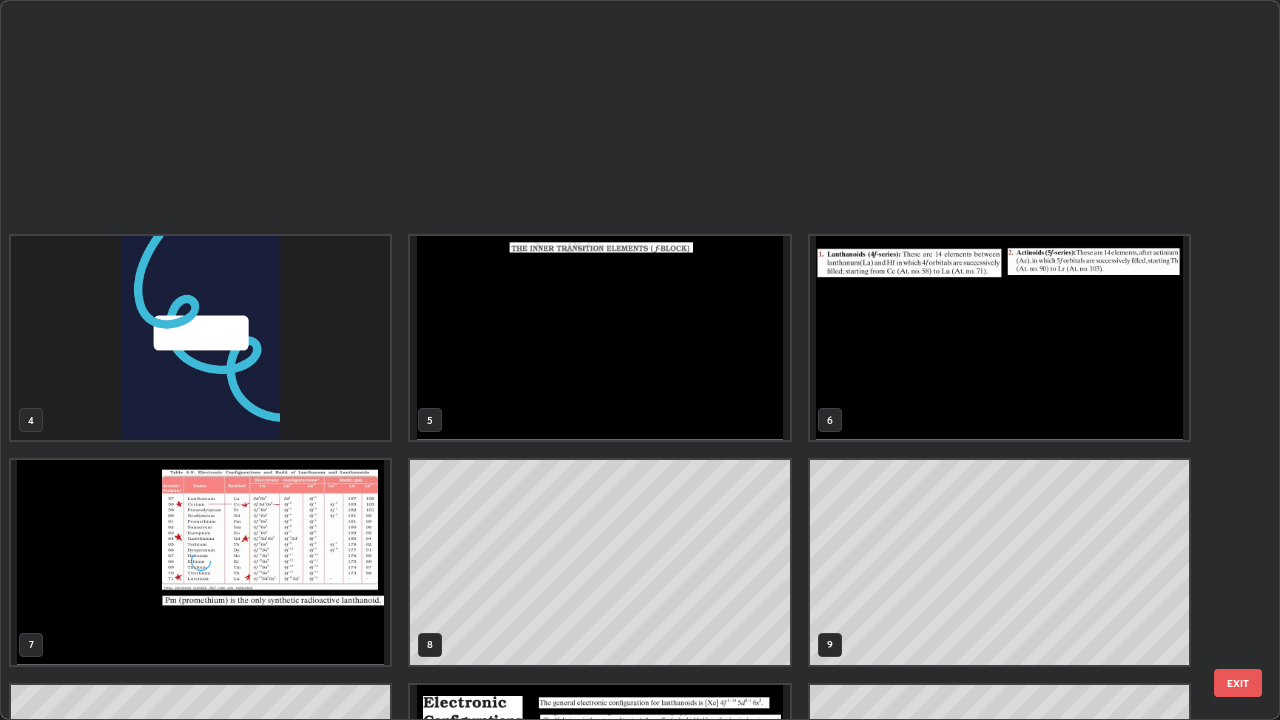 scroll, scrollTop: 629, scrollLeft: 0, axis: vertical 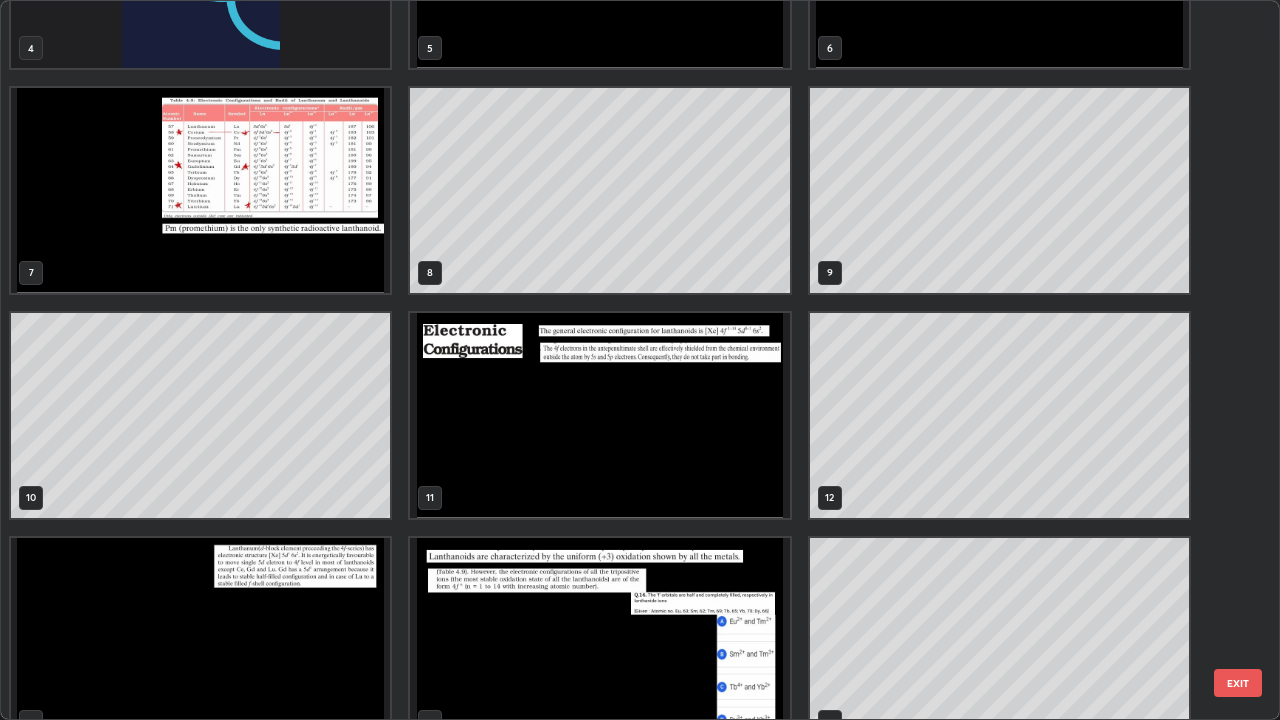 click at bounding box center (200, 190) 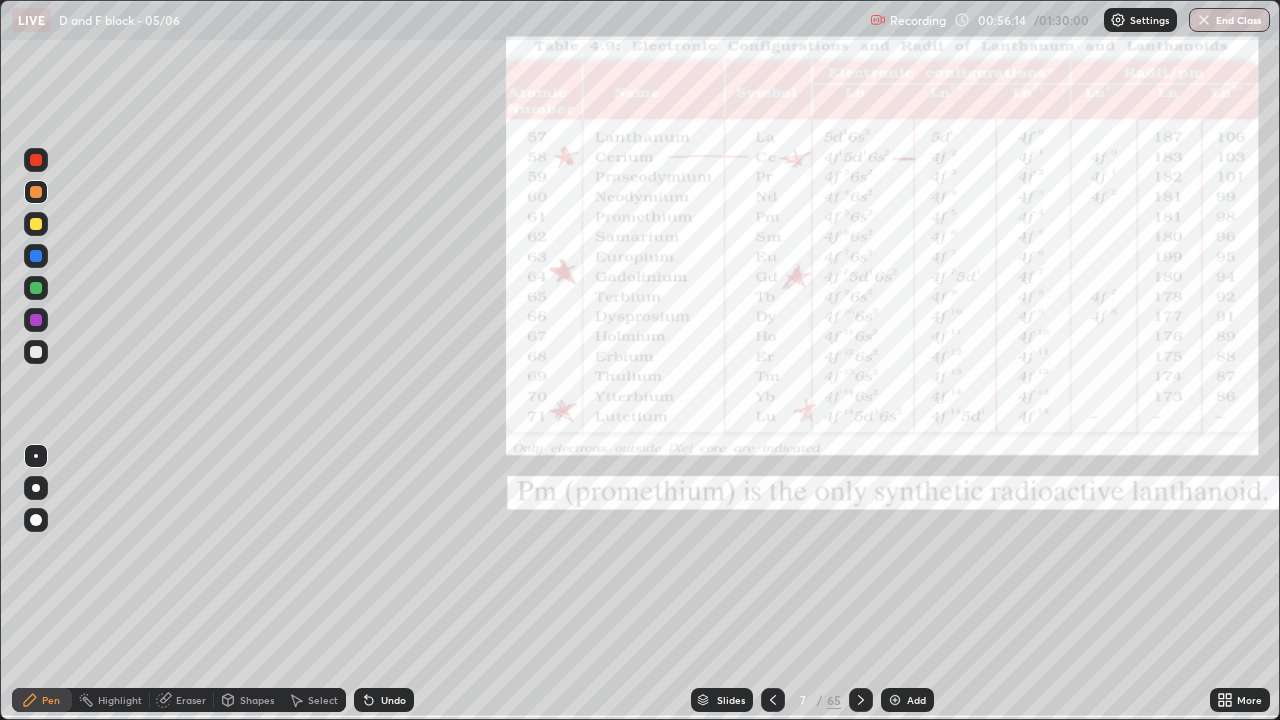 click at bounding box center [200, 190] 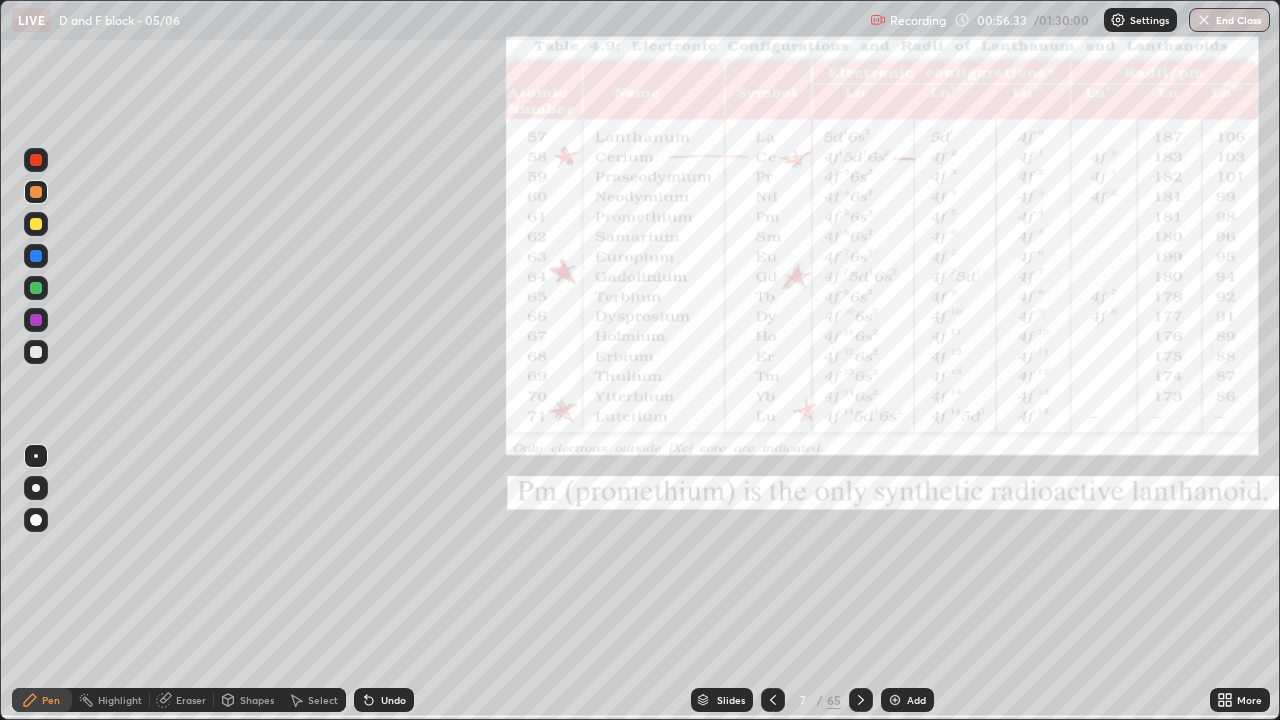 click at bounding box center (36, 320) 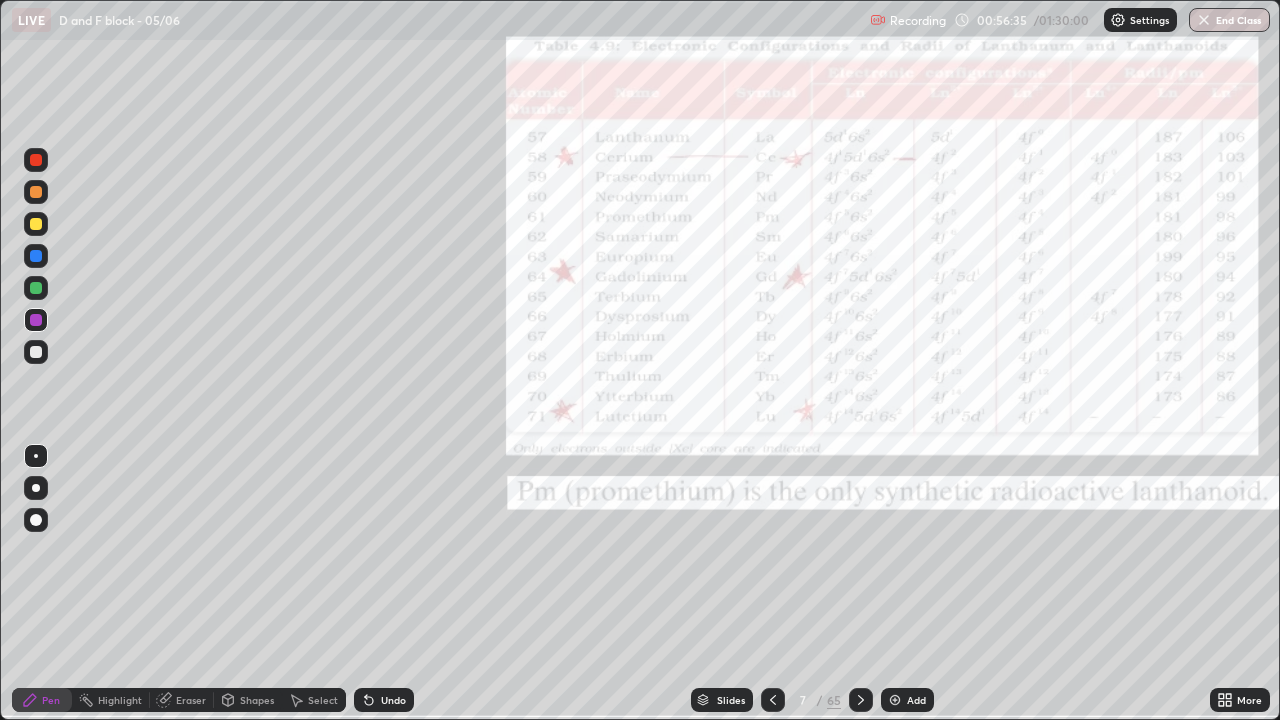 click 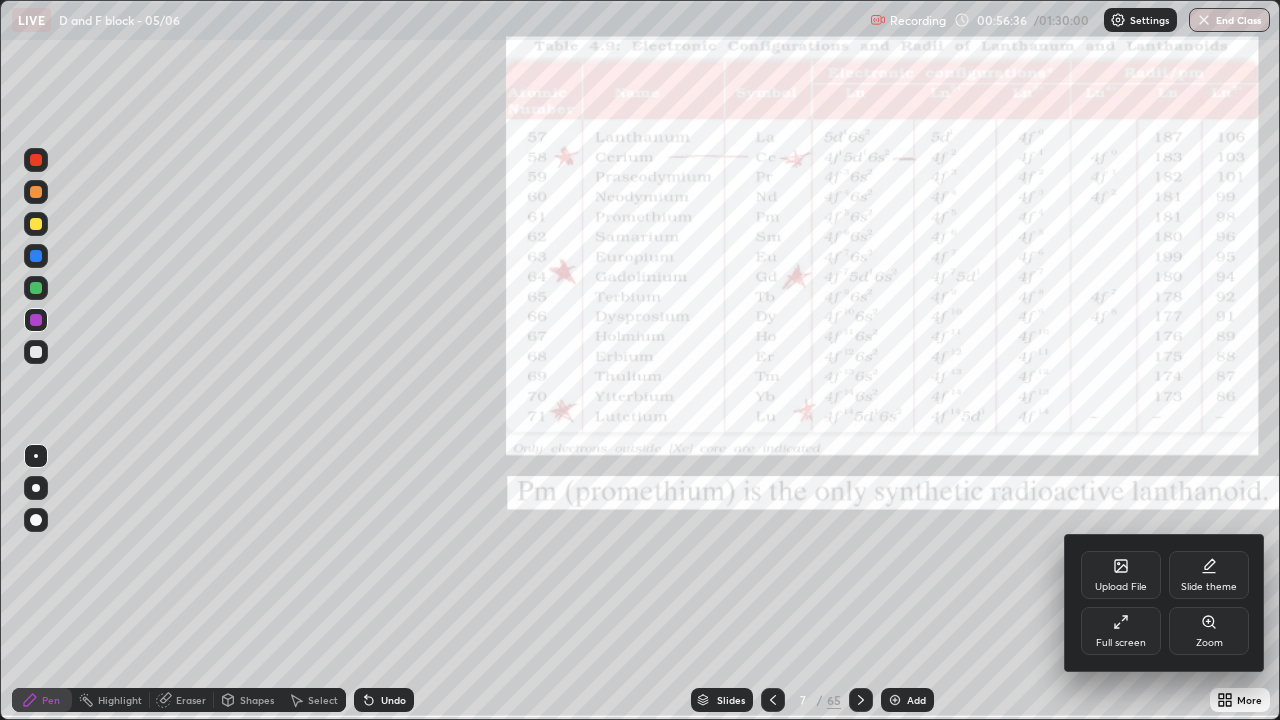 click 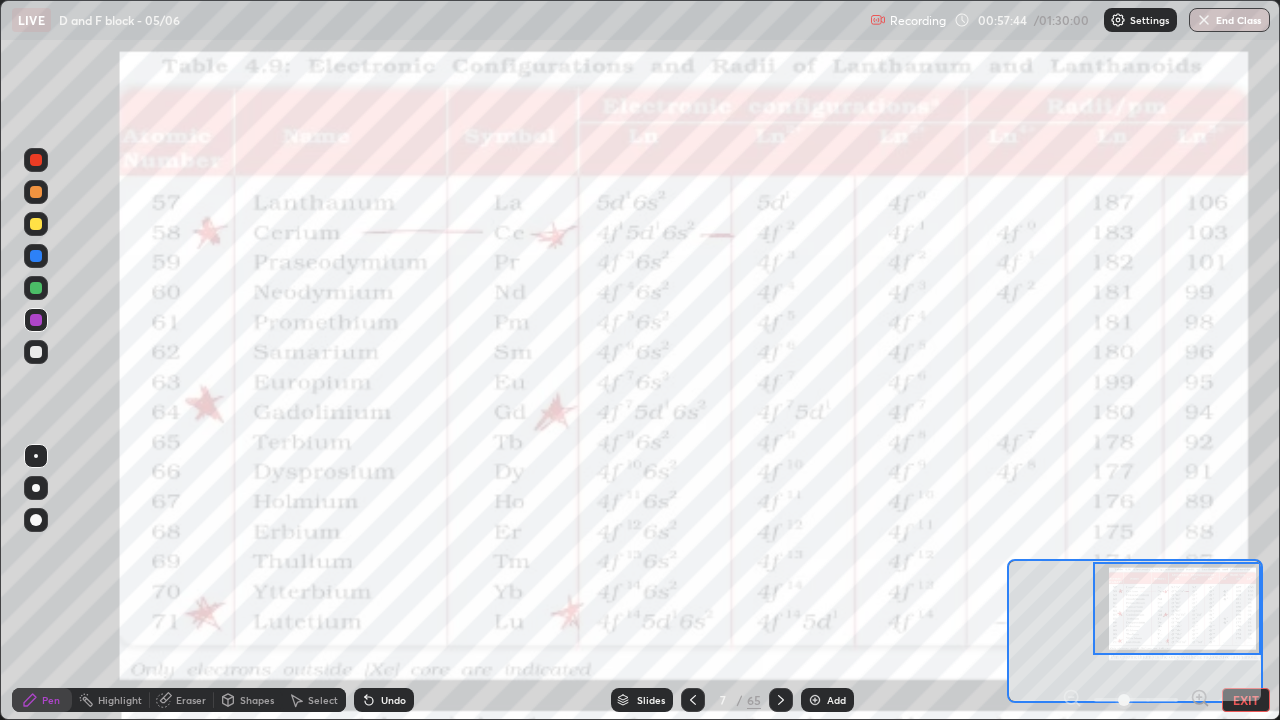 click on "EXIT" at bounding box center [1246, 700] 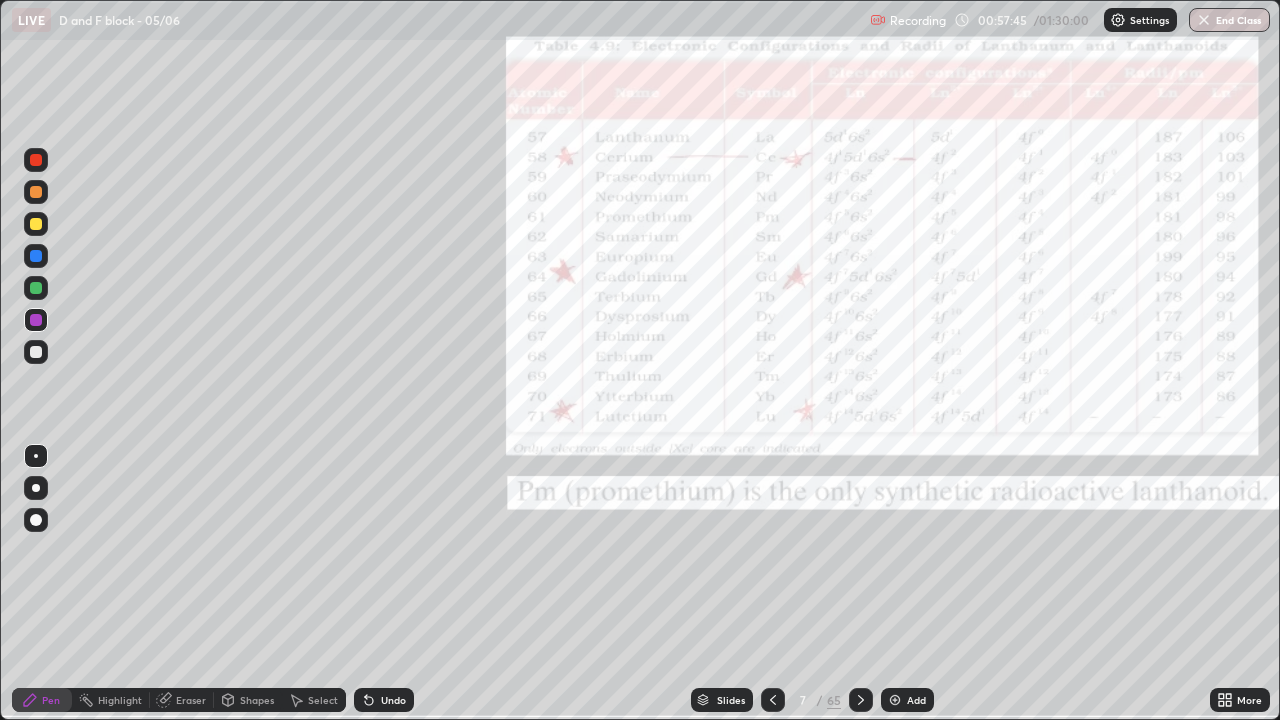 click on "/" at bounding box center [820, 700] 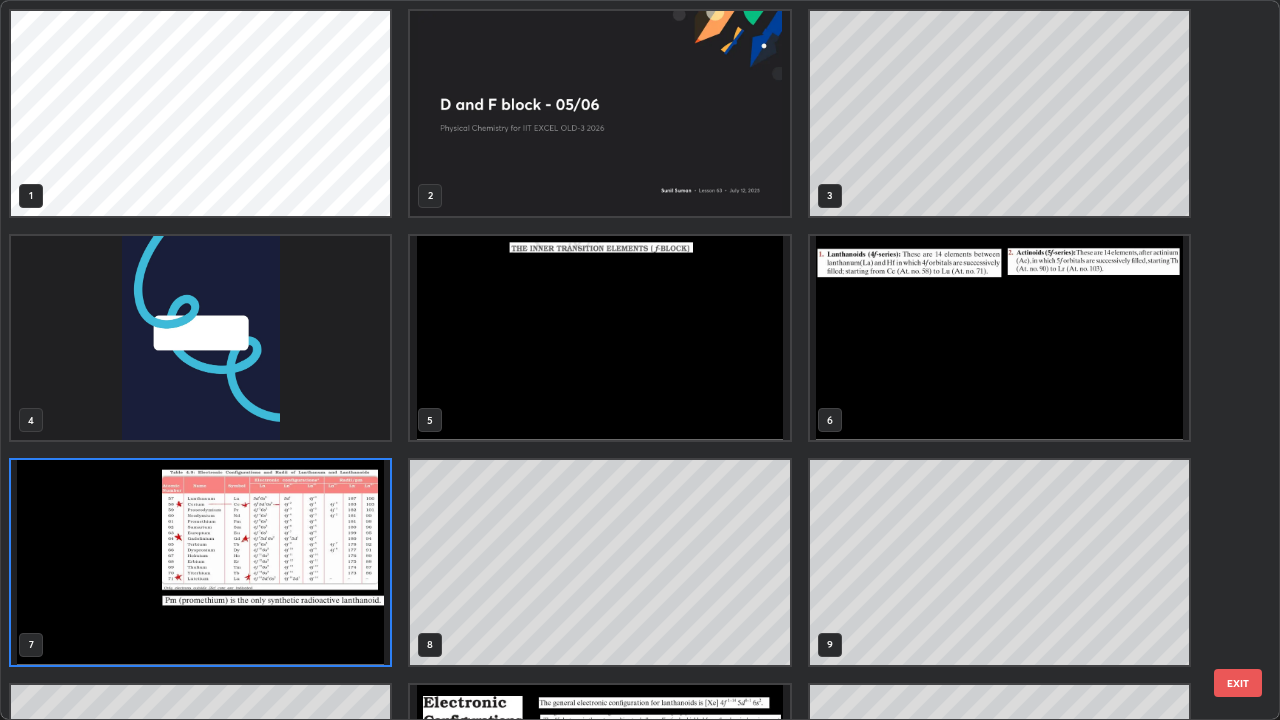 scroll, scrollTop: 7, scrollLeft: 11, axis: both 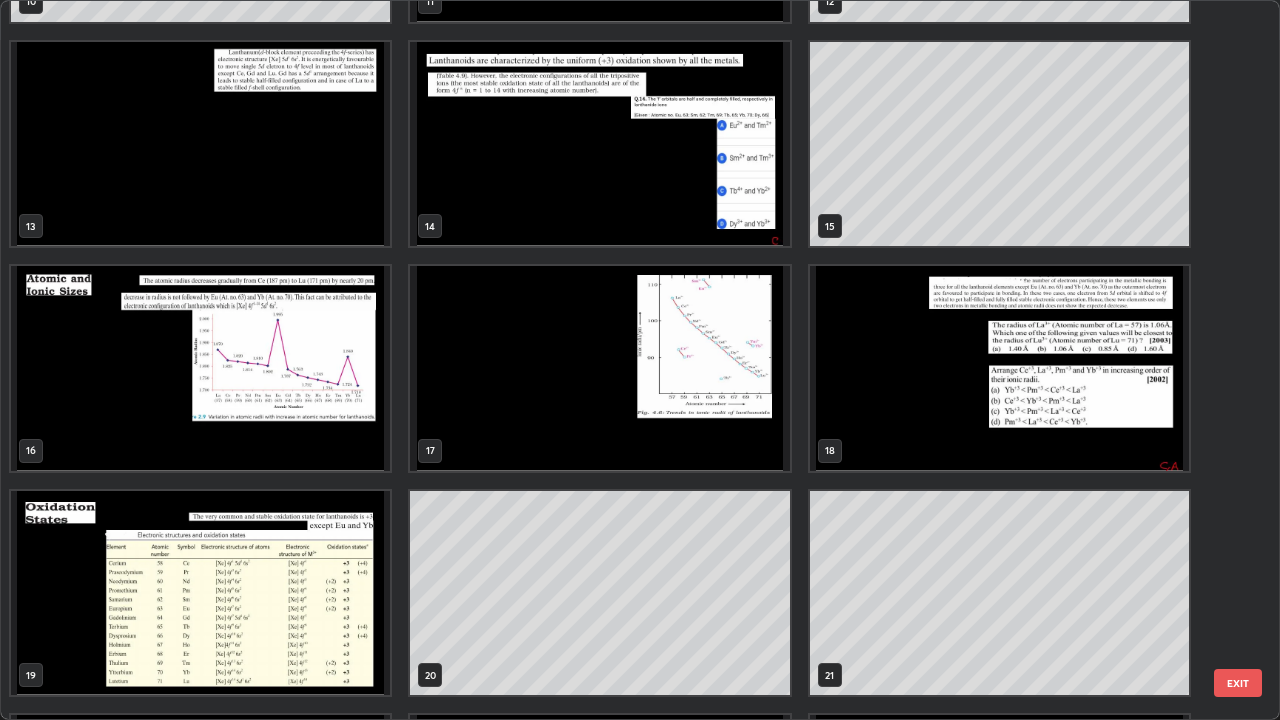 click at bounding box center [599, 368] 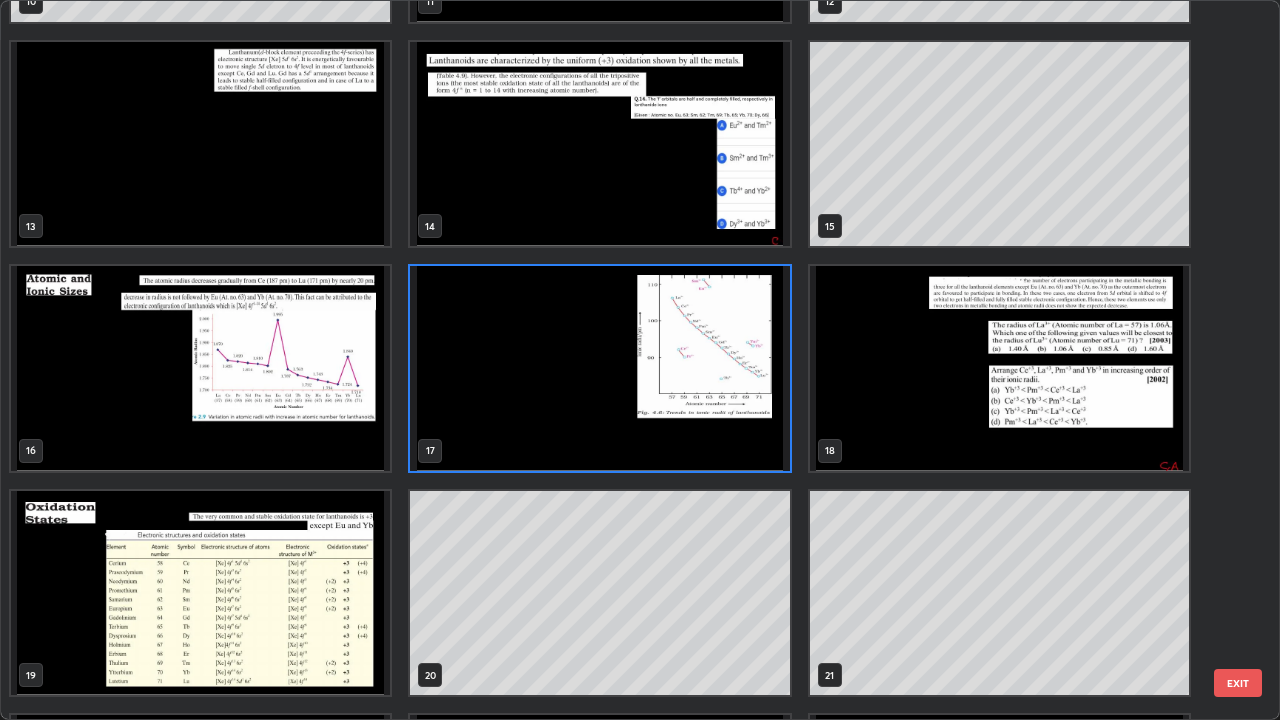 click at bounding box center (599, 368) 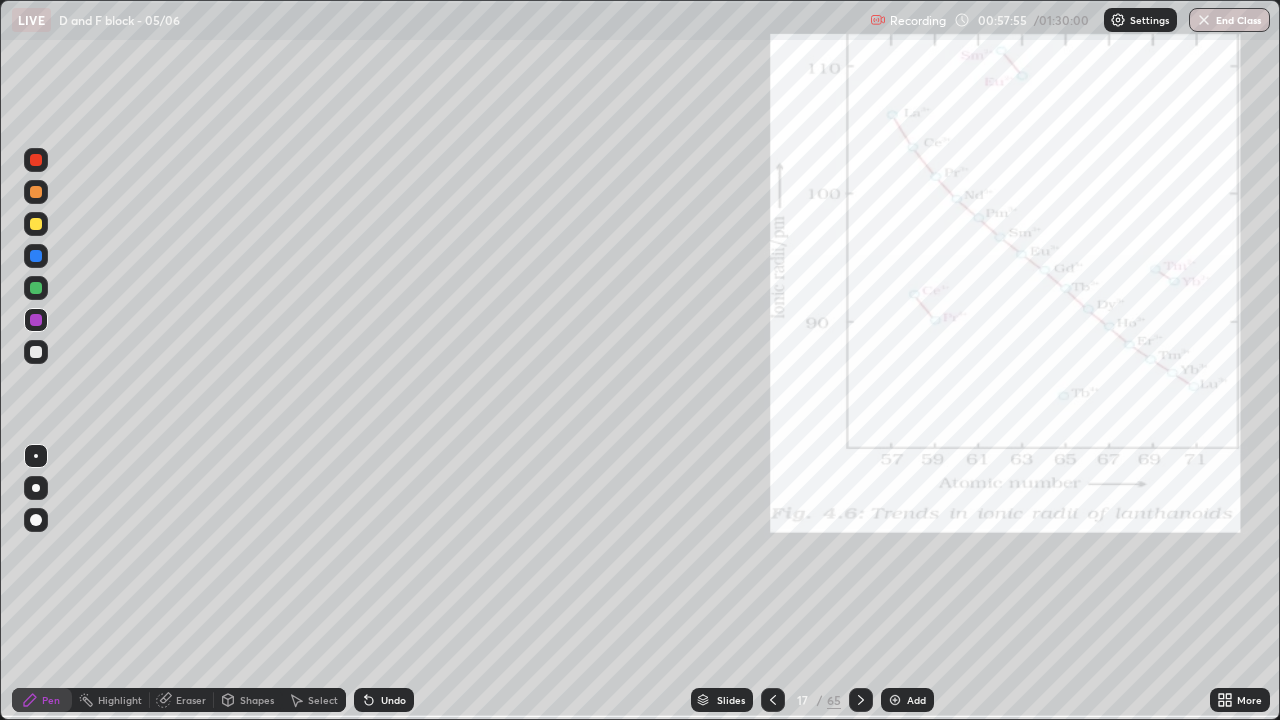 click 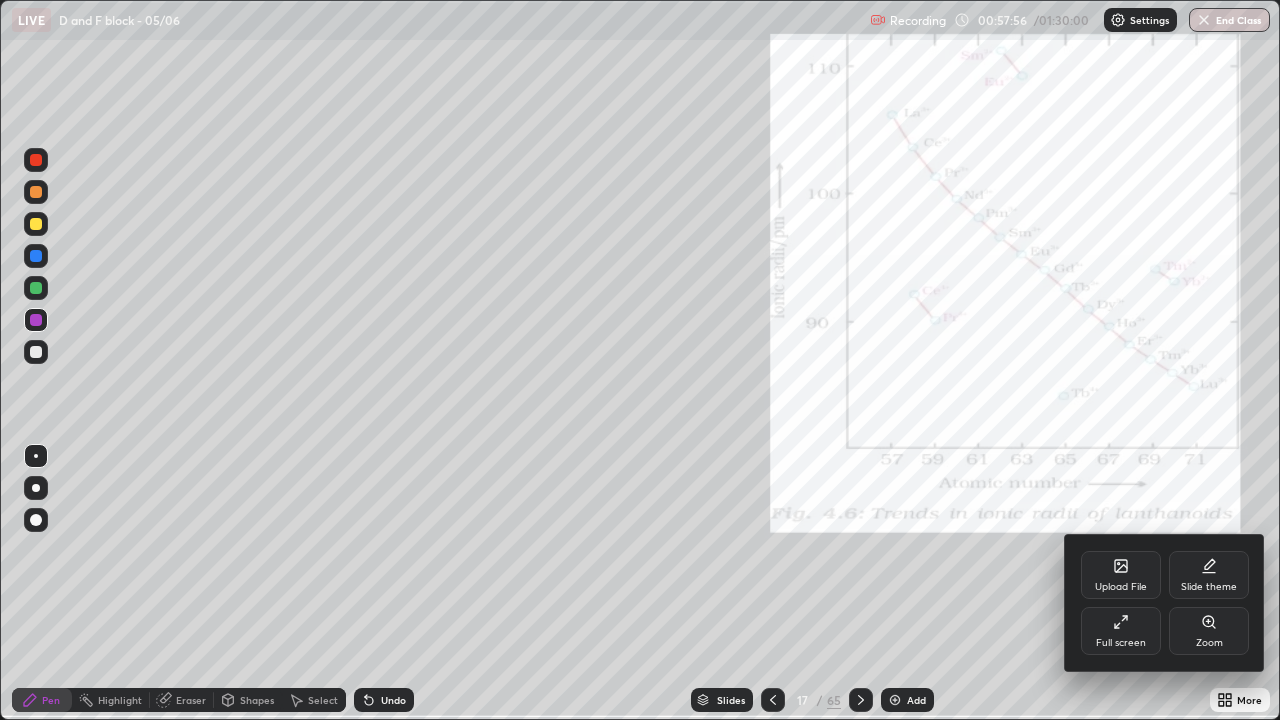 click on "Zoom" at bounding box center [1209, 631] 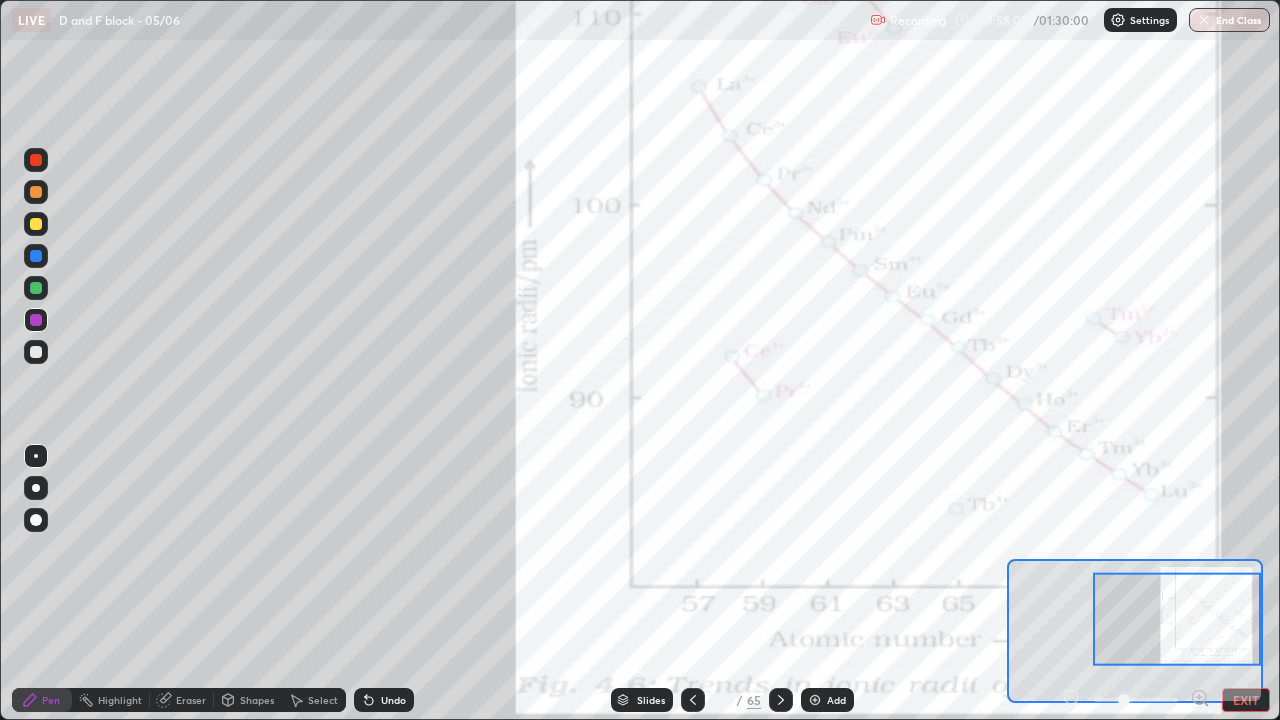 click on "EXIT" at bounding box center (1246, 700) 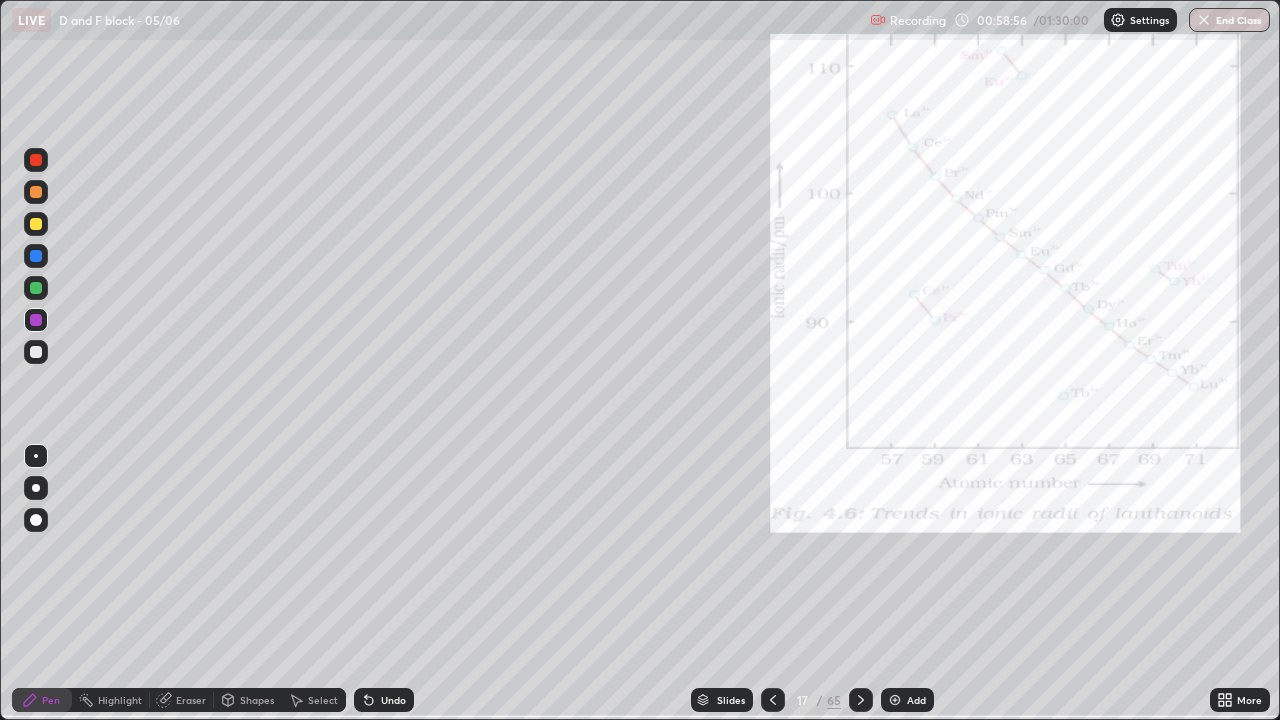 click 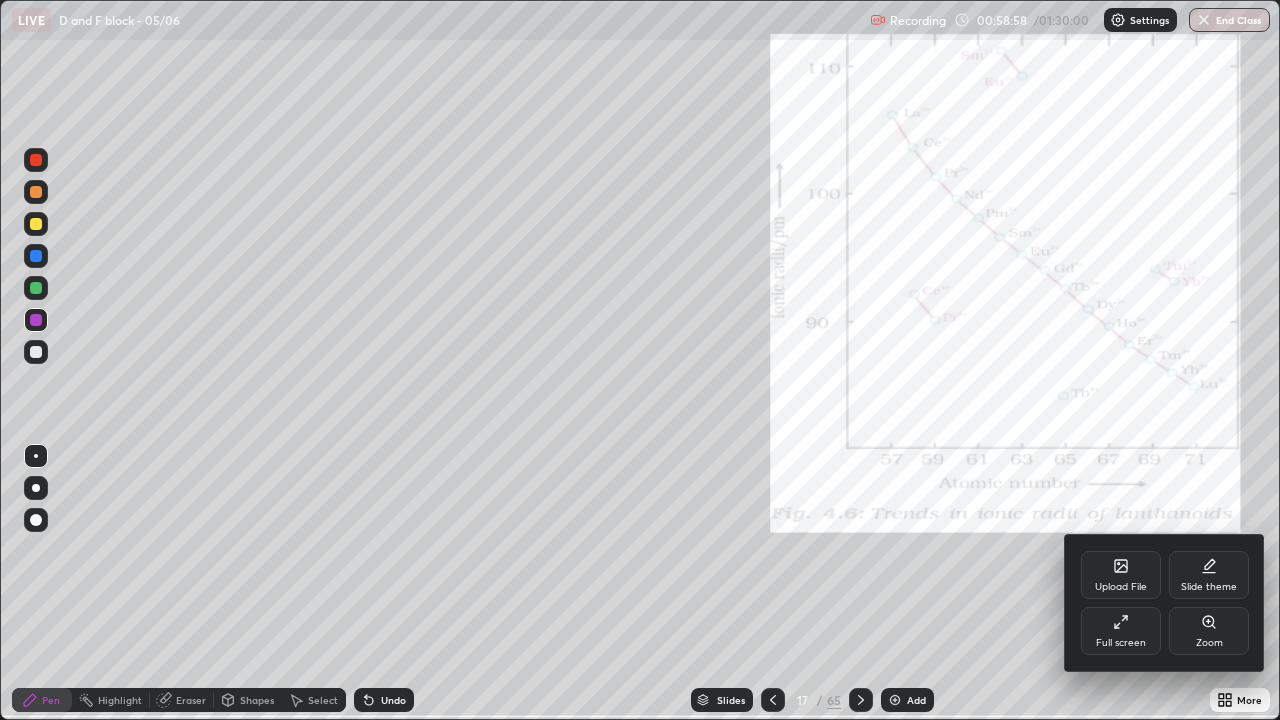 click at bounding box center [640, 360] 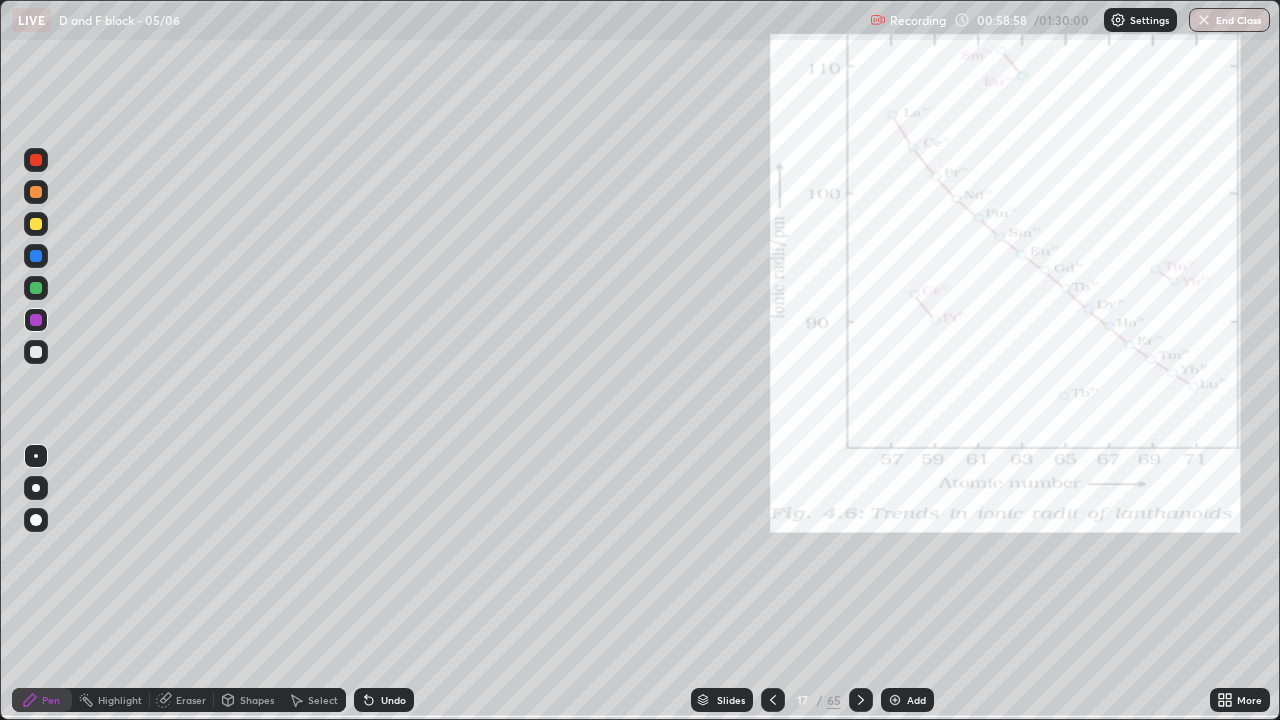 click 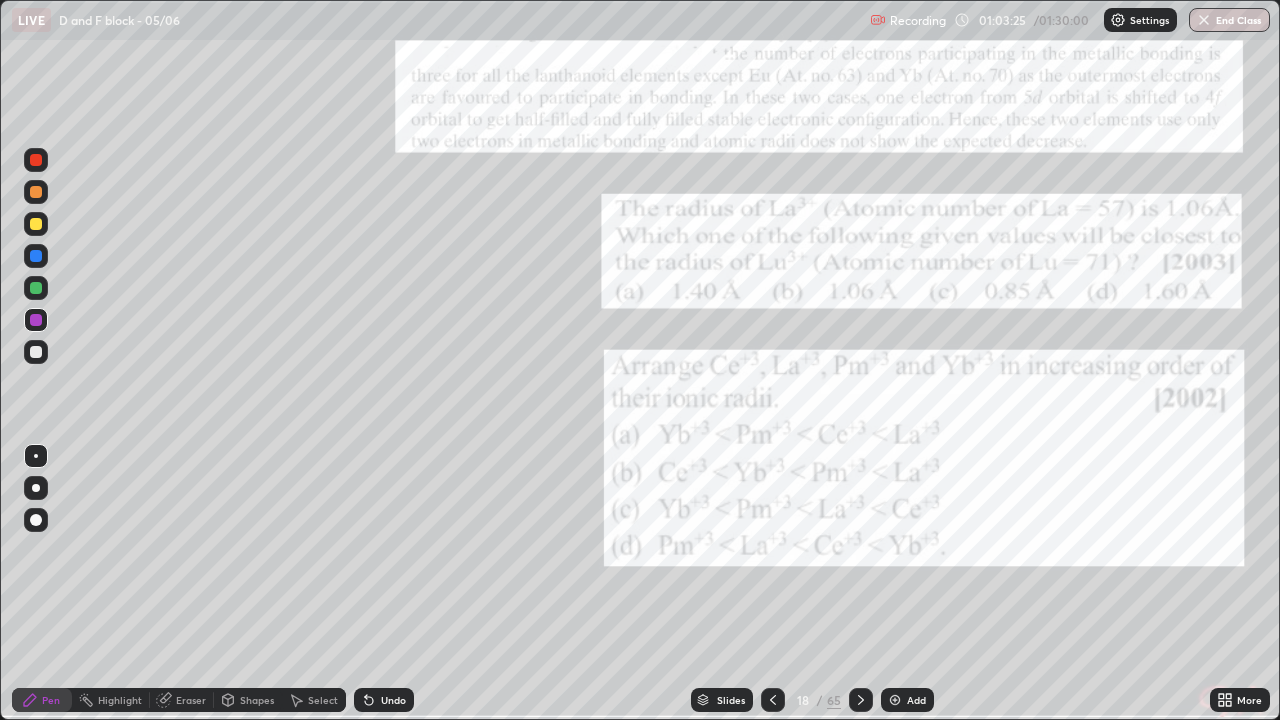 click on "/" at bounding box center (820, 700) 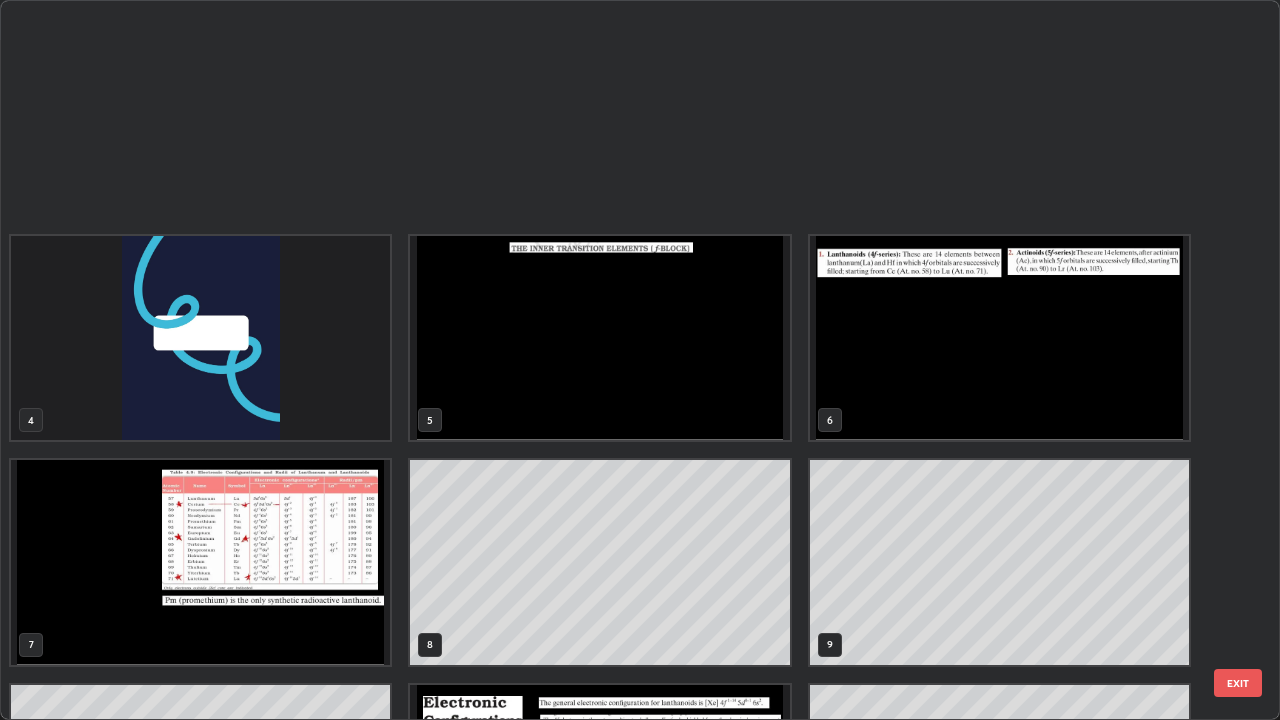 scroll, scrollTop: 629, scrollLeft: 0, axis: vertical 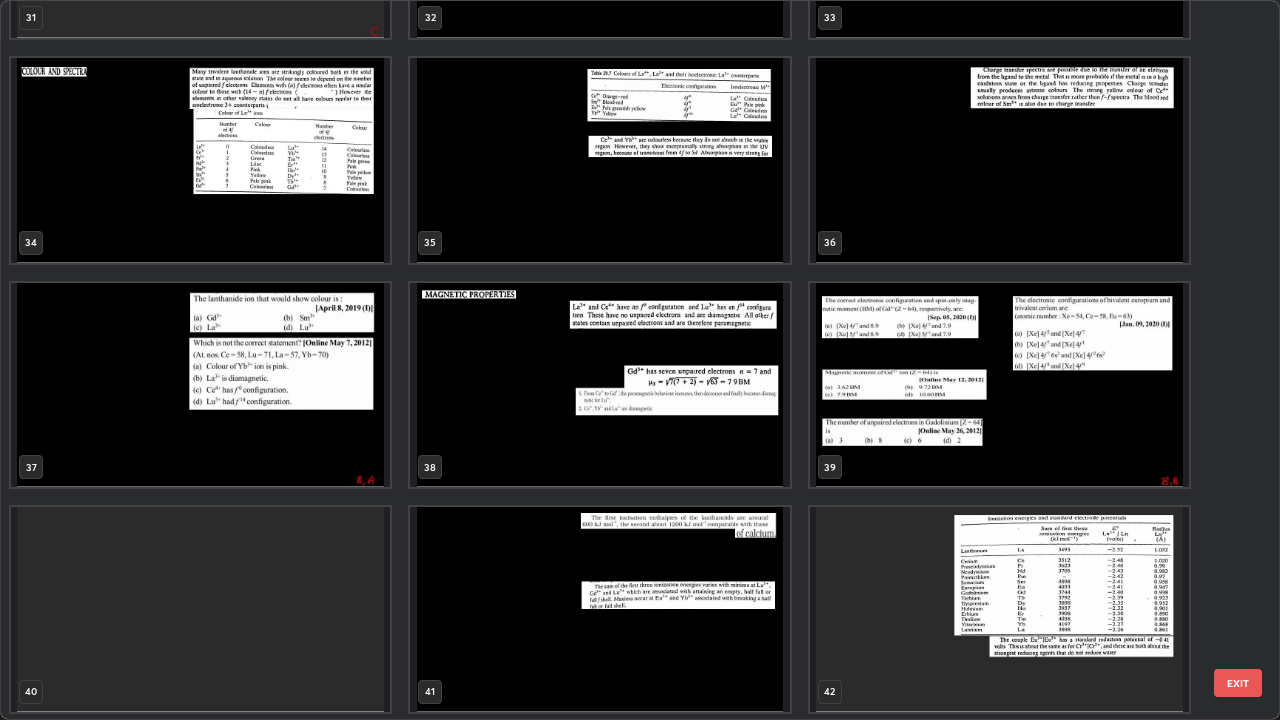 click at bounding box center (599, 385) 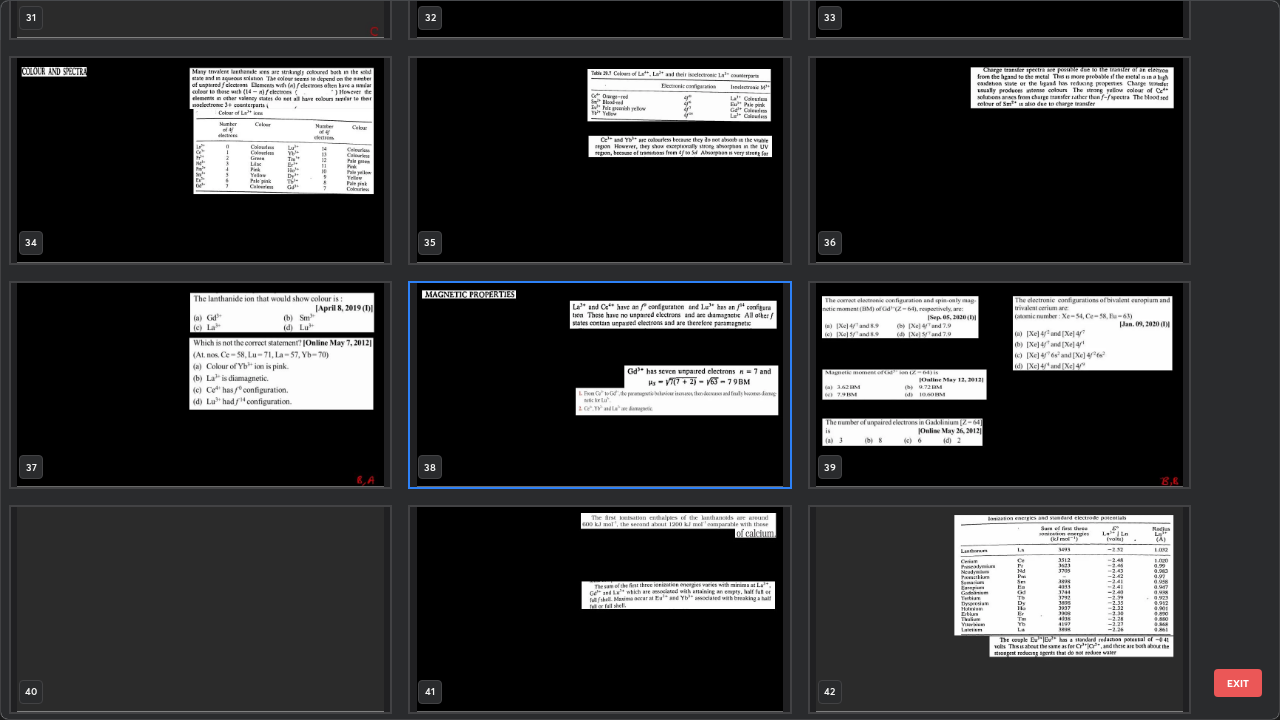 click at bounding box center (599, 385) 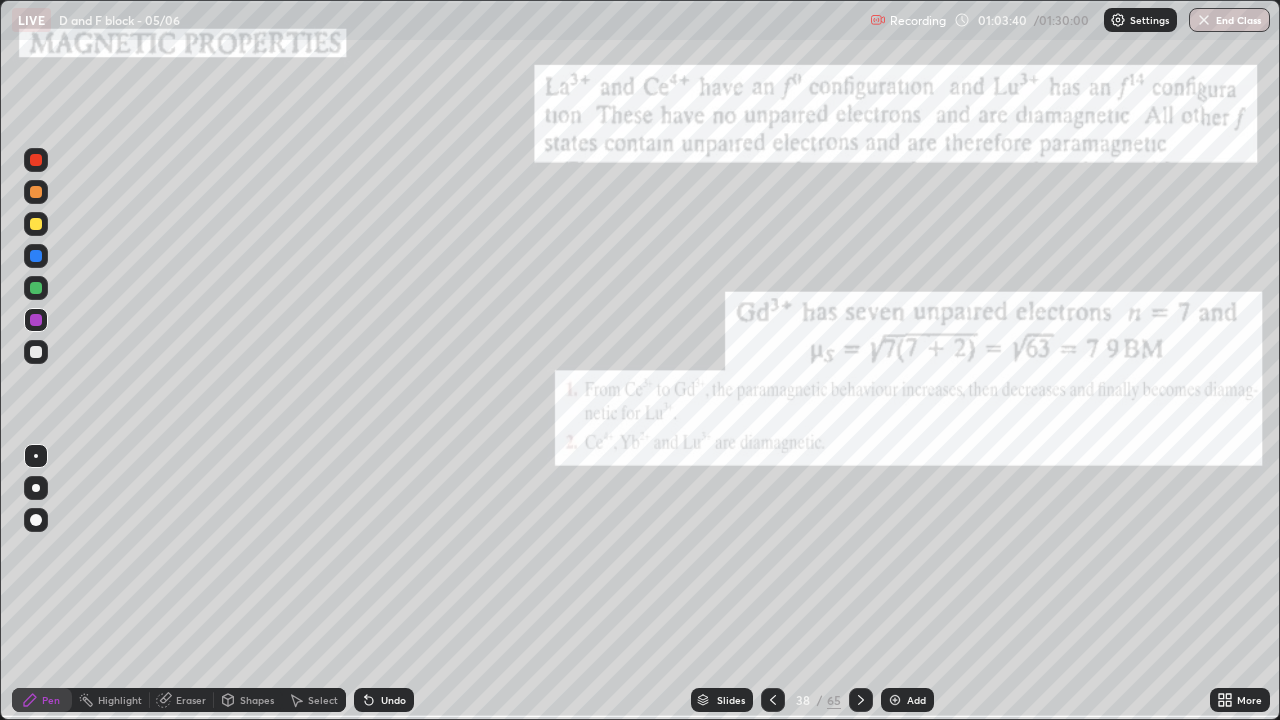 click at bounding box center (599, 385) 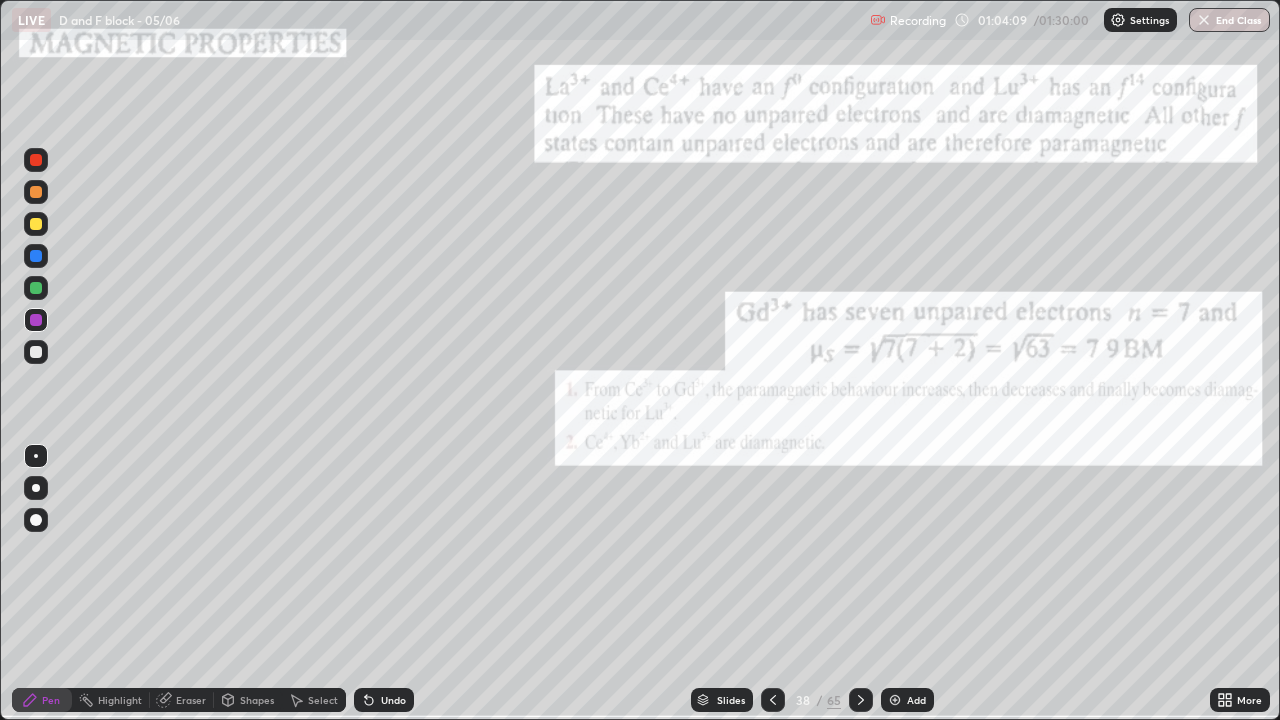 click 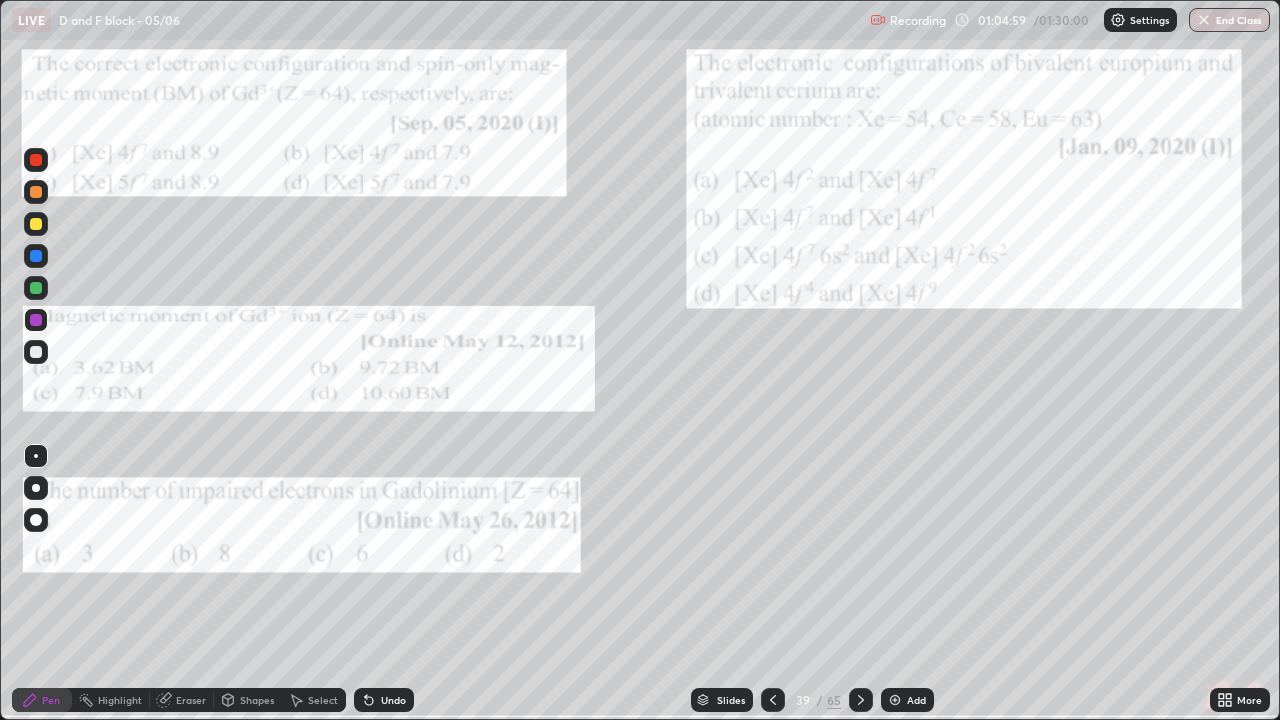 click 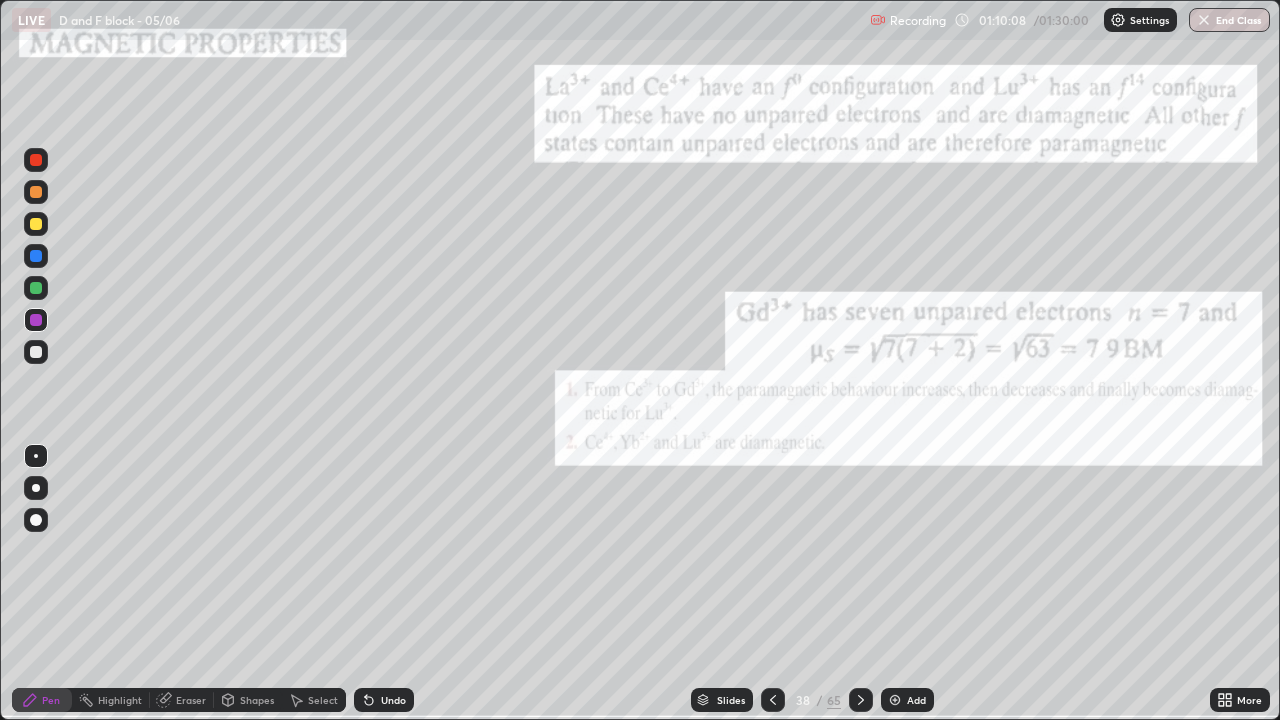 click 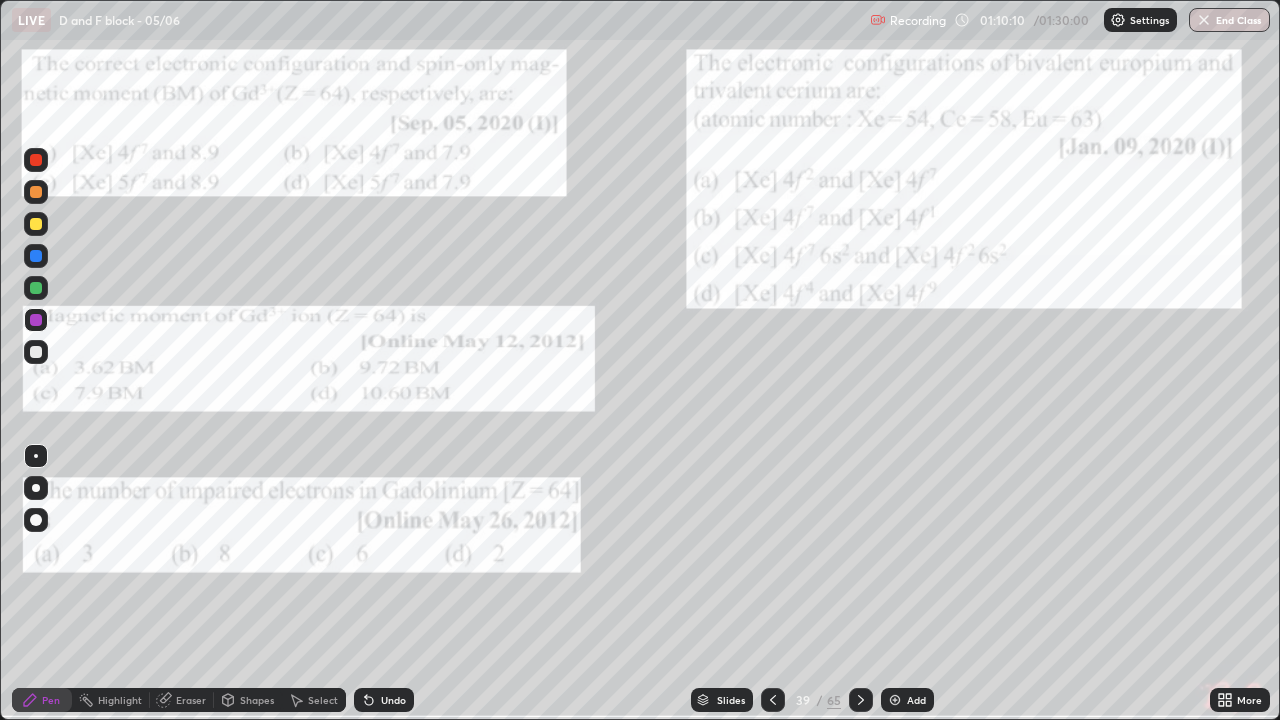 click at bounding box center [861, 700] 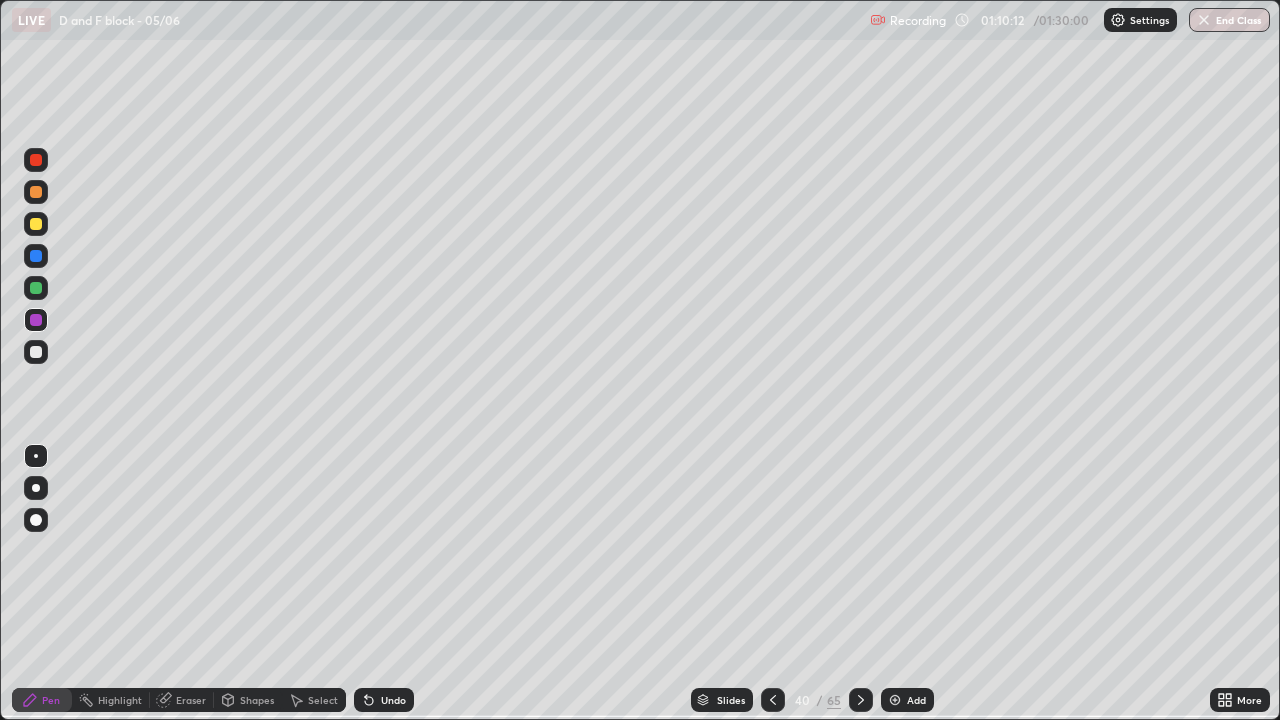 click 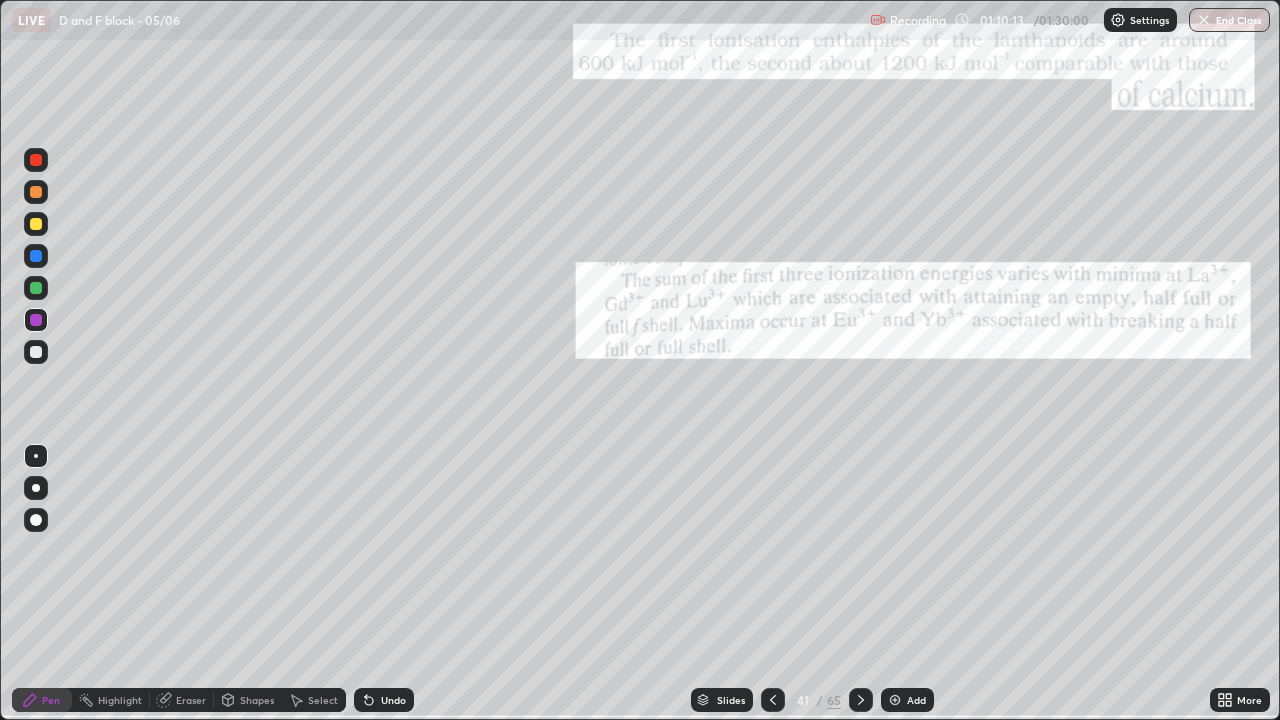 click 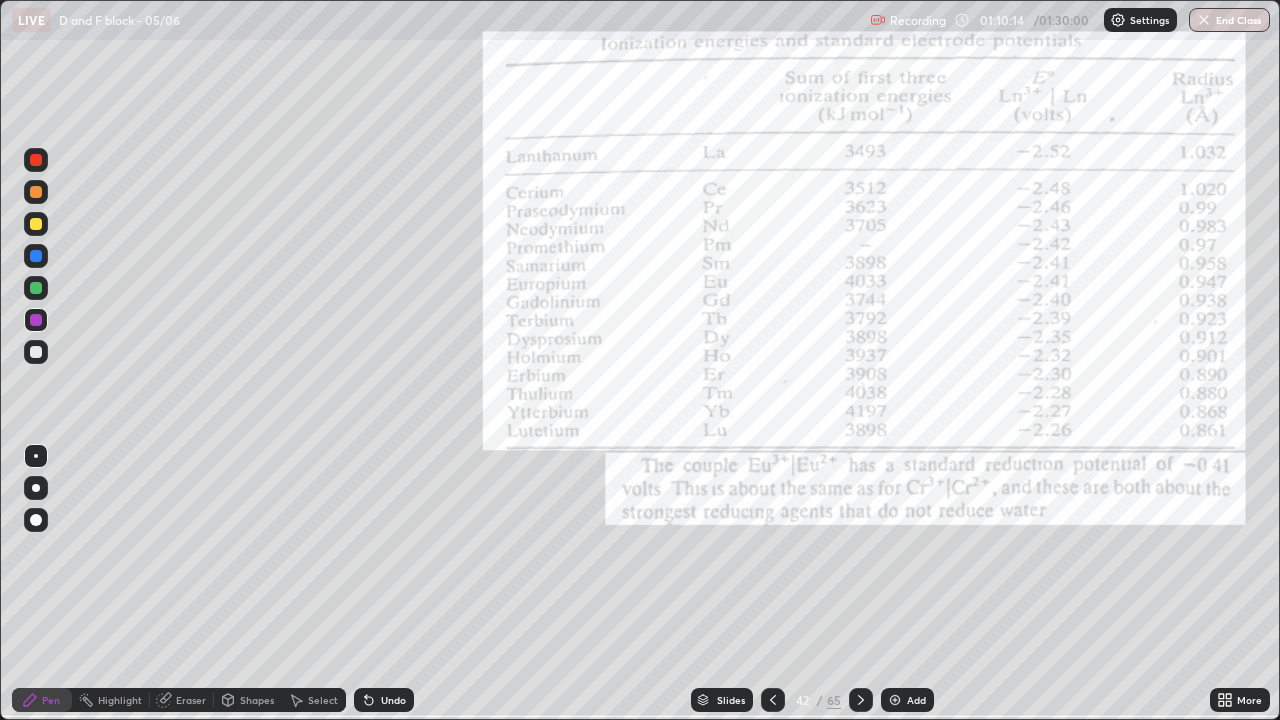 click on "/" at bounding box center (820, 700) 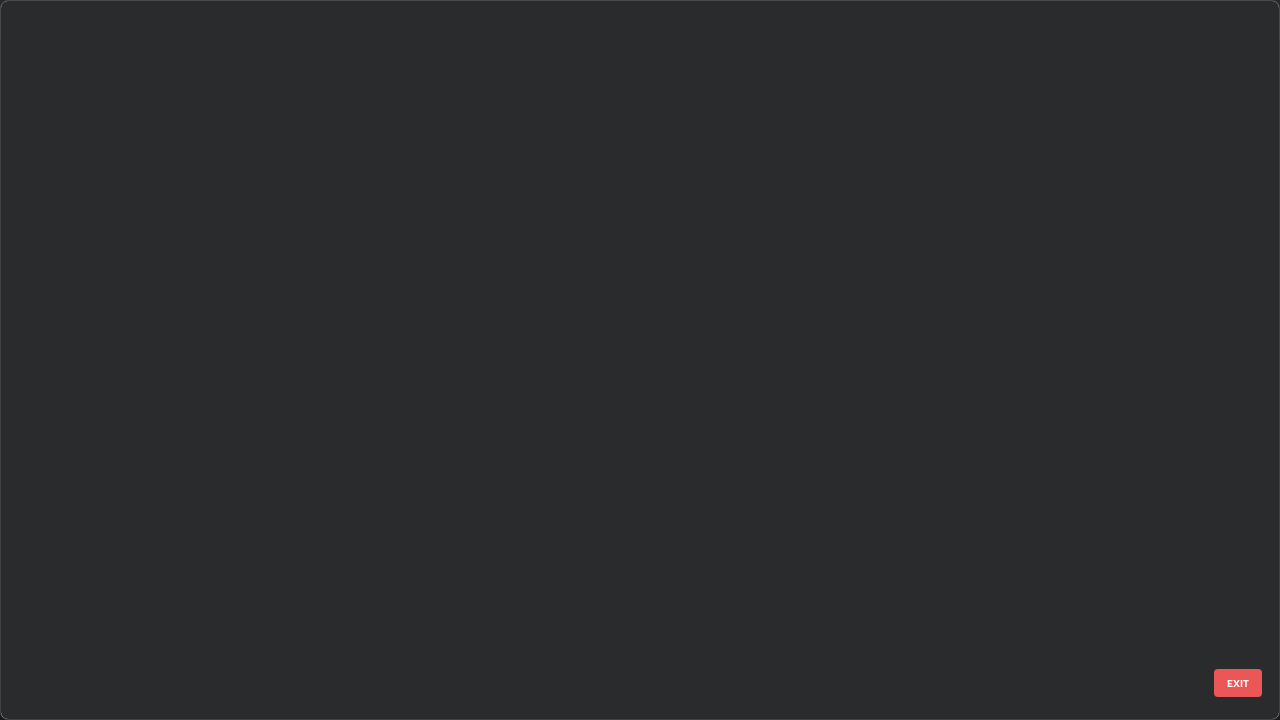 scroll, scrollTop: 2426, scrollLeft: 0, axis: vertical 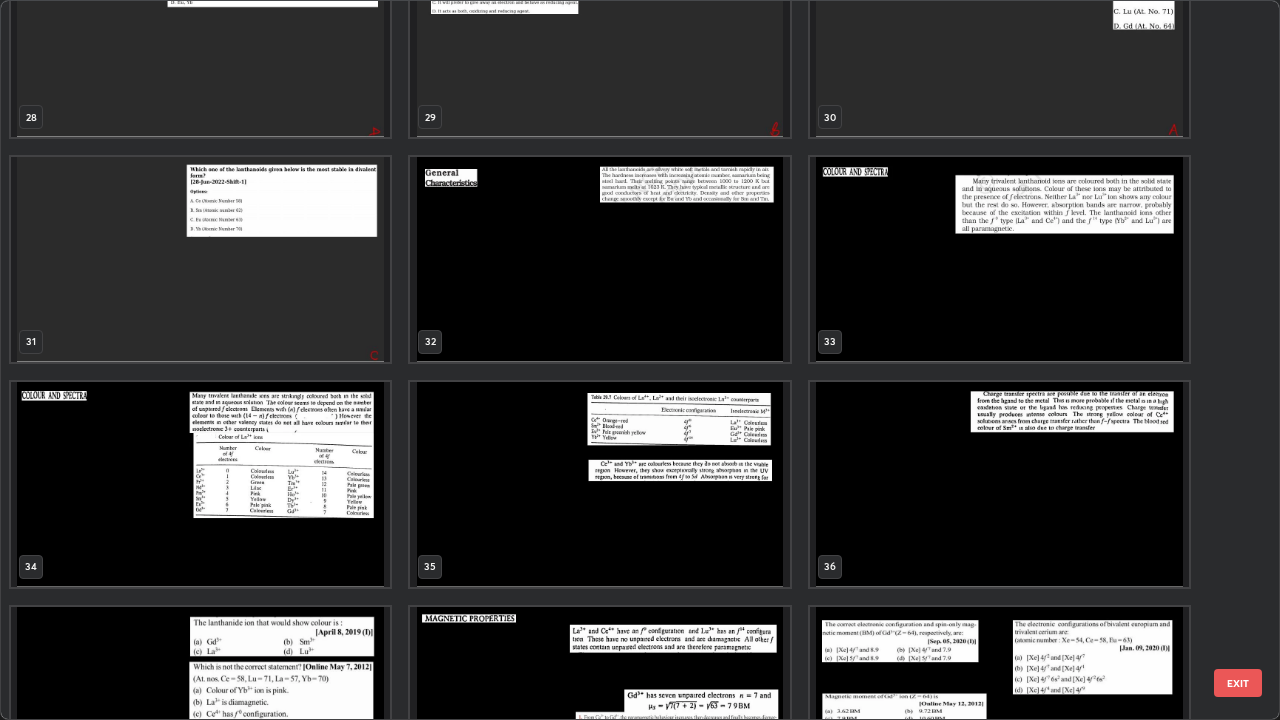 click at bounding box center [200, 484] 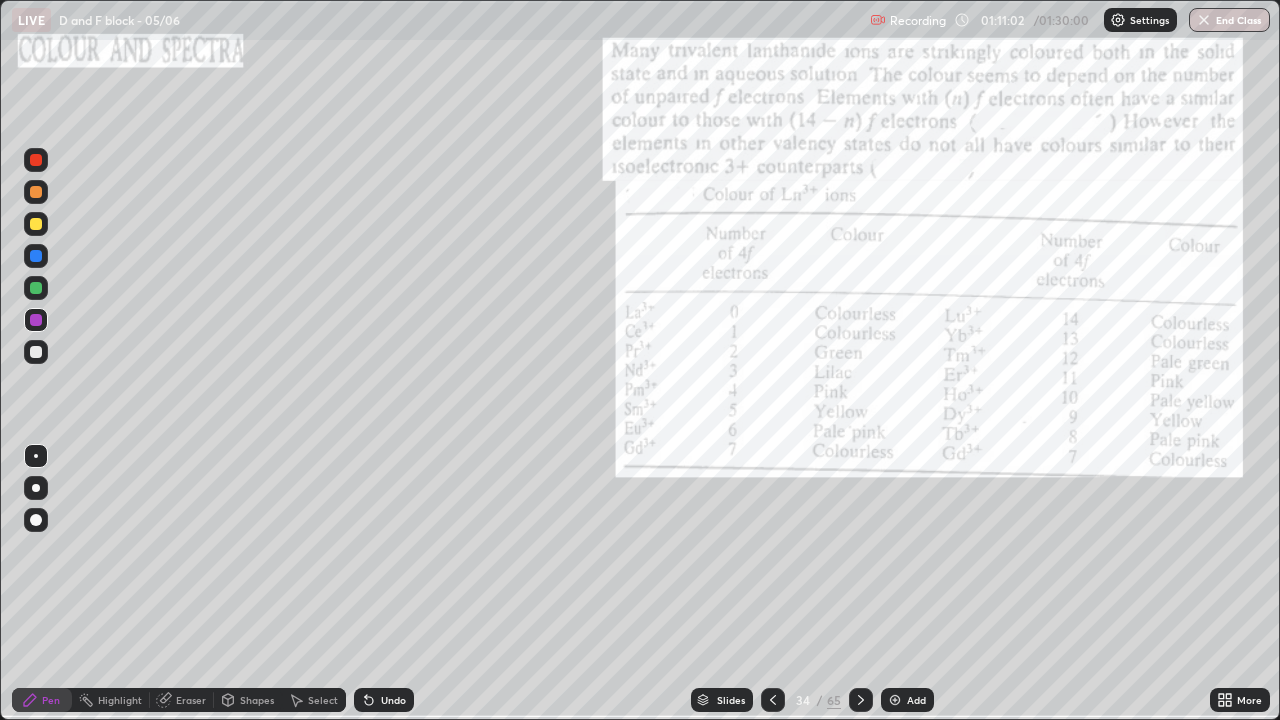 click at bounding box center [861, 700] 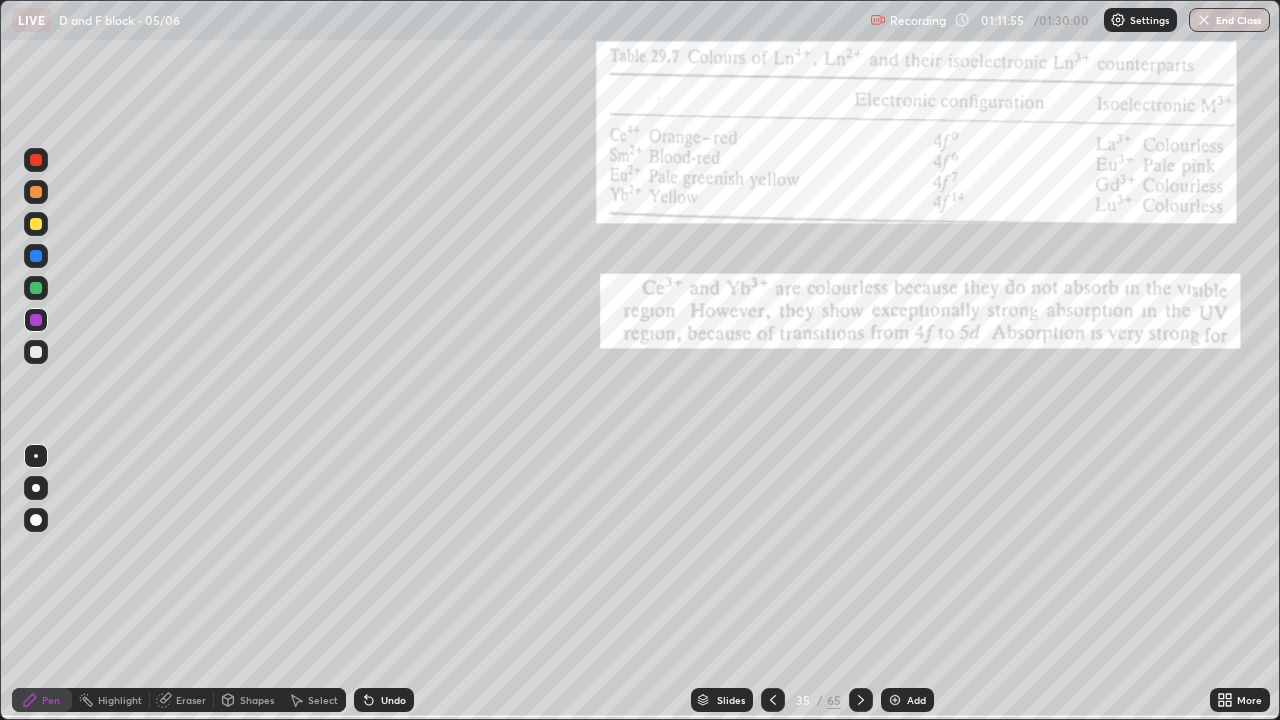 click at bounding box center (773, 700) 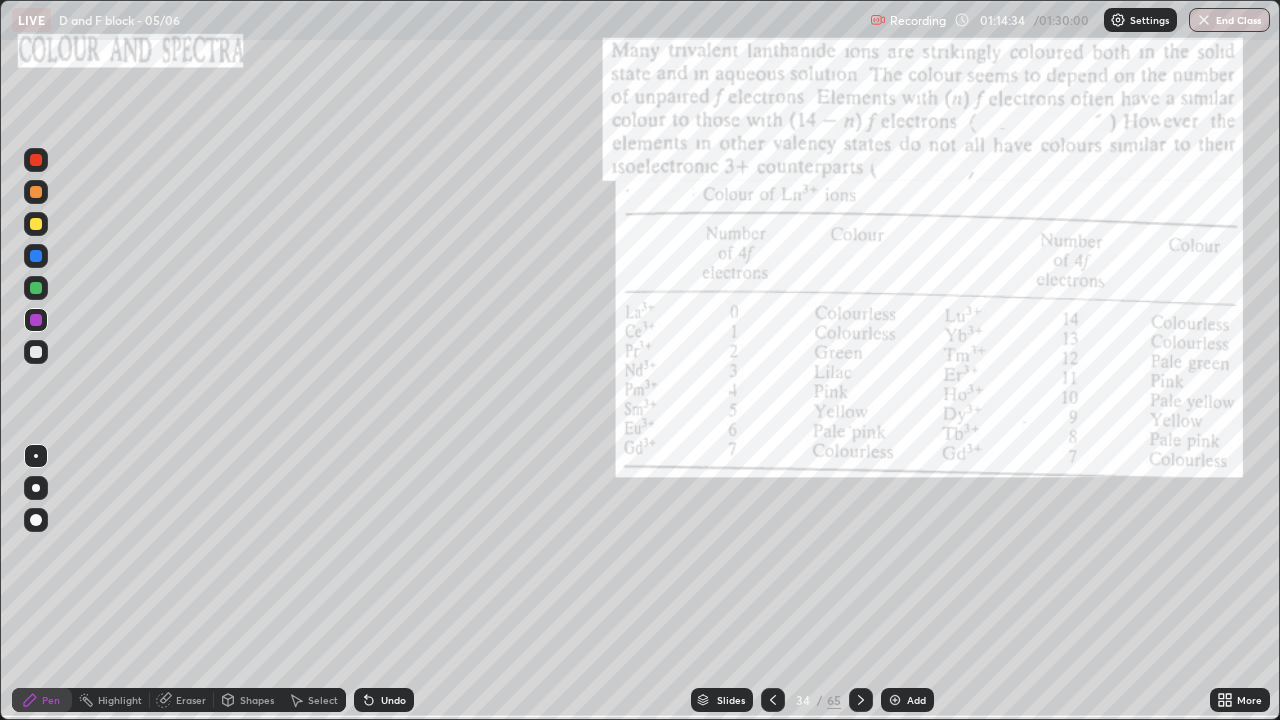 click at bounding box center (36, 288) 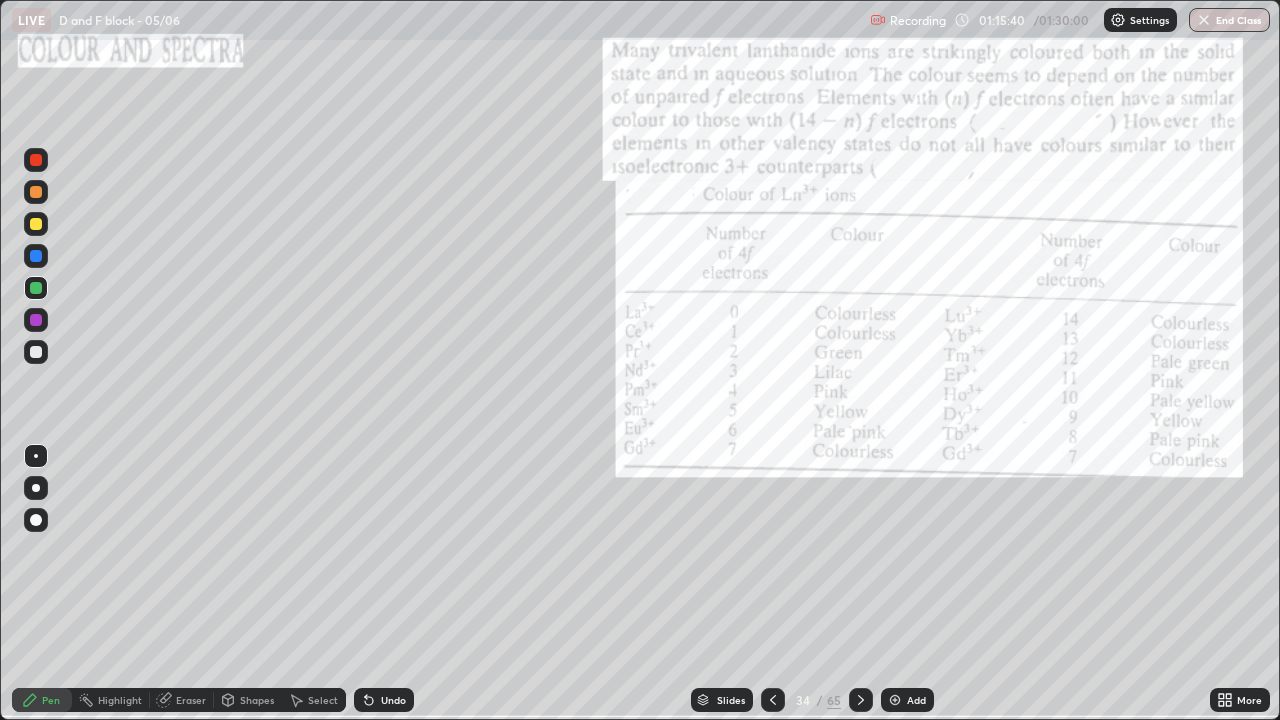 click at bounding box center (36, 352) 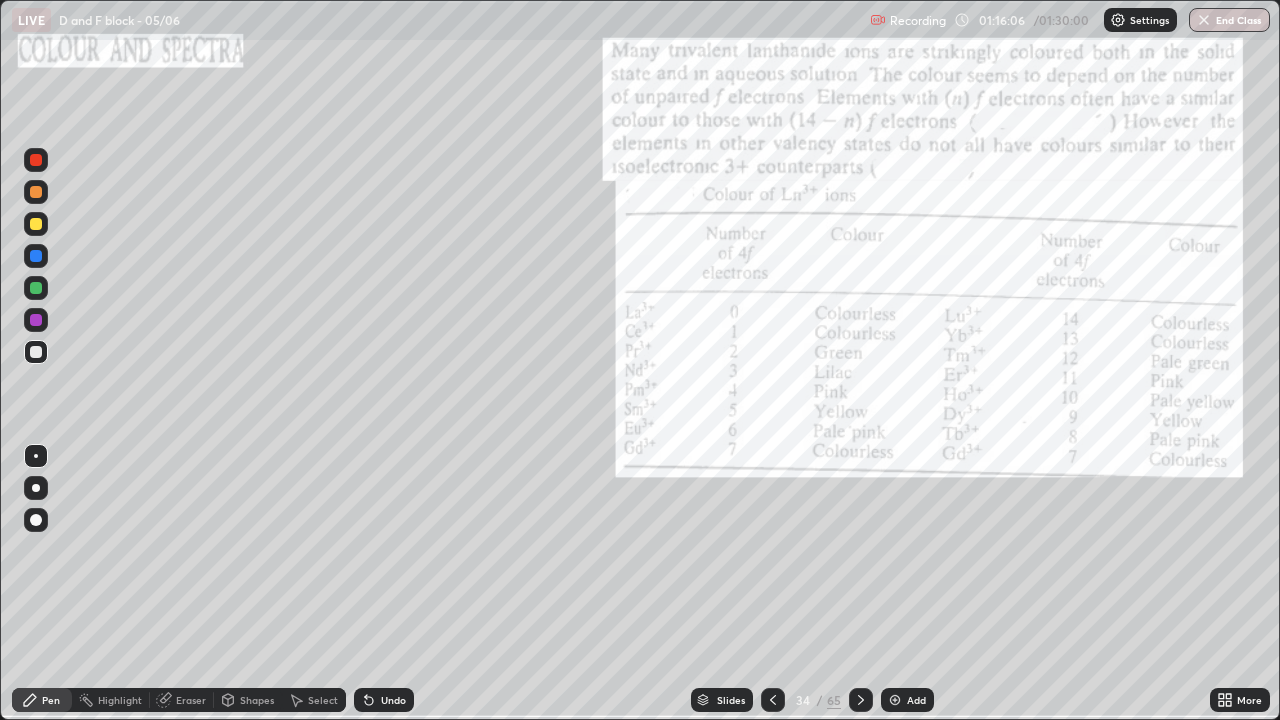 click at bounding box center [36, 224] 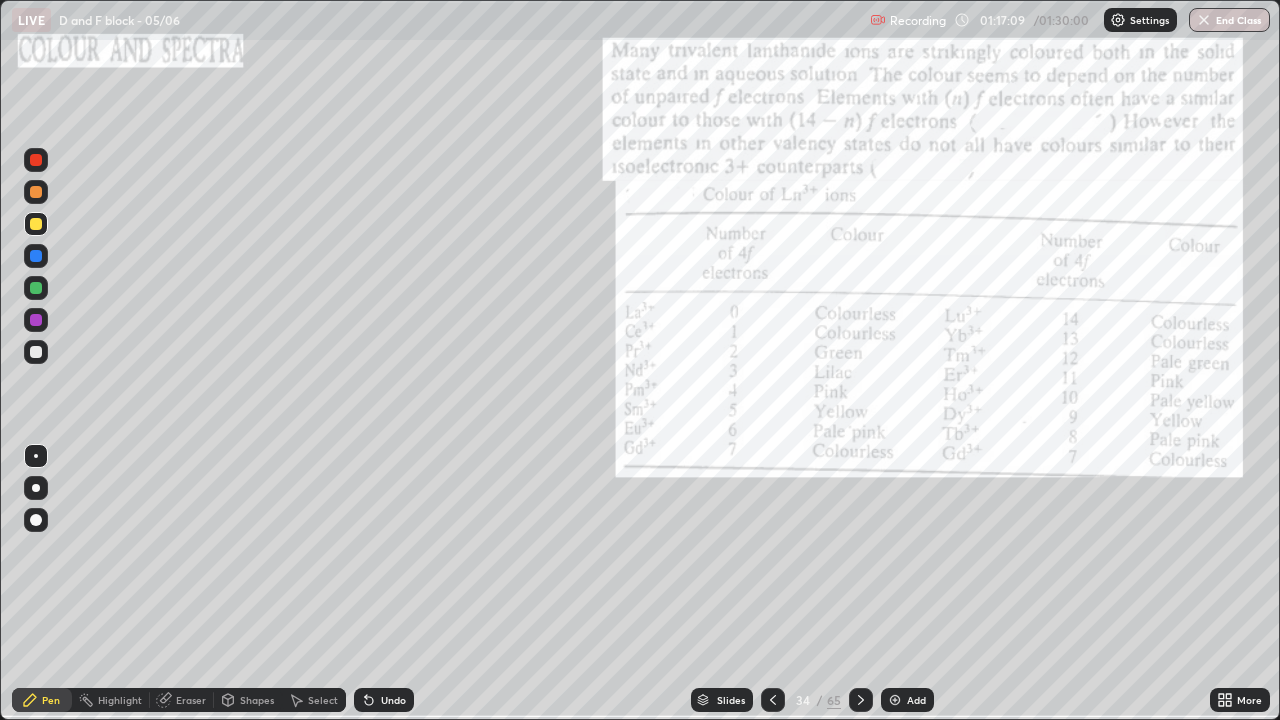 click on "/" at bounding box center (820, 700) 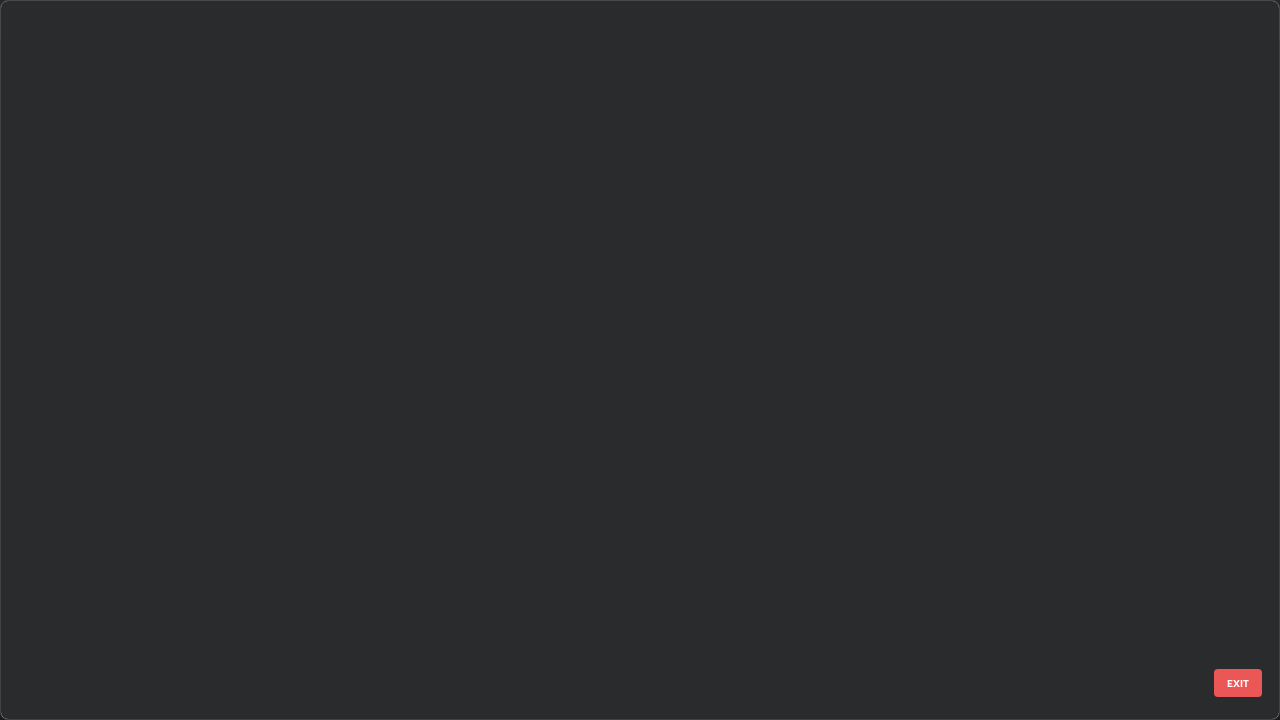 scroll, scrollTop: 1977, scrollLeft: 0, axis: vertical 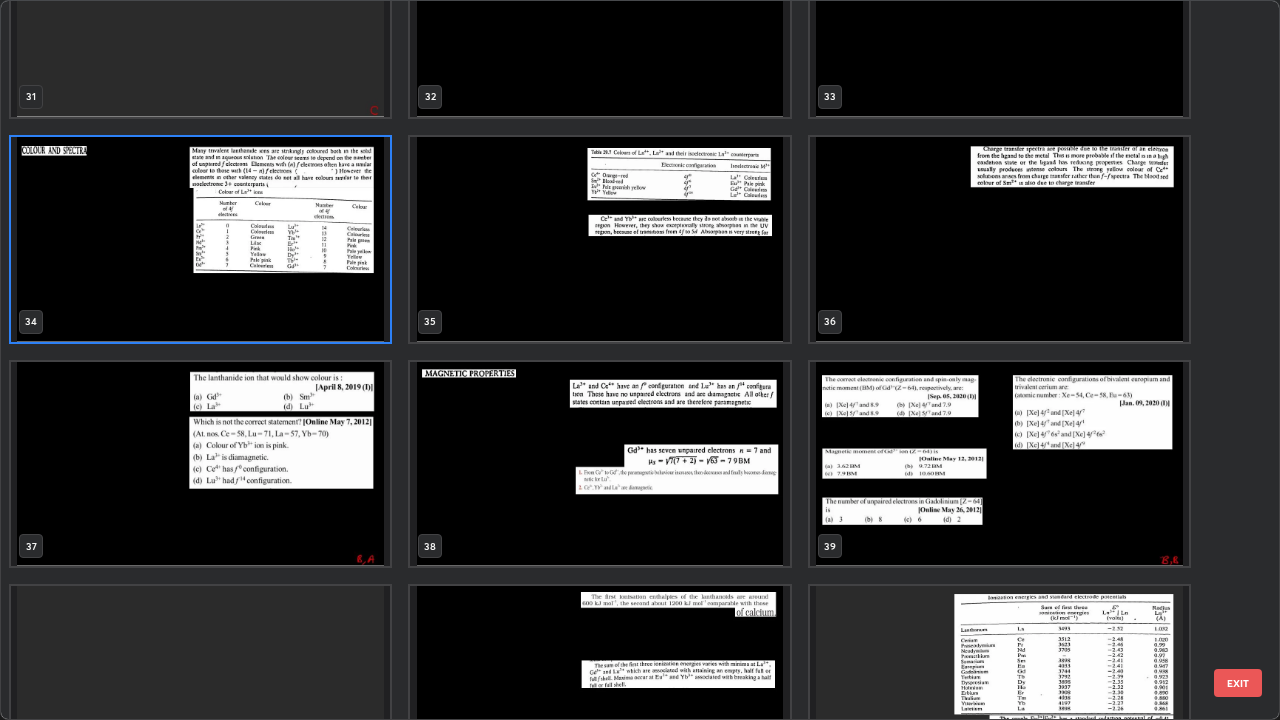 click at bounding box center [200, 464] 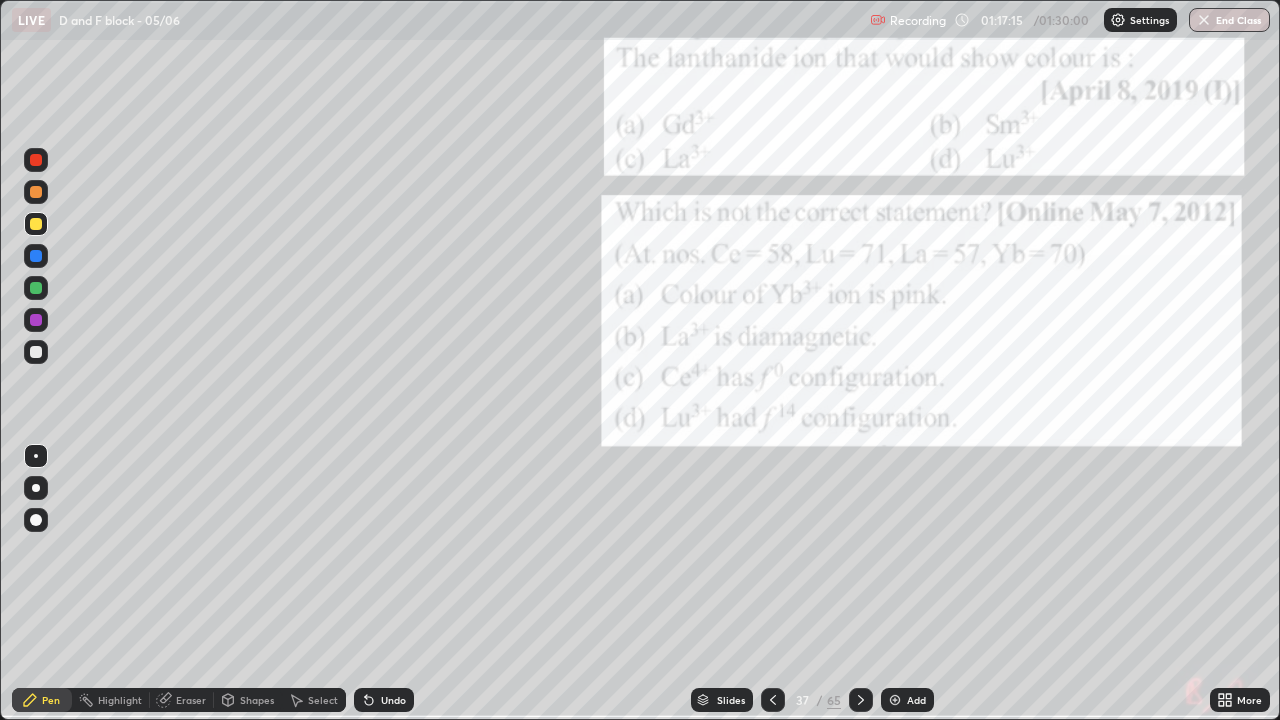 click at bounding box center [200, 464] 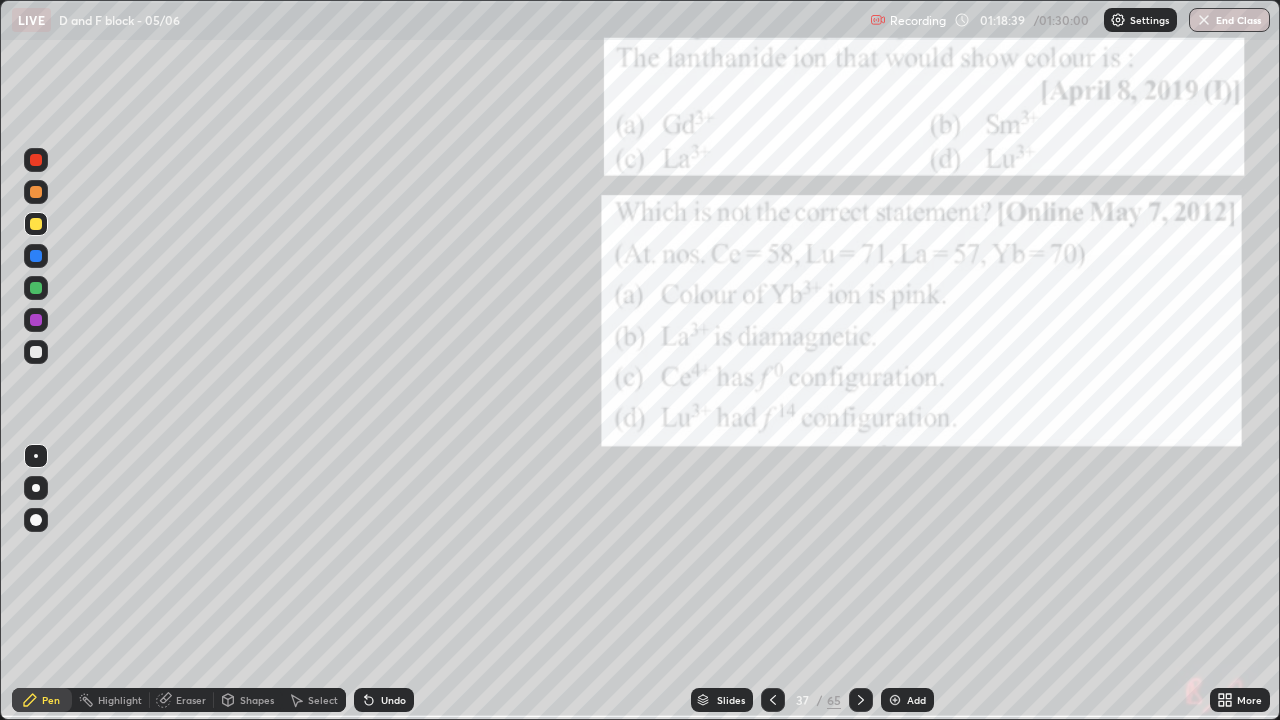 click on "/" at bounding box center (820, 700) 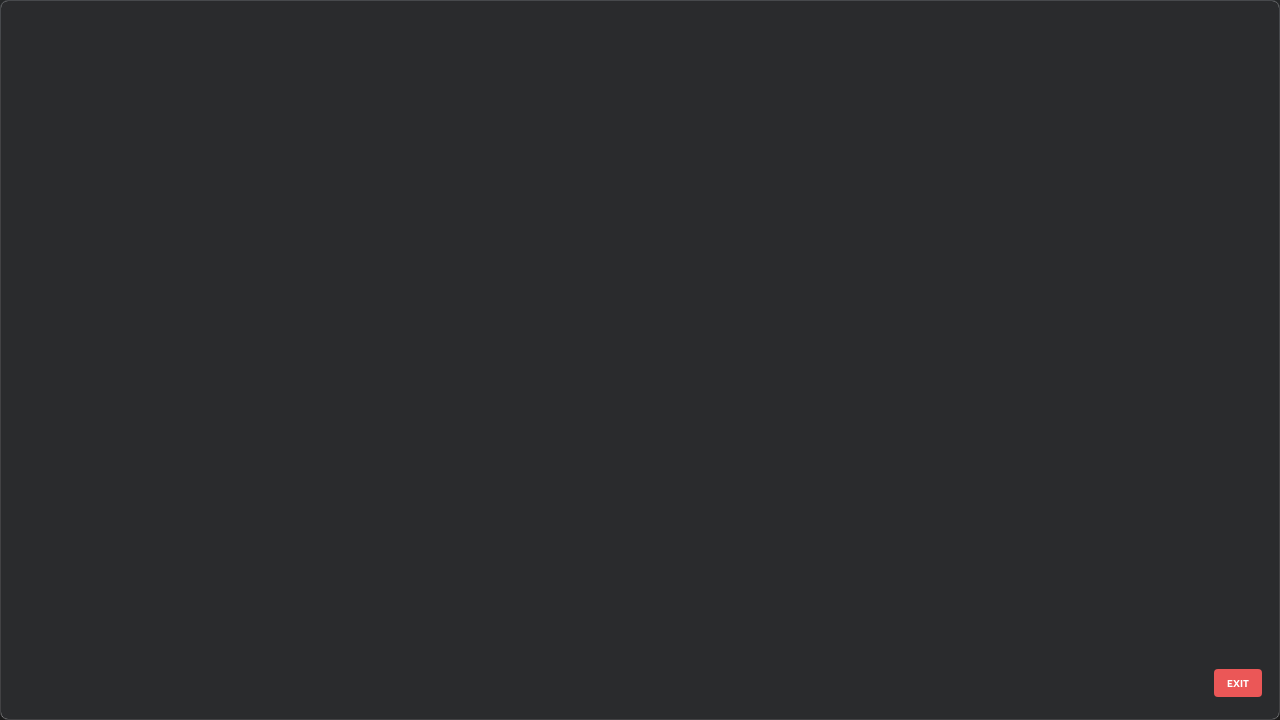 scroll, scrollTop: 2202, scrollLeft: 0, axis: vertical 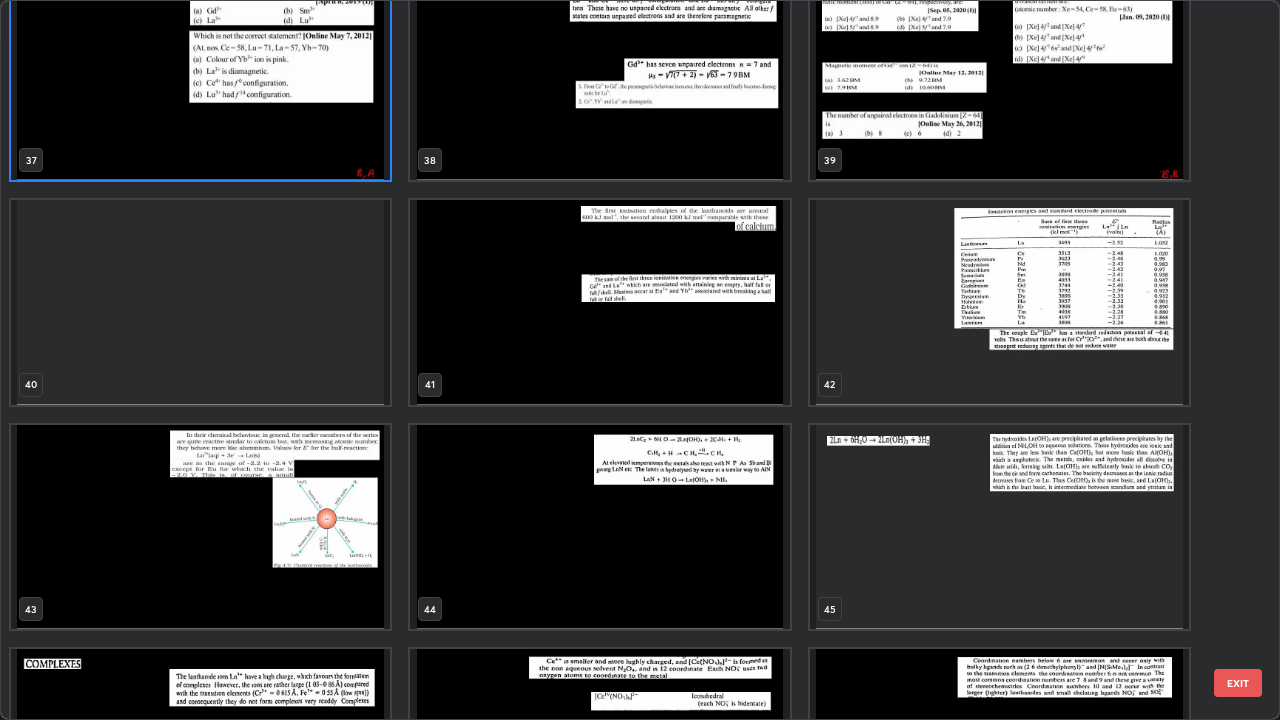 click at bounding box center [599, 302] 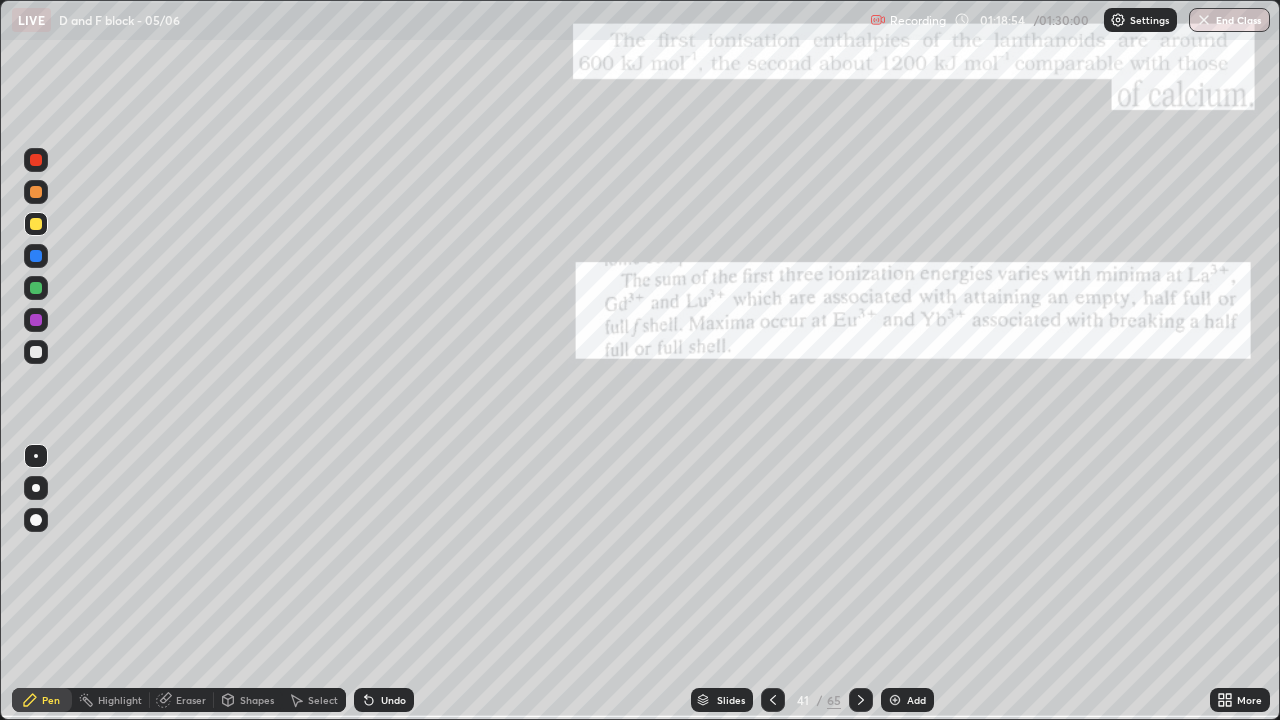 click at bounding box center [599, 302] 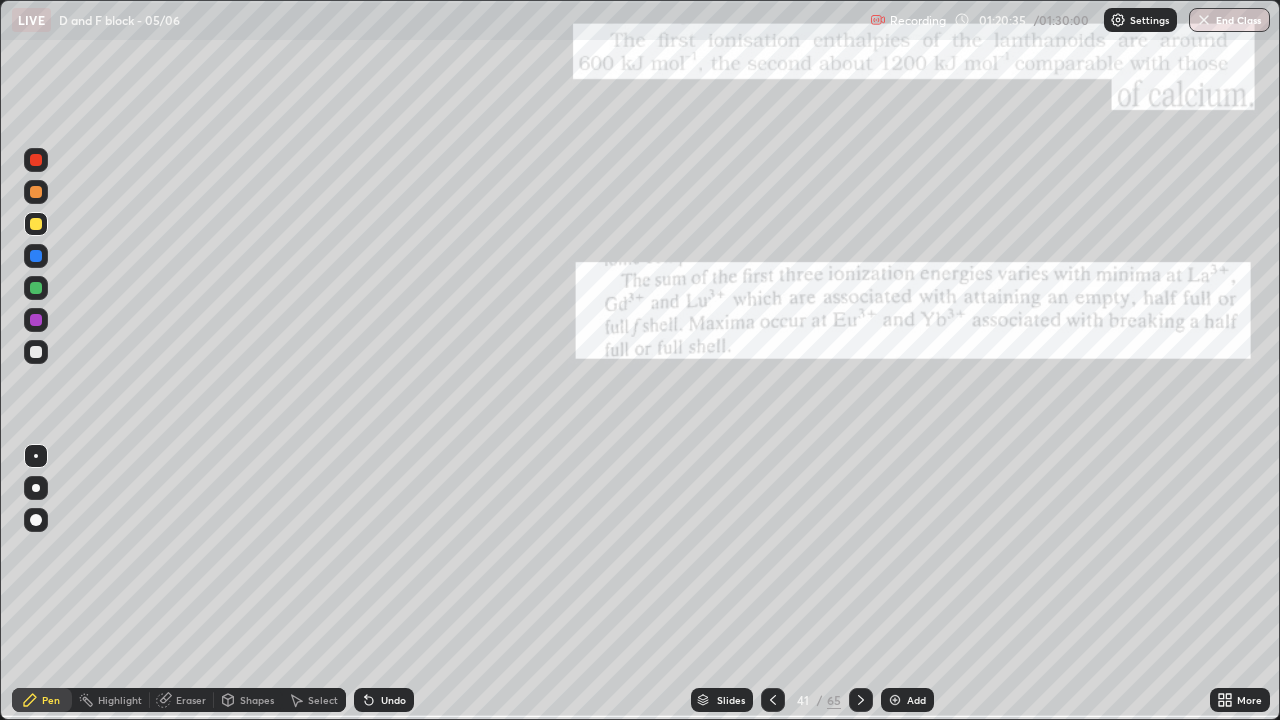 click 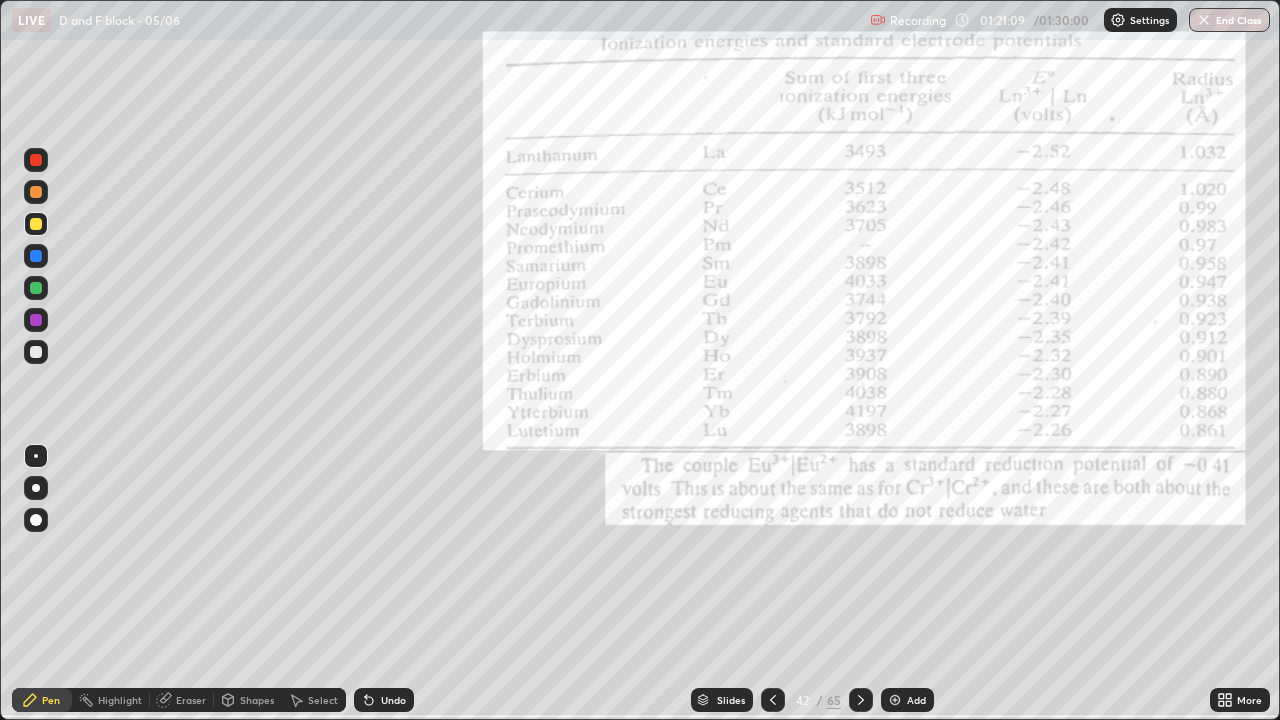 click at bounding box center [36, 320] 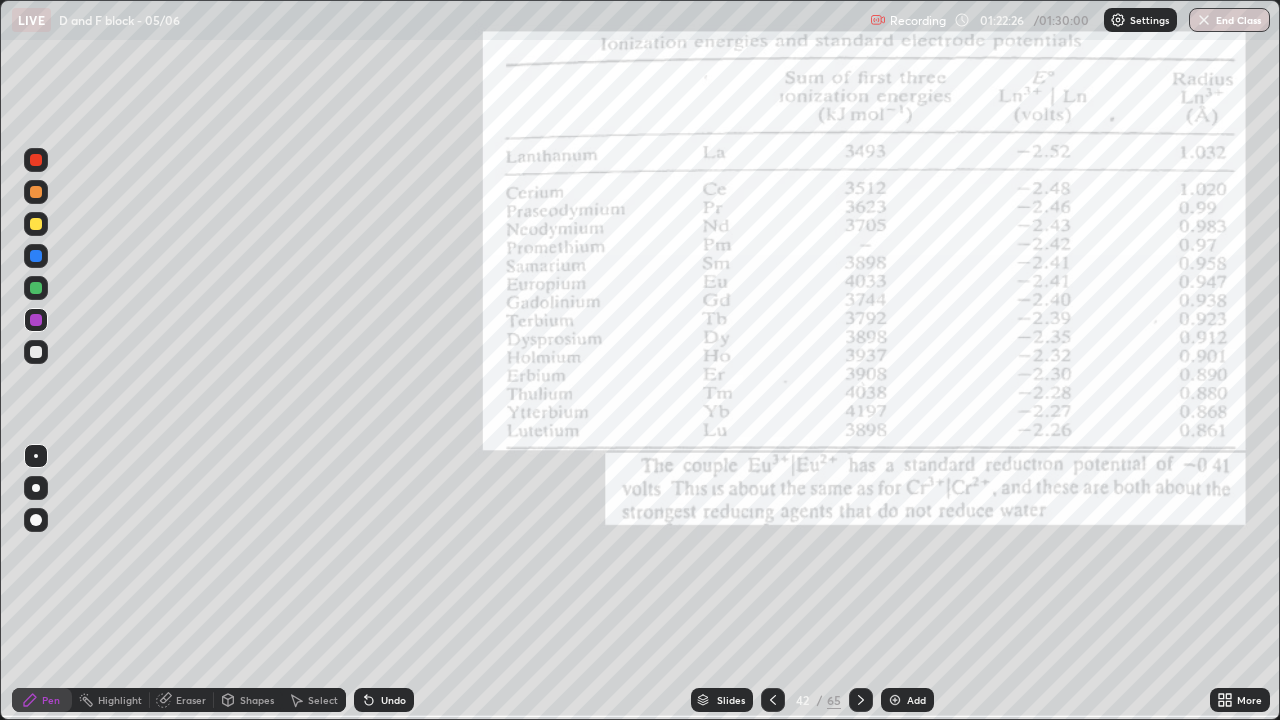 click 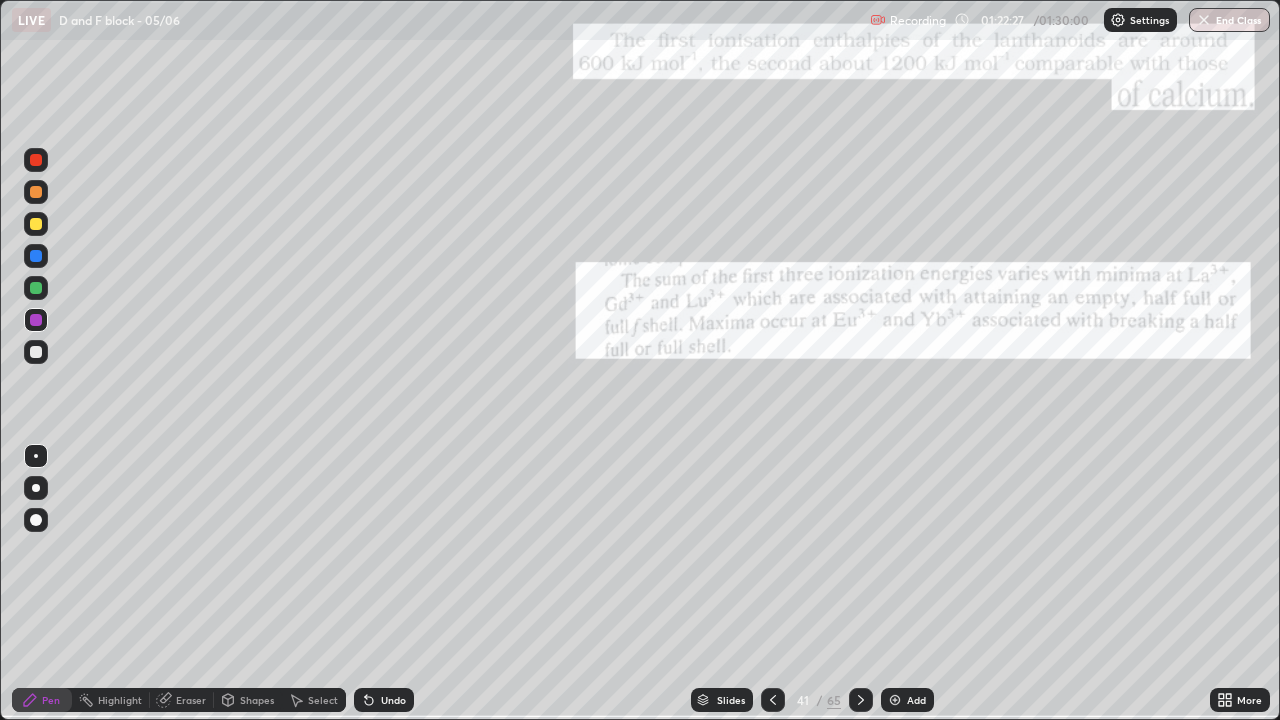 click 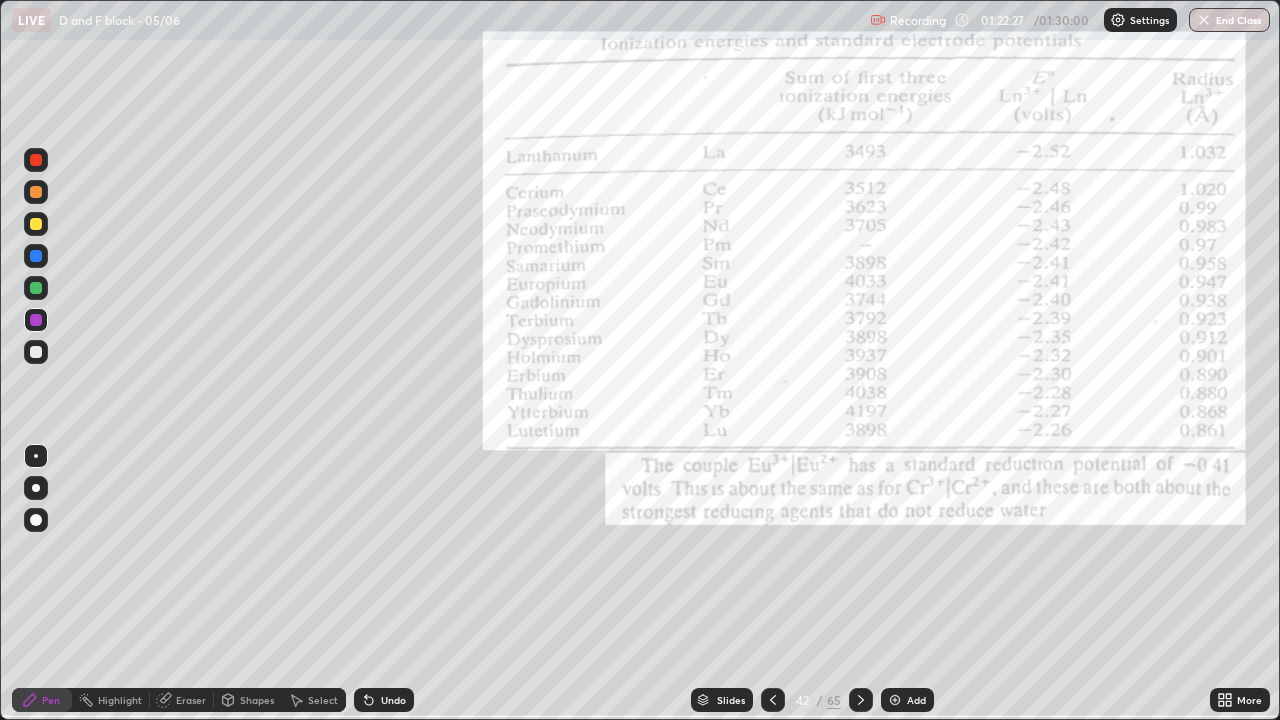 click 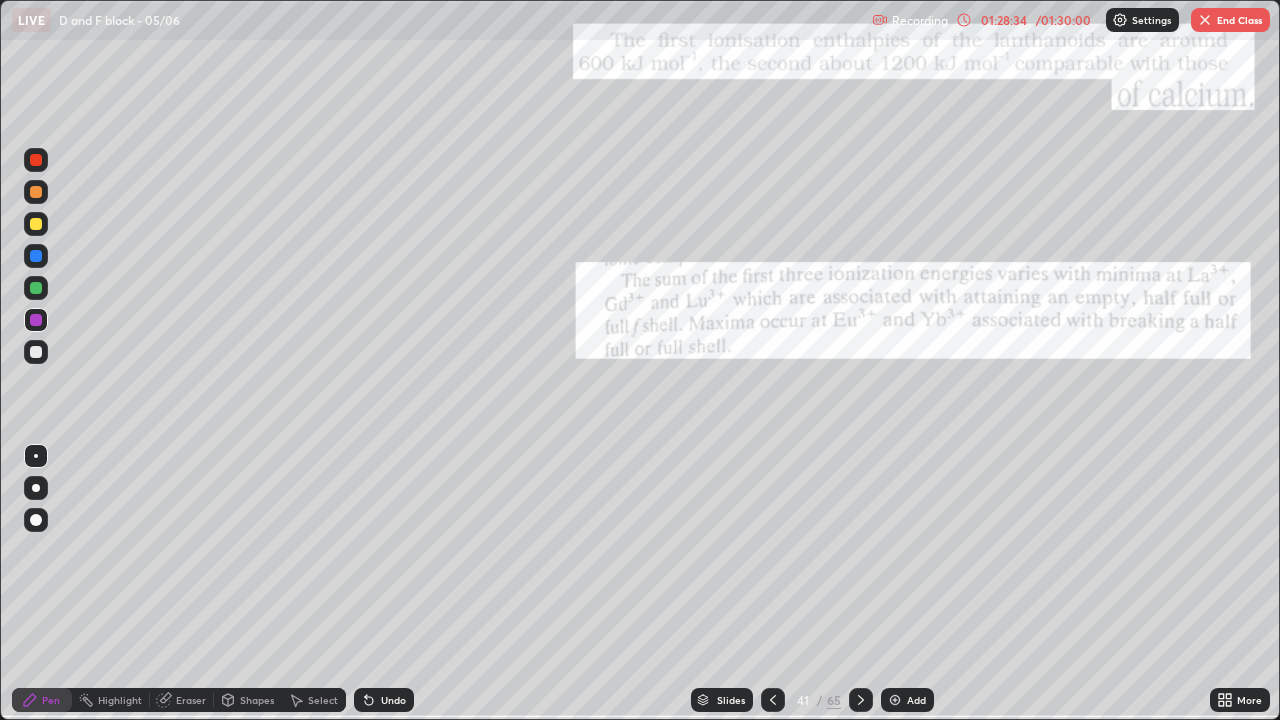 click on "End Class" at bounding box center [1230, 20] 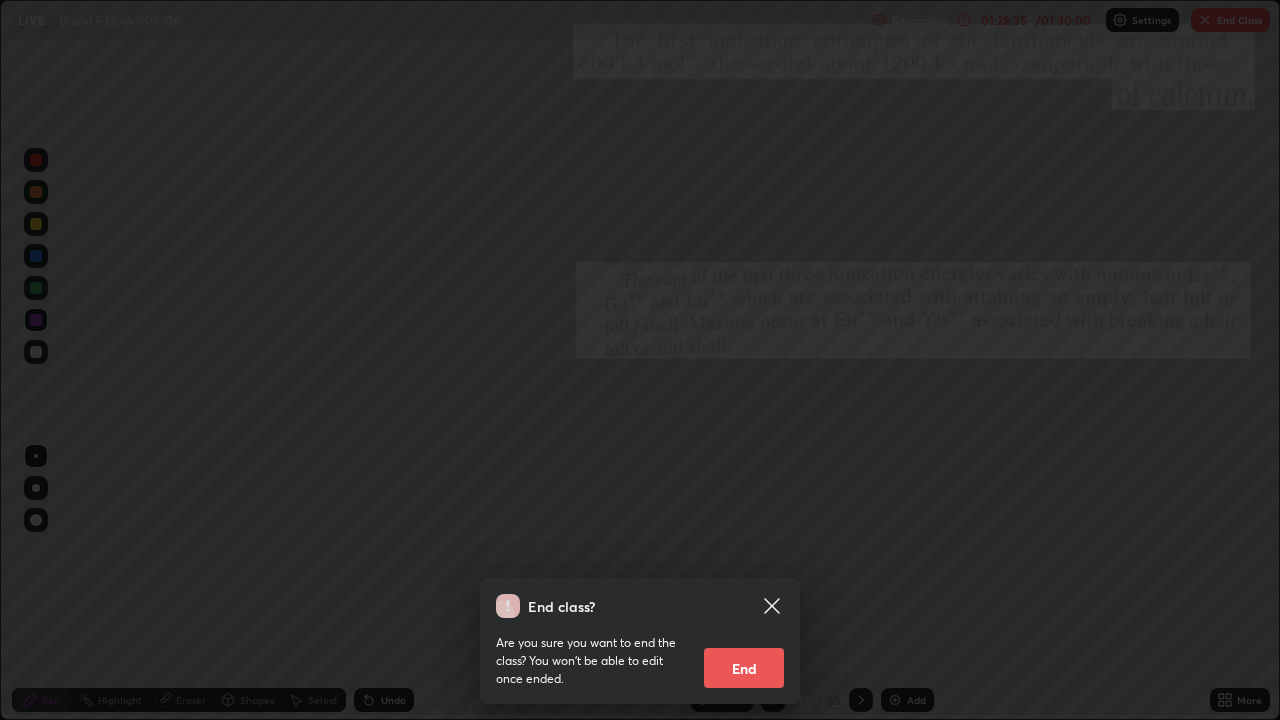 click on "End" at bounding box center [744, 668] 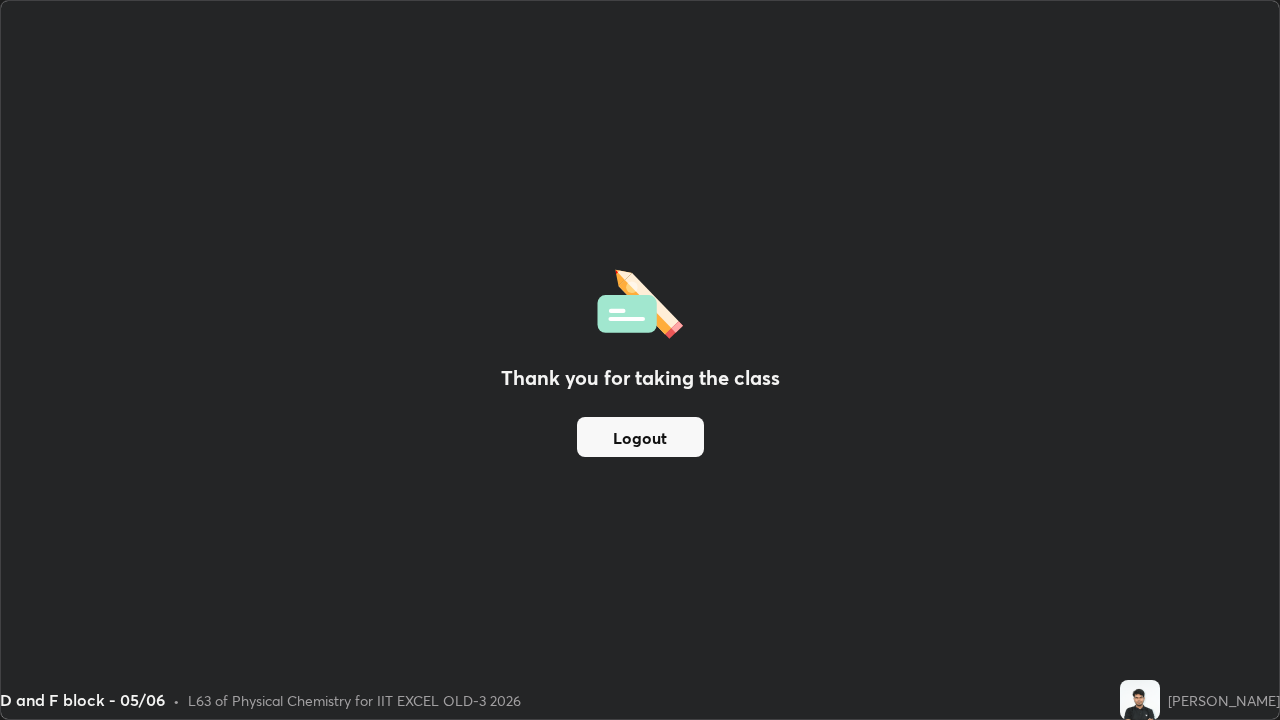 click on "Logout" at bounding box center [640, 437] 